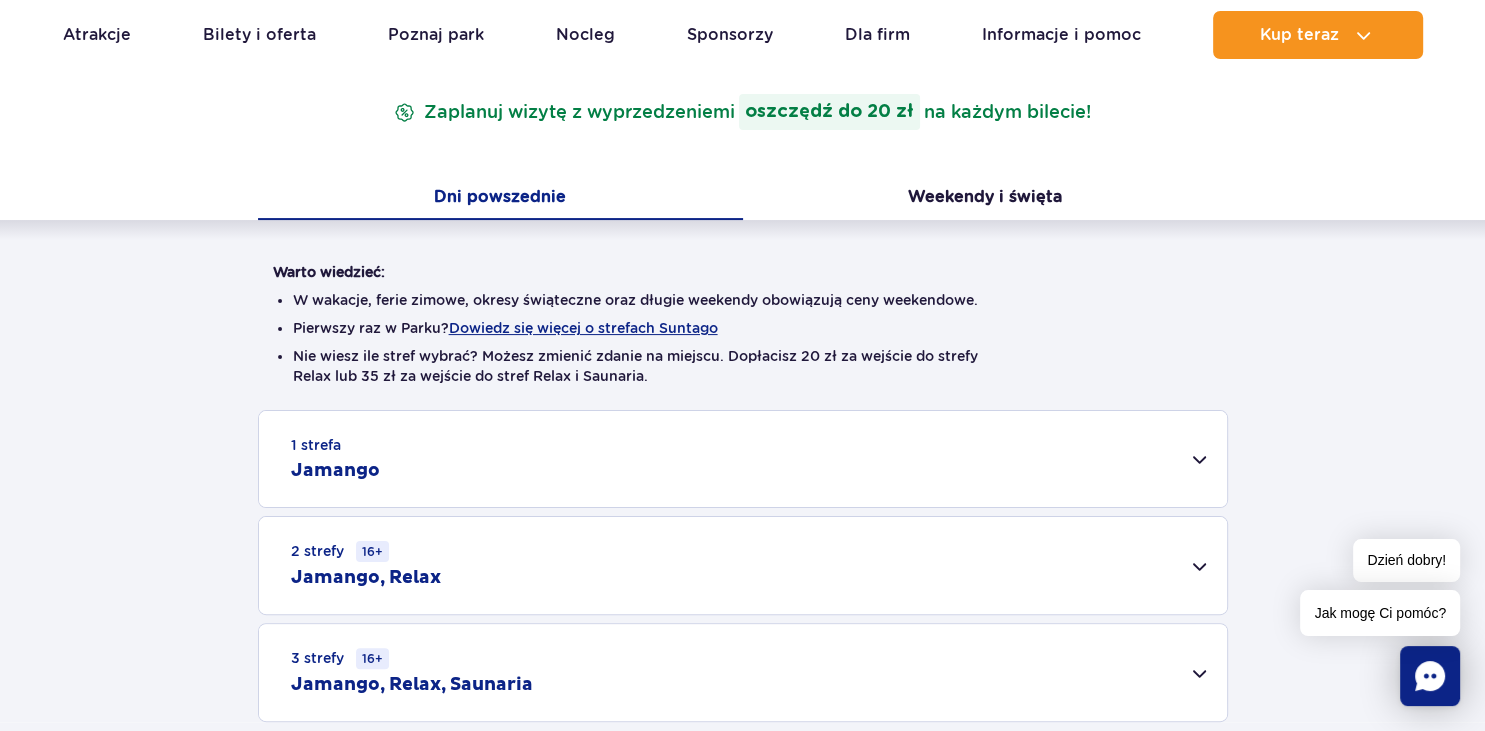 scroll, scrollTop: 352, scrollLeft: 0, axis: vertical 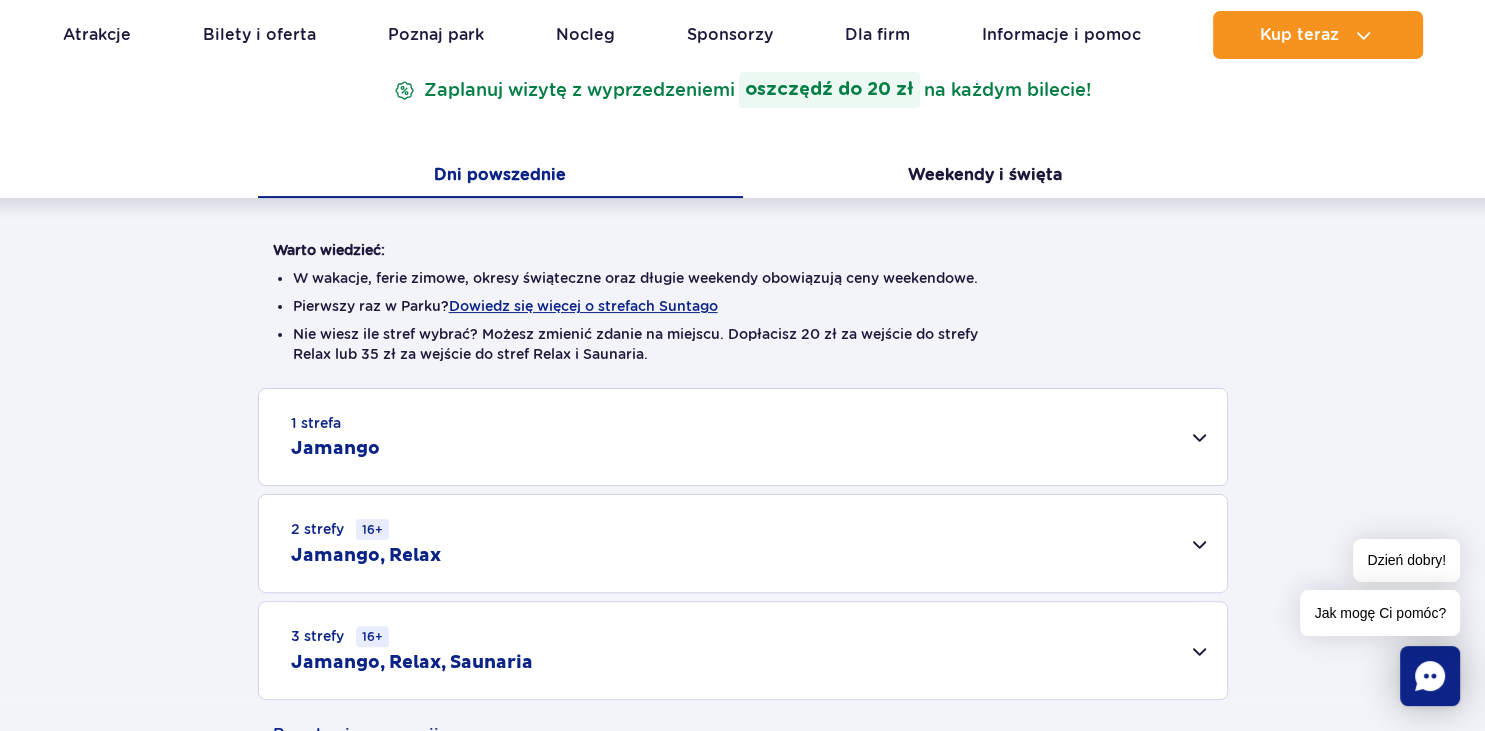 click on "1 strefa
Jamango" at bounding box center (743, 437) 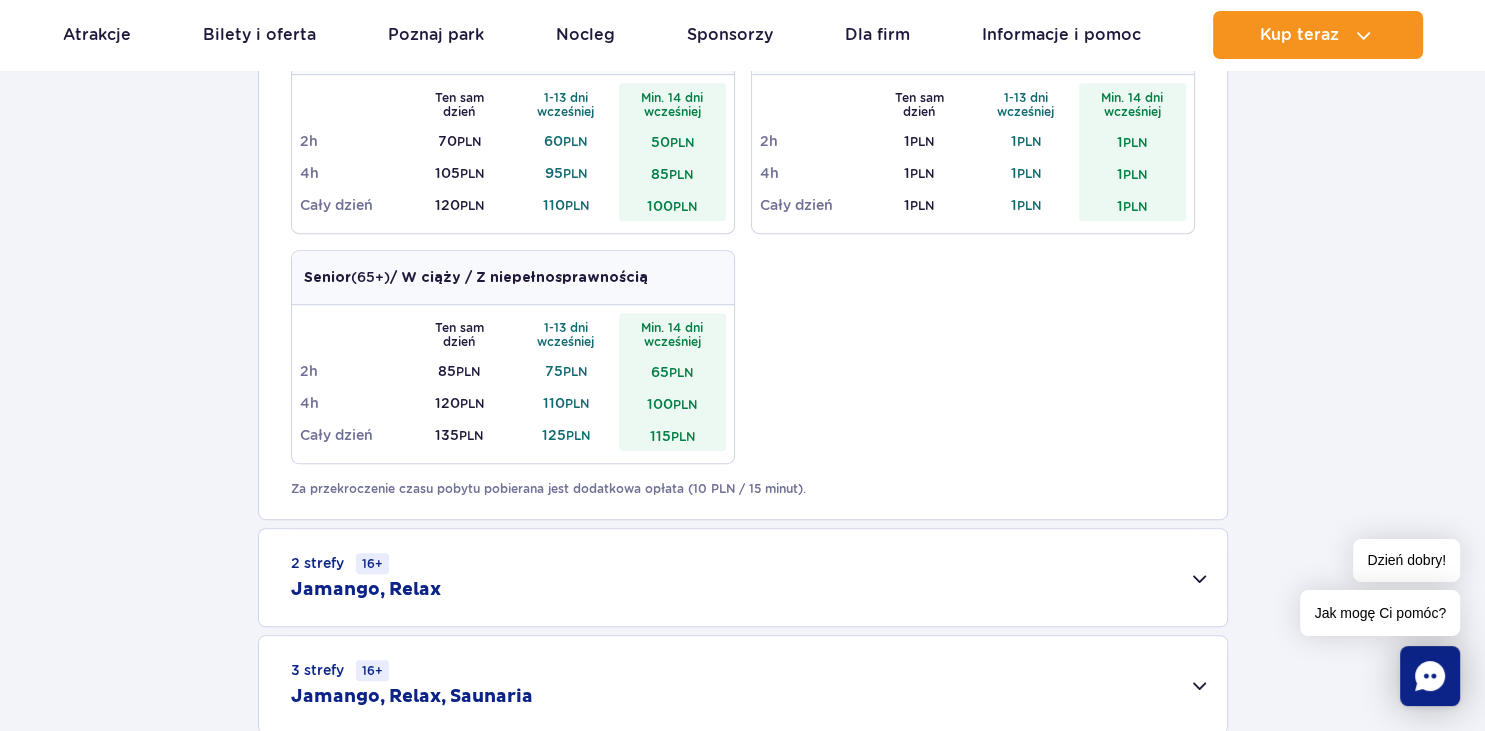 scroll, scrollTop: 1056, scrollLeft: 0, axis: vertical 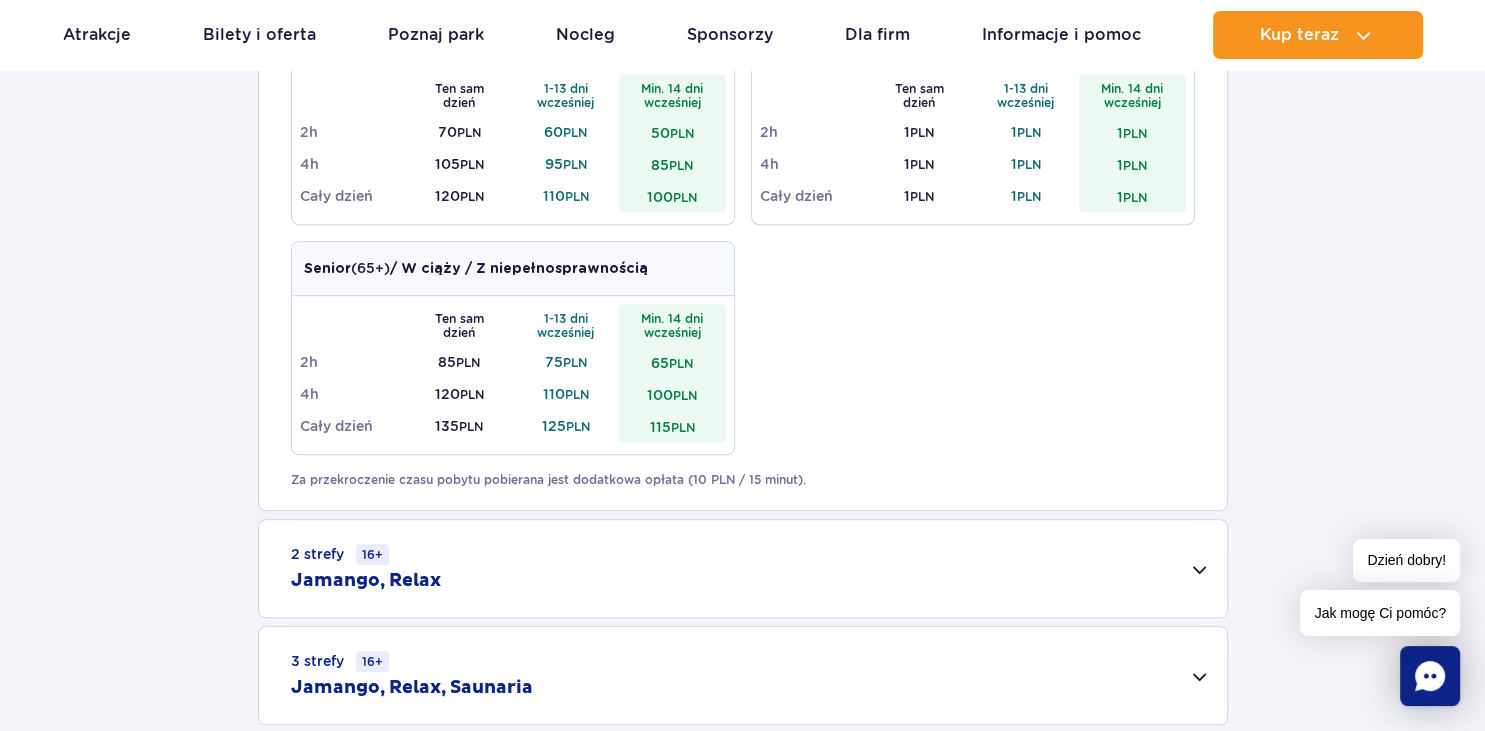 click on "2 strefy  16+
Jamango, Relax" at bounding box center [743, 568] 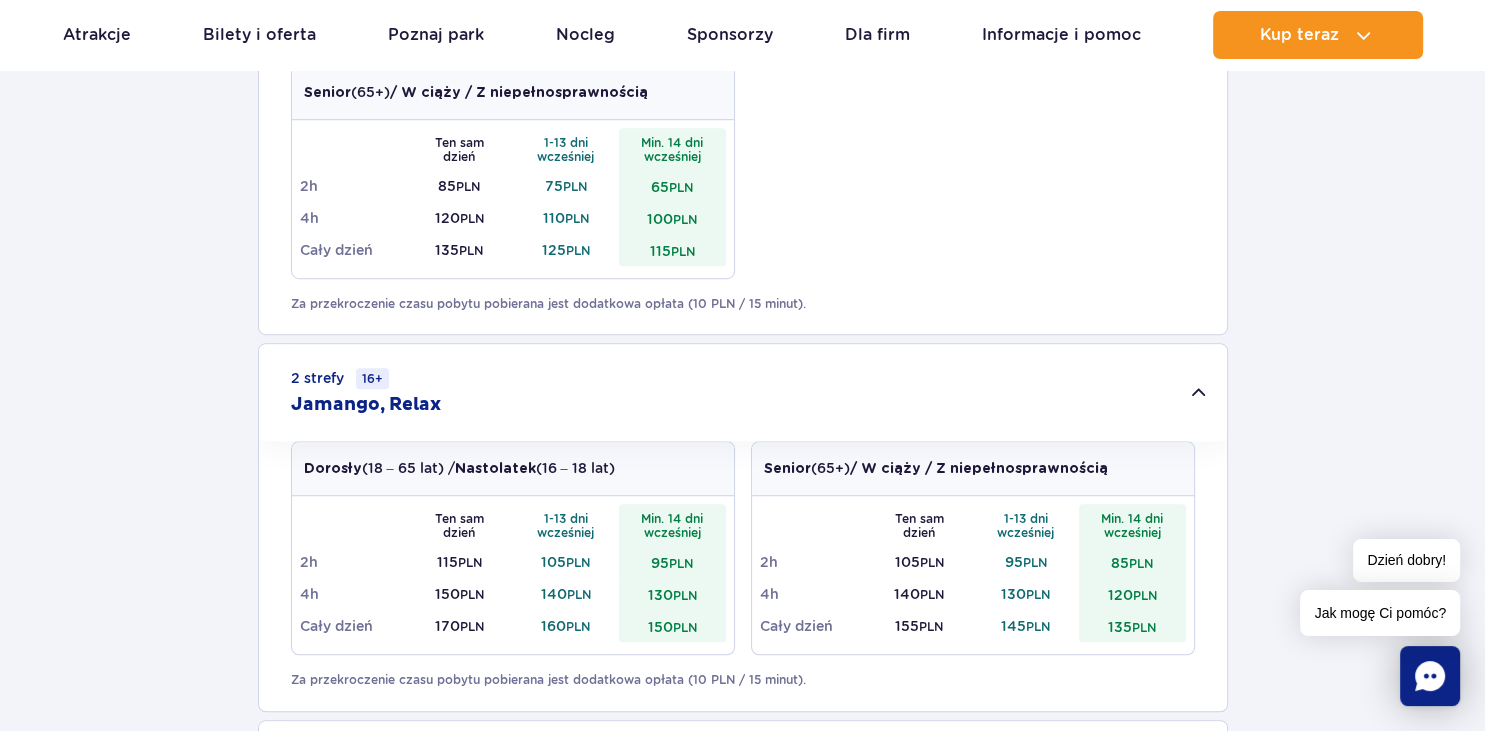 scroll, scrollTop: 1372, scrollLeft: 0, axis: vertical 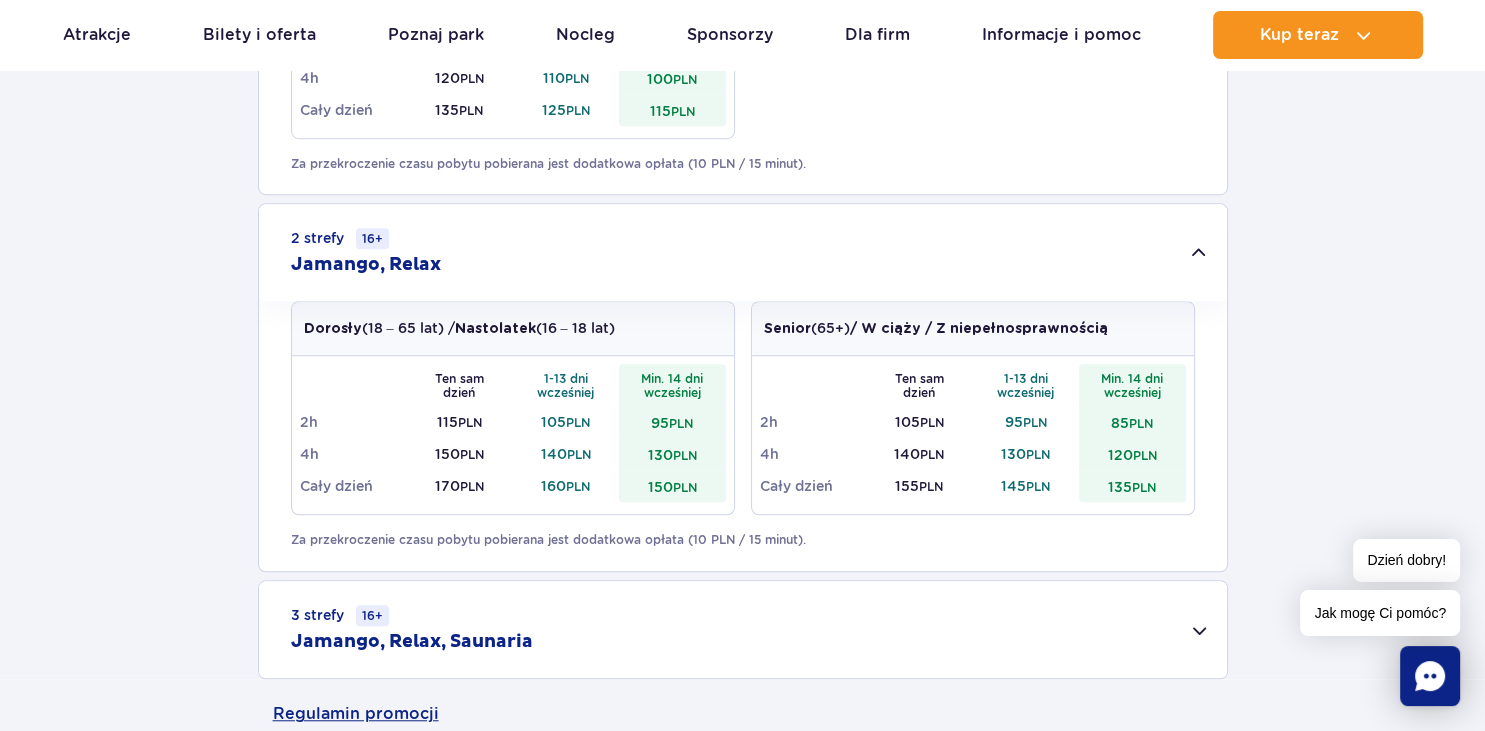 click on "3 strefy  16+
Jamango, Relax, Saunaria" at bounding box center [743, 629] 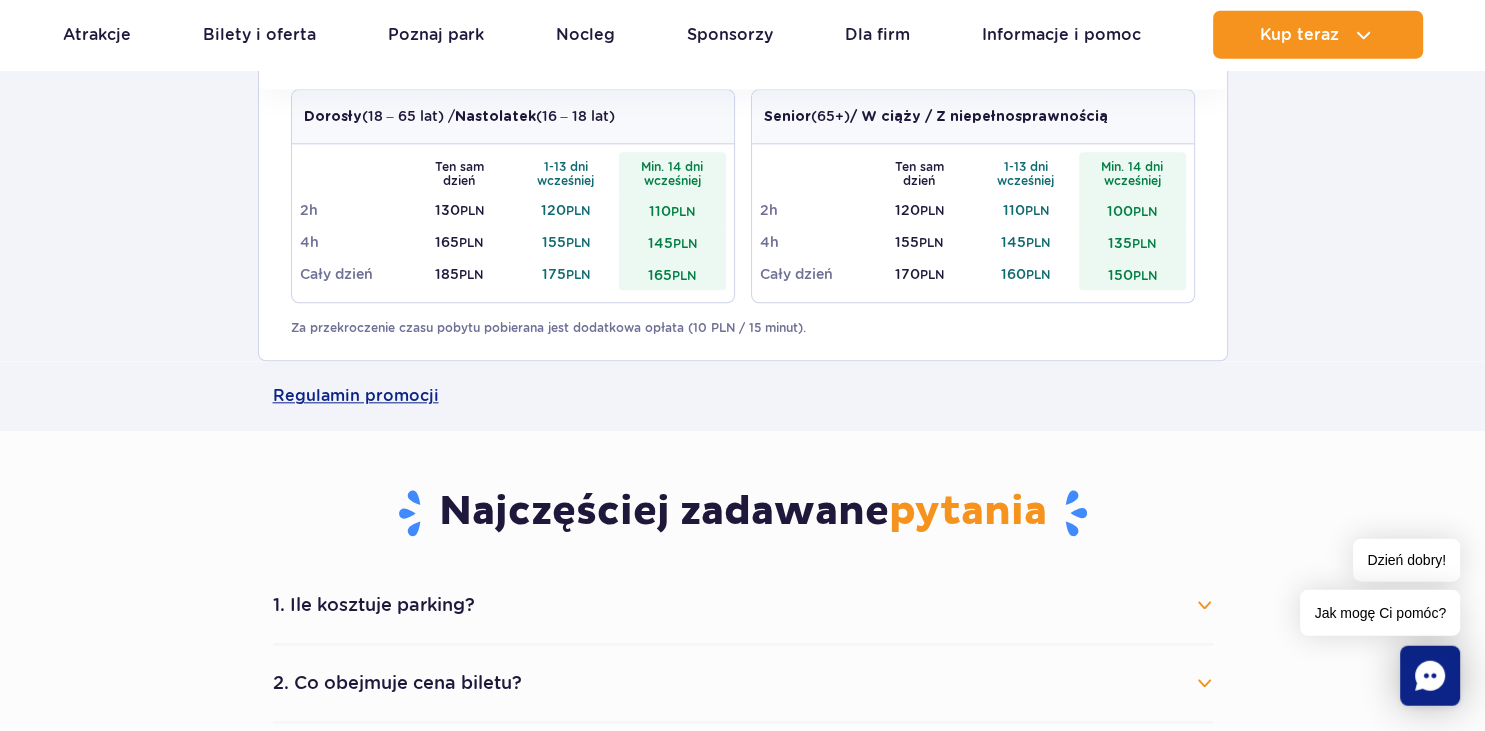 scroll, scrollTop: 2041, scrollLeft: 0, axis: vertical 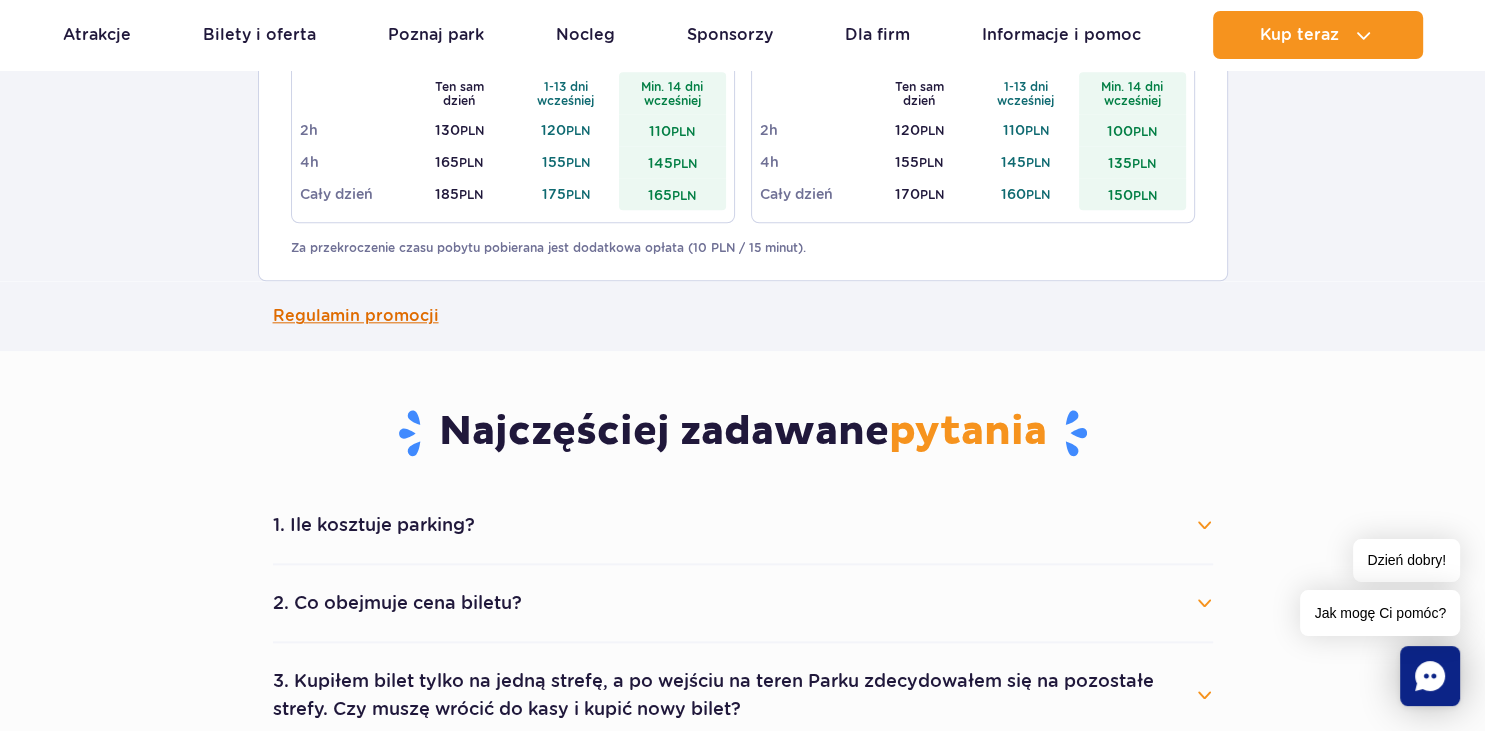 click on "Regulamin promocji" at bounding box center (743, 316) 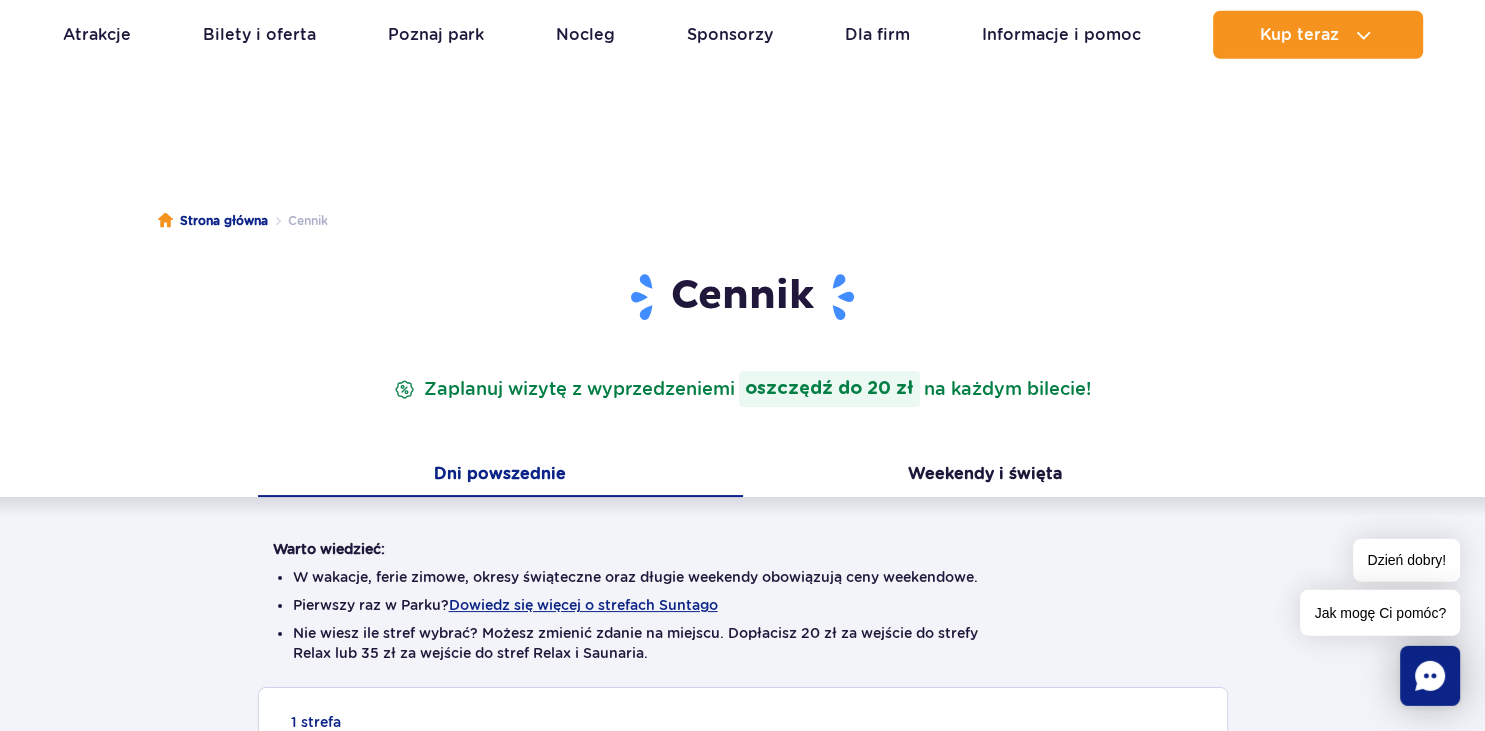 scroll, scrollTop: 35, scrollLeft: 0, axis: vertical 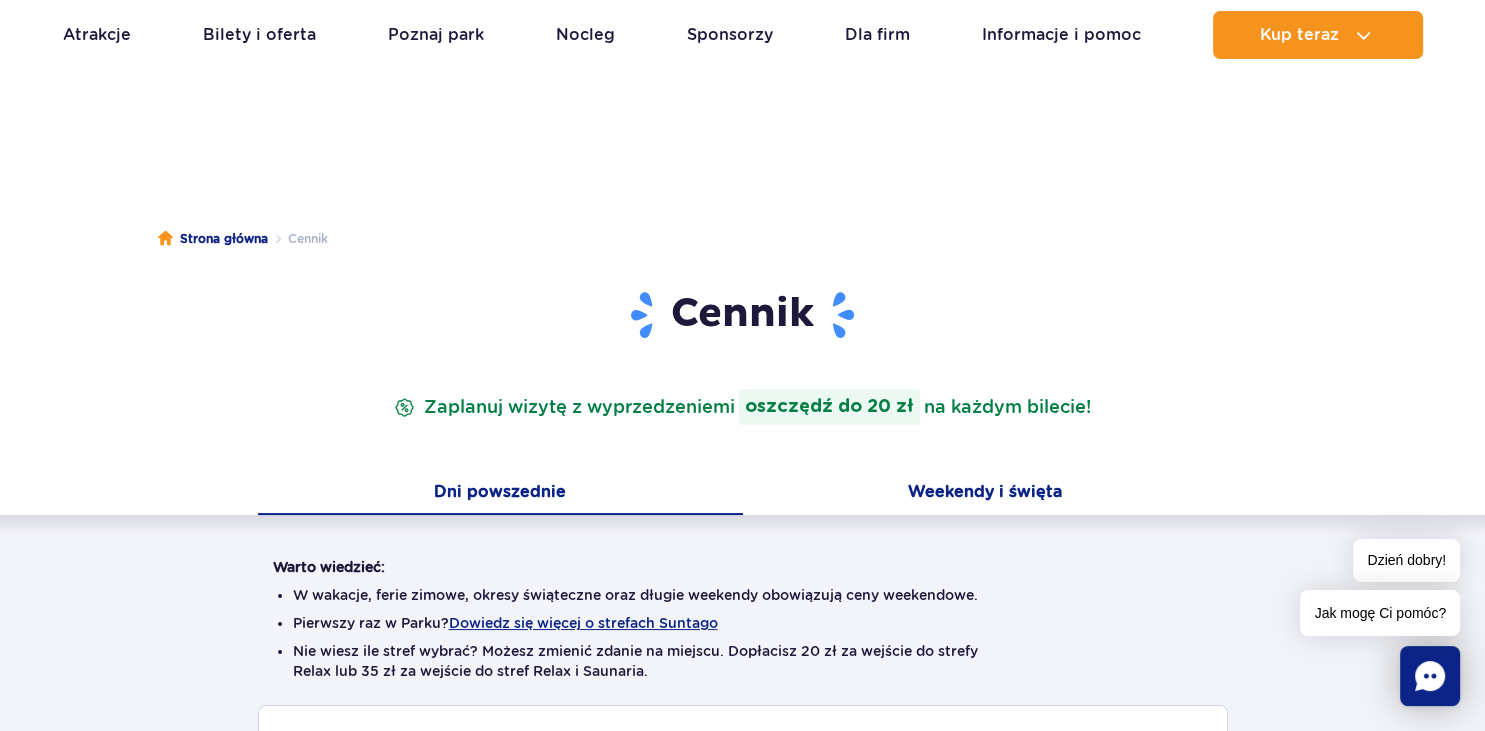click on "Weekendy i święta" at bounding box center (985, 494) 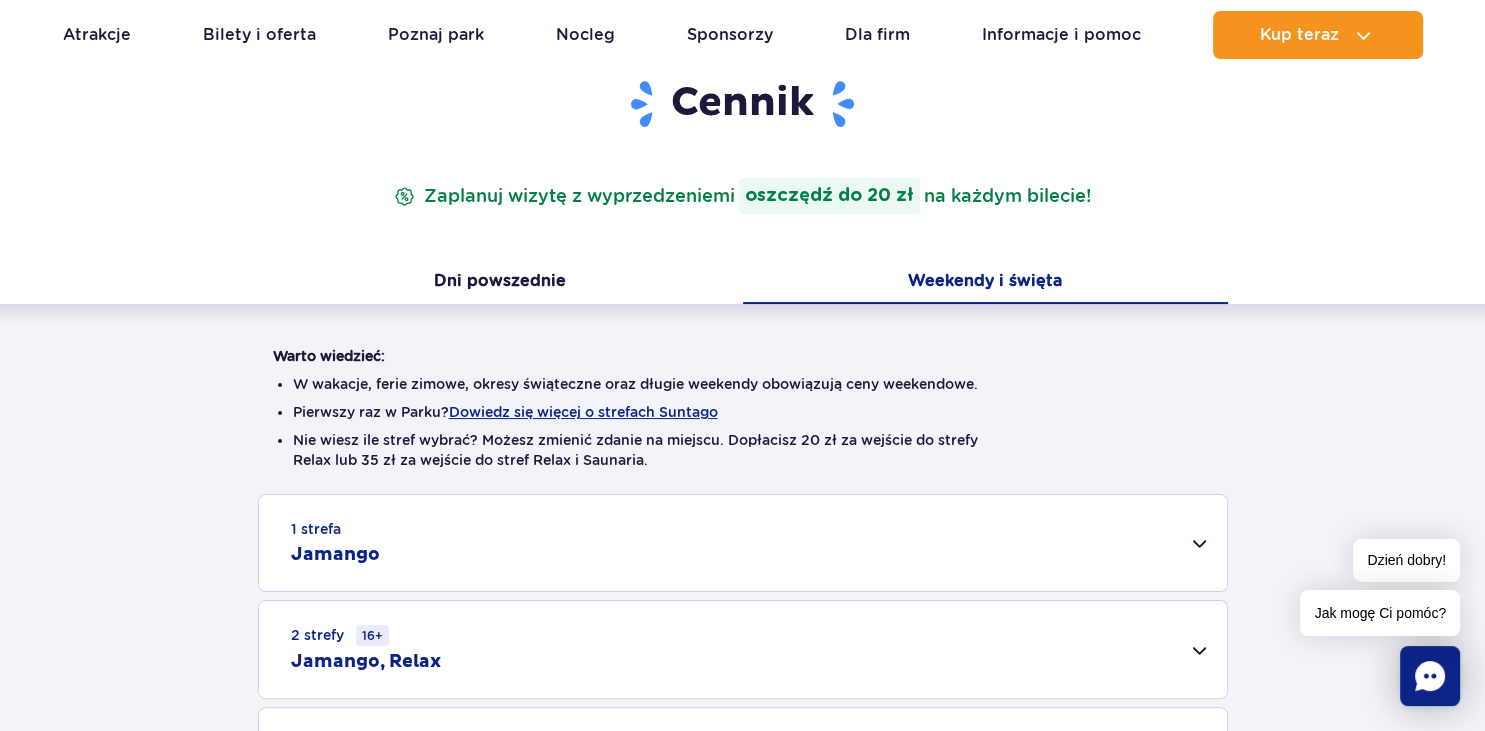 scroll, scrollTop: 422, scrollLeft: 0, axis: vertical 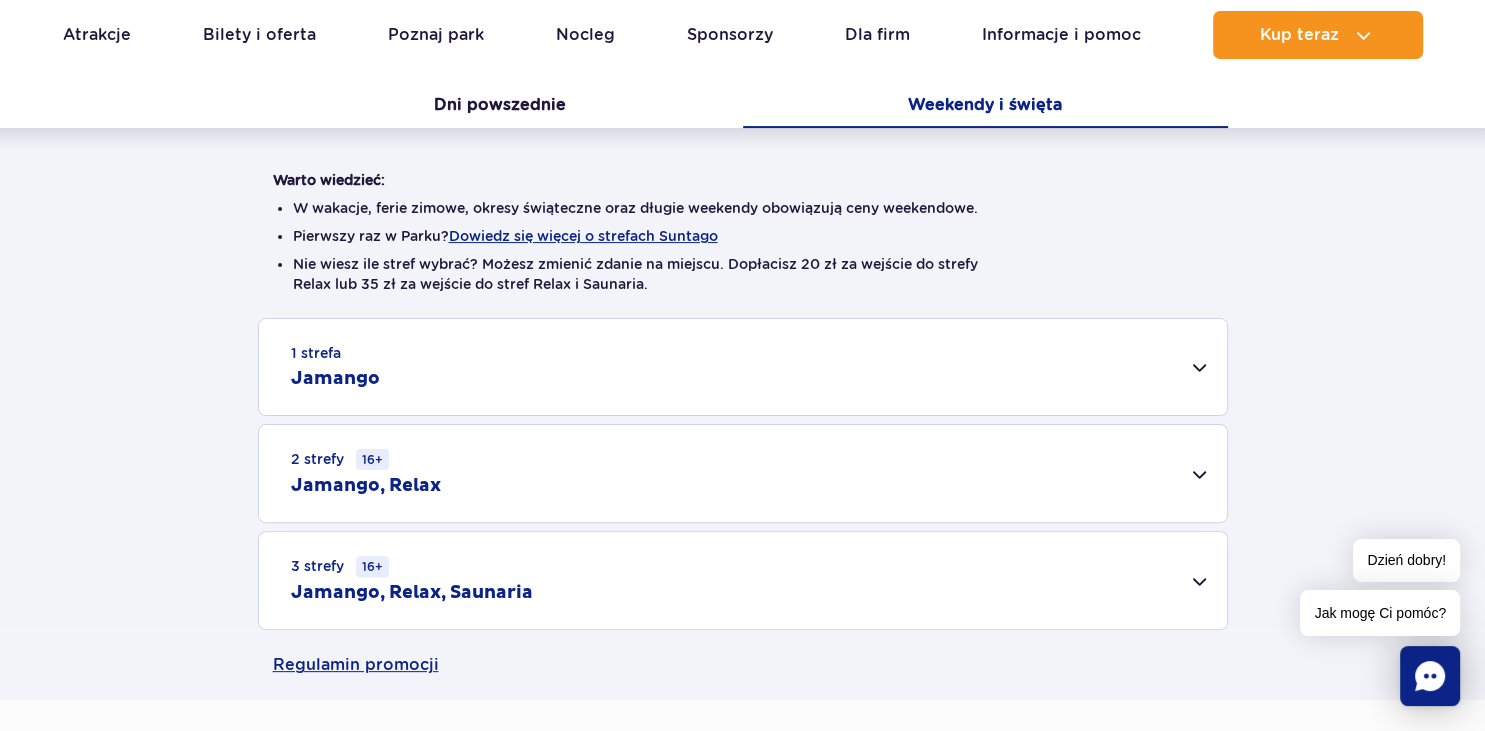 click on "1 strefa
Jamango" at bounding box center [743, 367] 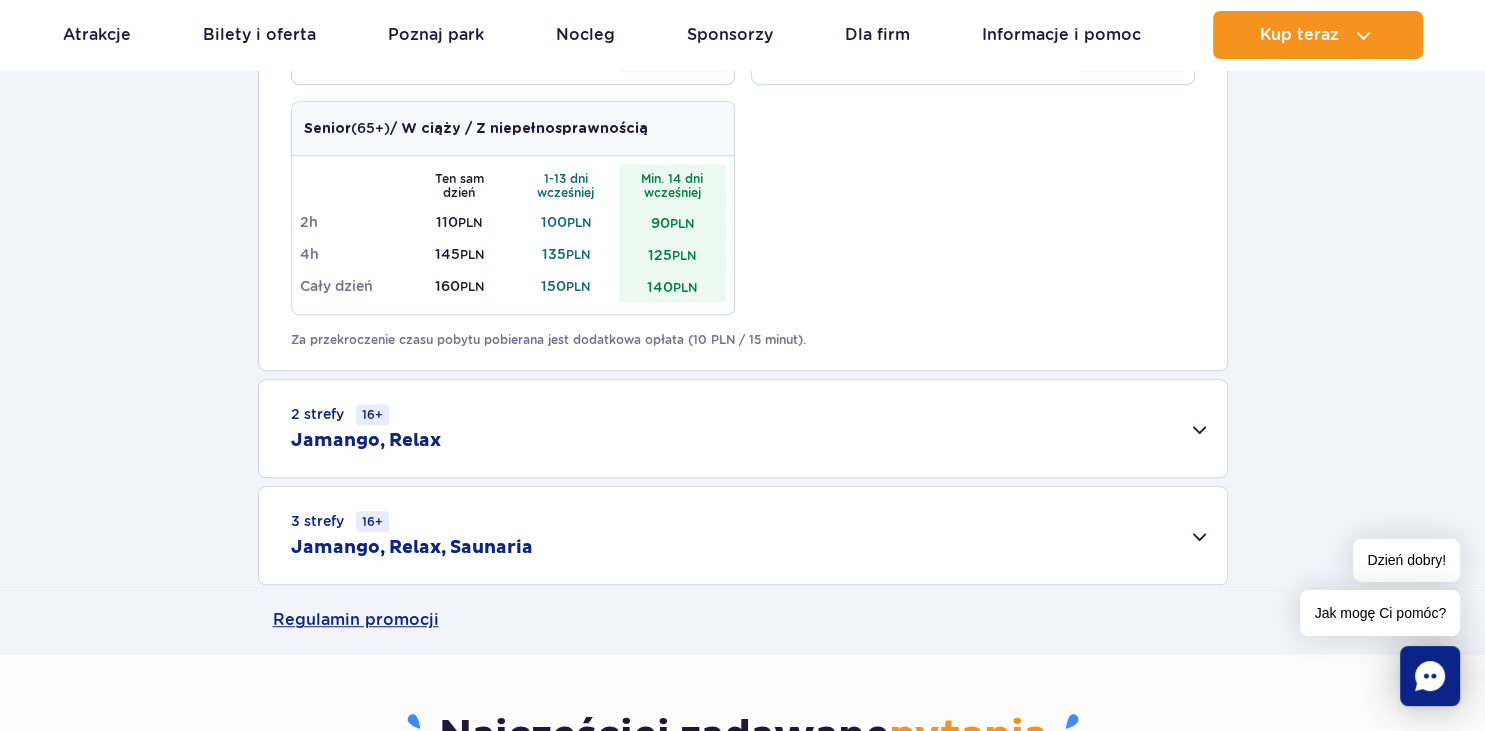 scroll, scrollTop: 1337, scrollLeft: 0, axis: vertical 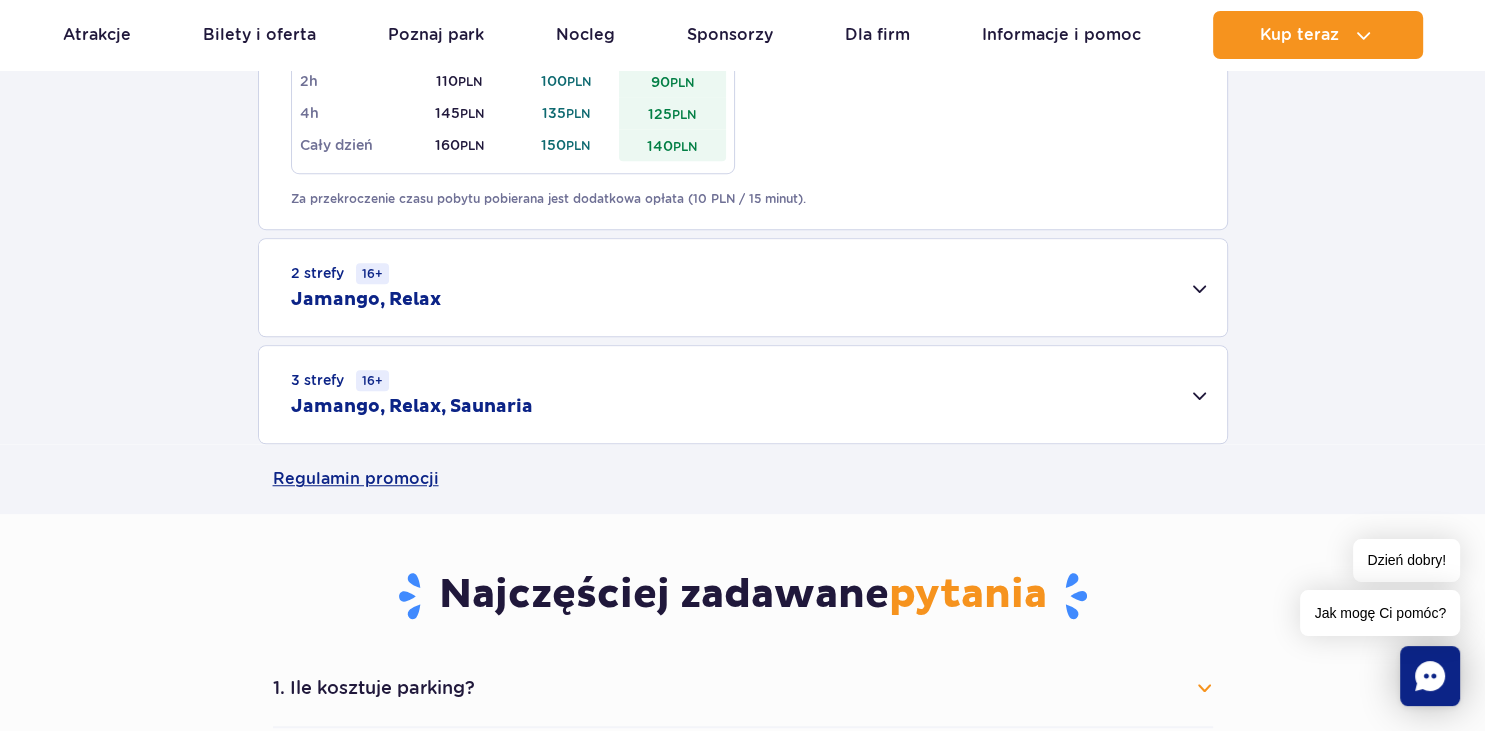 click on "3 strefy  16+
Jamango, Relax, Saunaria" at bounding box center [743, 394] 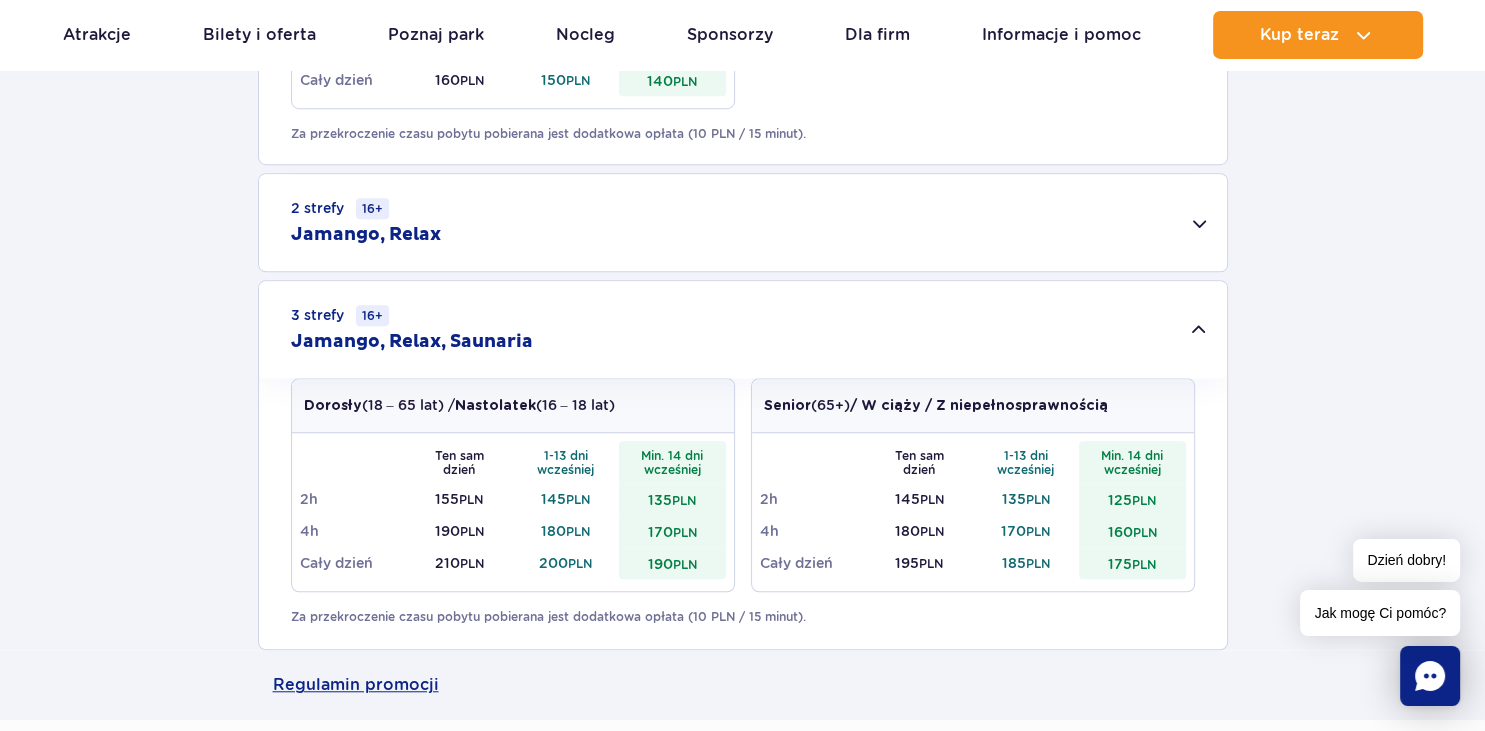 scroll, scrollTop: 1372, scrollLeft: 0, axis: vertical 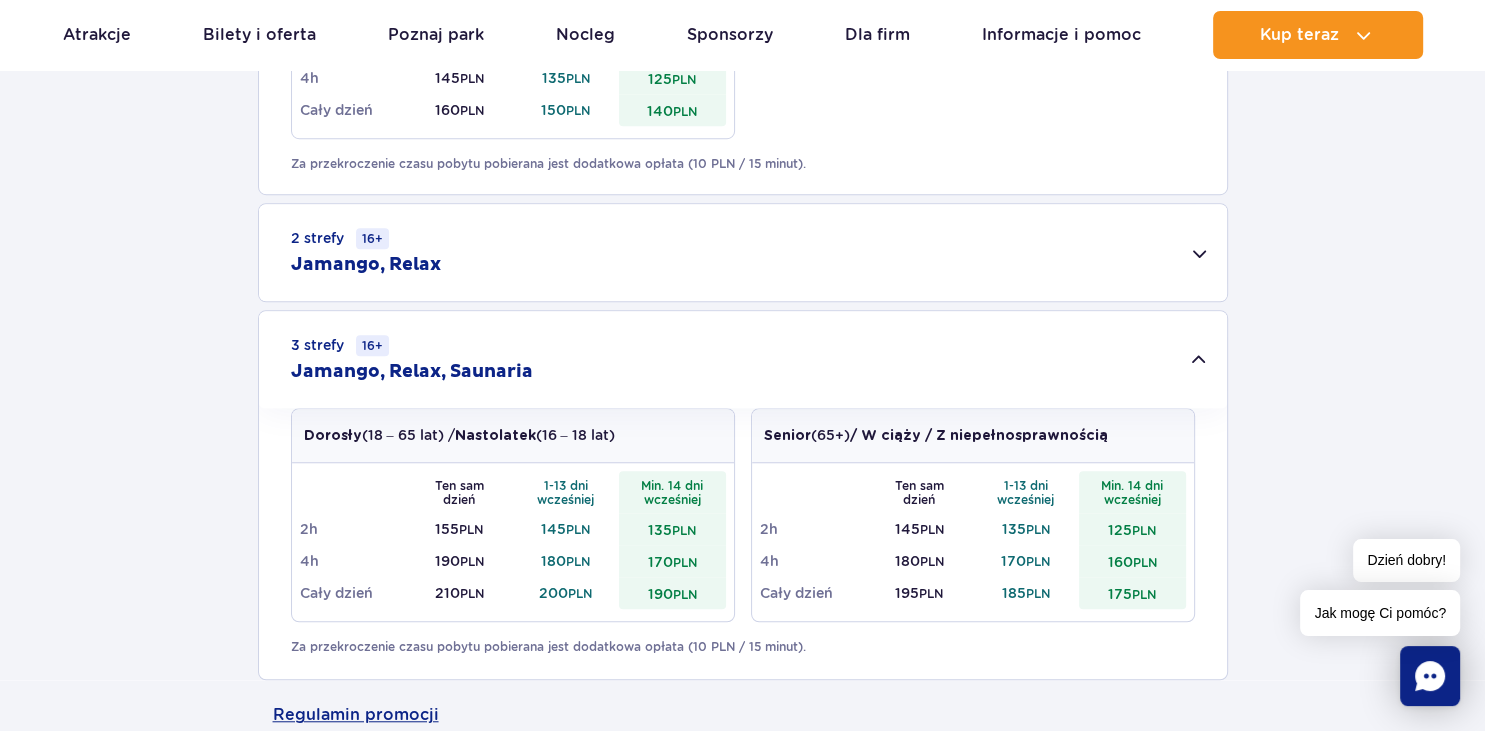 click on "200  PLN" at bounding box center [566, 593] 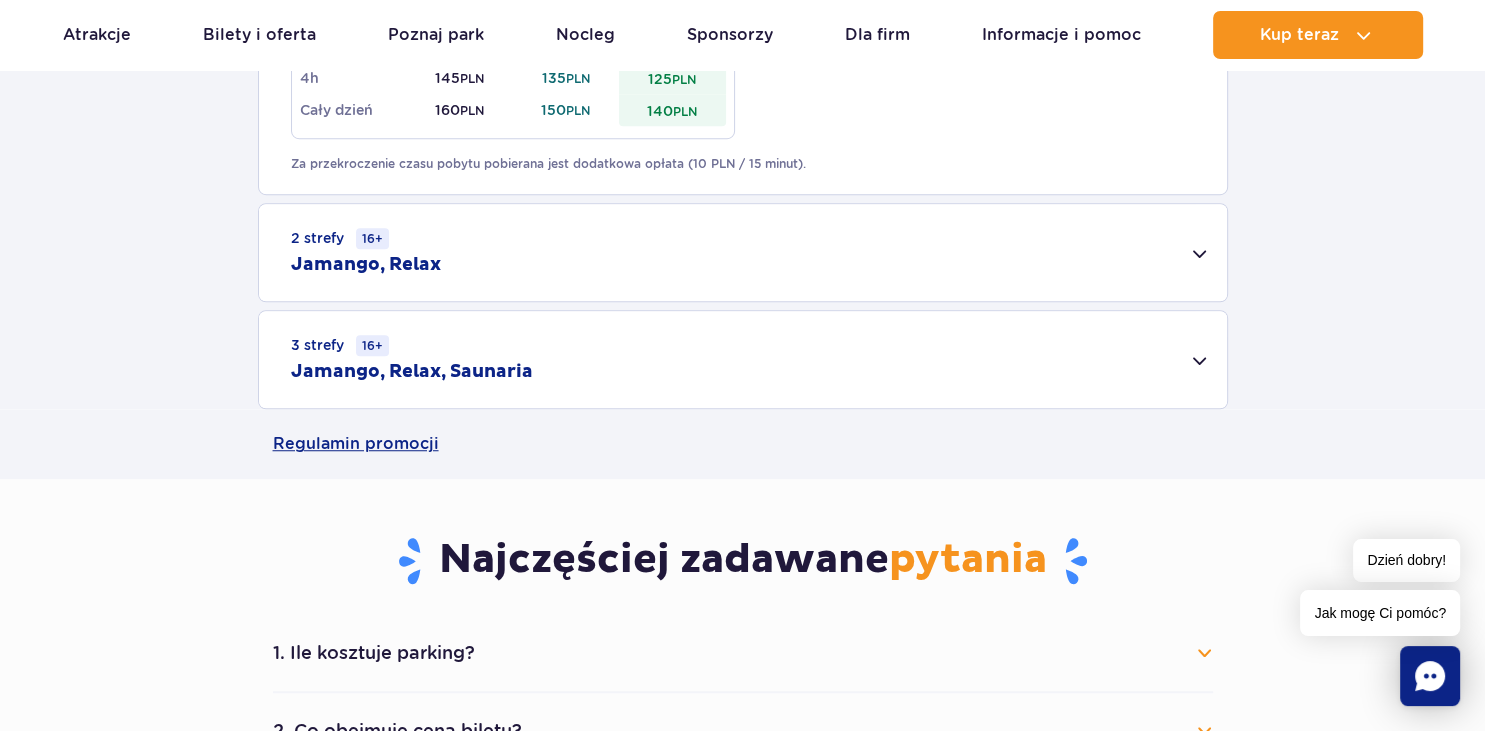 click on "3 strefy  16+
Jamango, Relax, Saunaria" at bounding box center (743, 359) 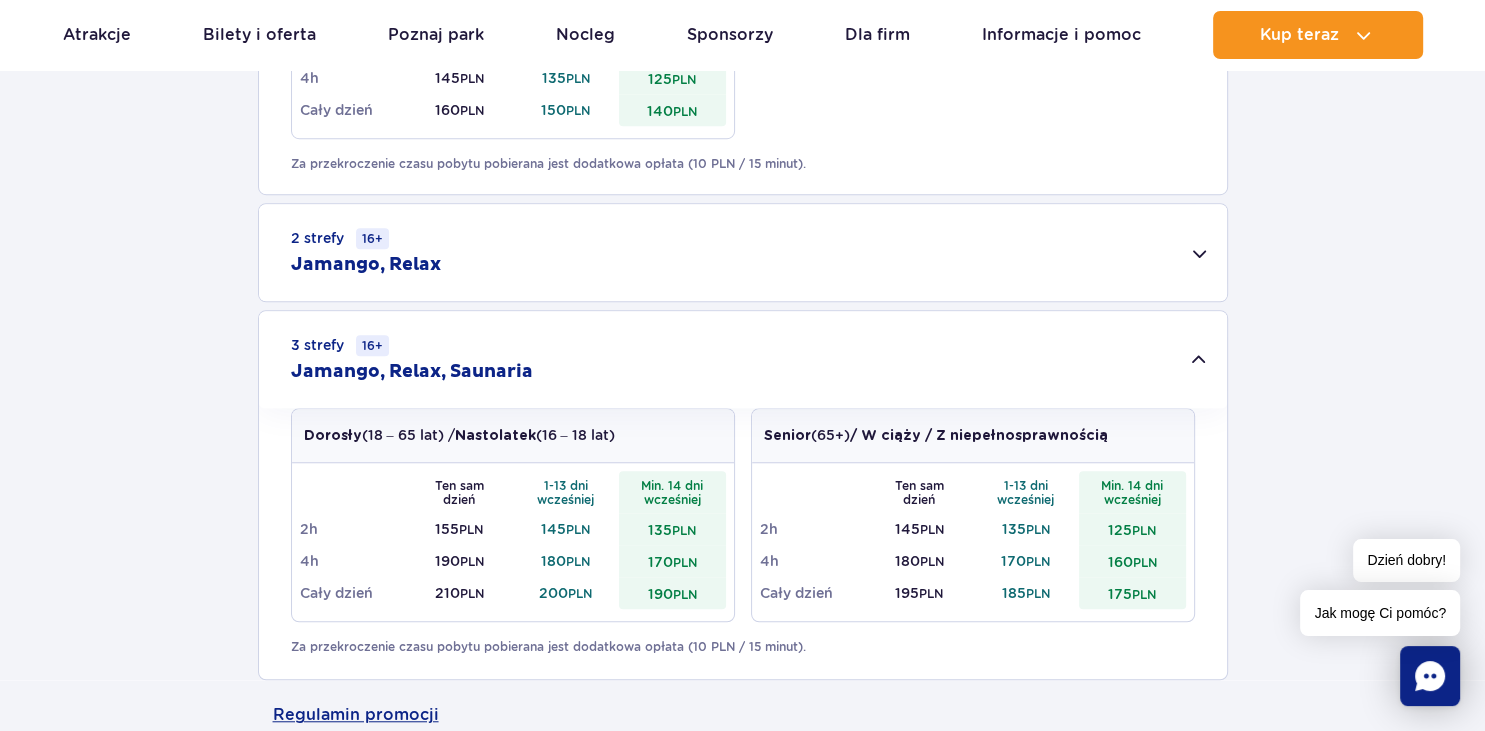 click on "2 strefy  16+
Jamango, Relax" at bounding box center [743, 252] 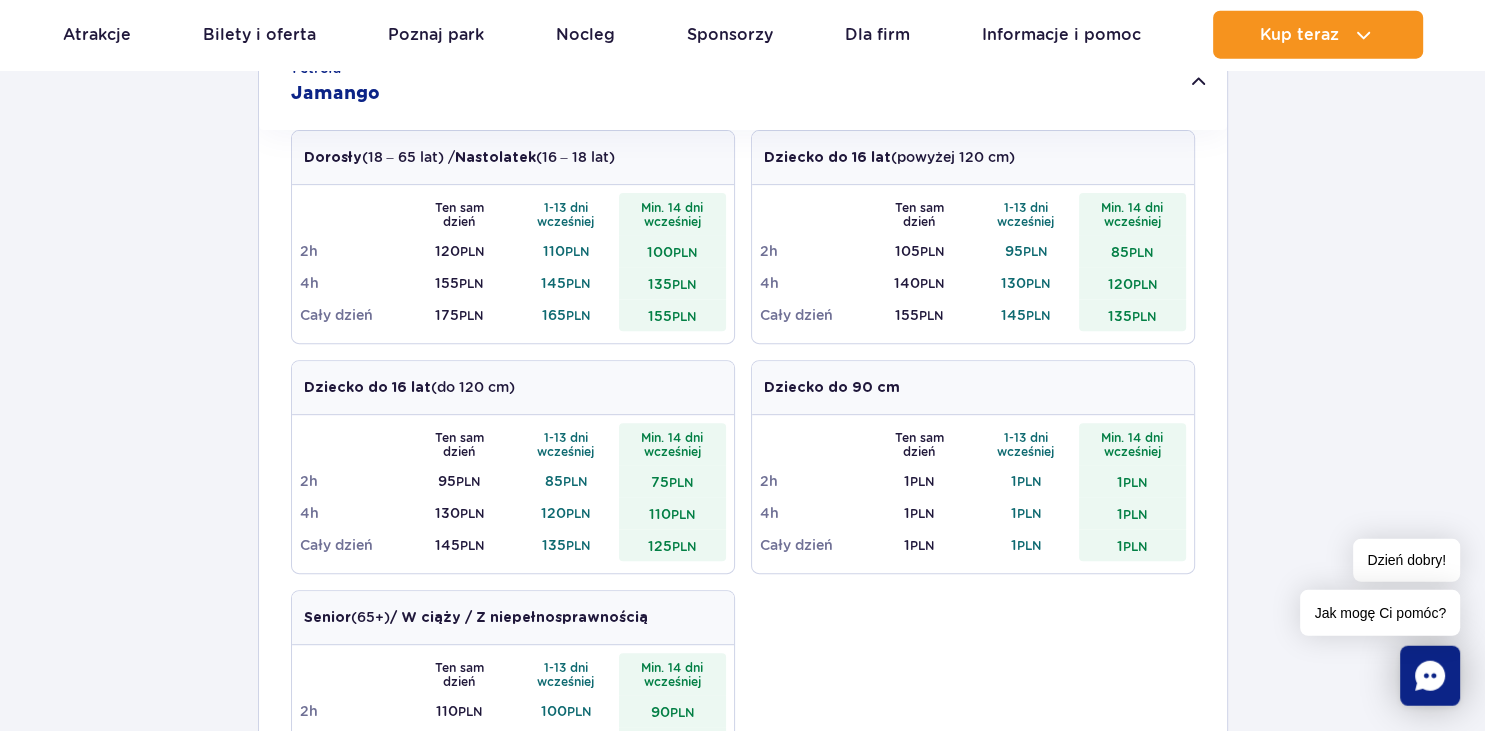 scroll, scrollTop: 704, scrollLeft: 0, axis: vertical 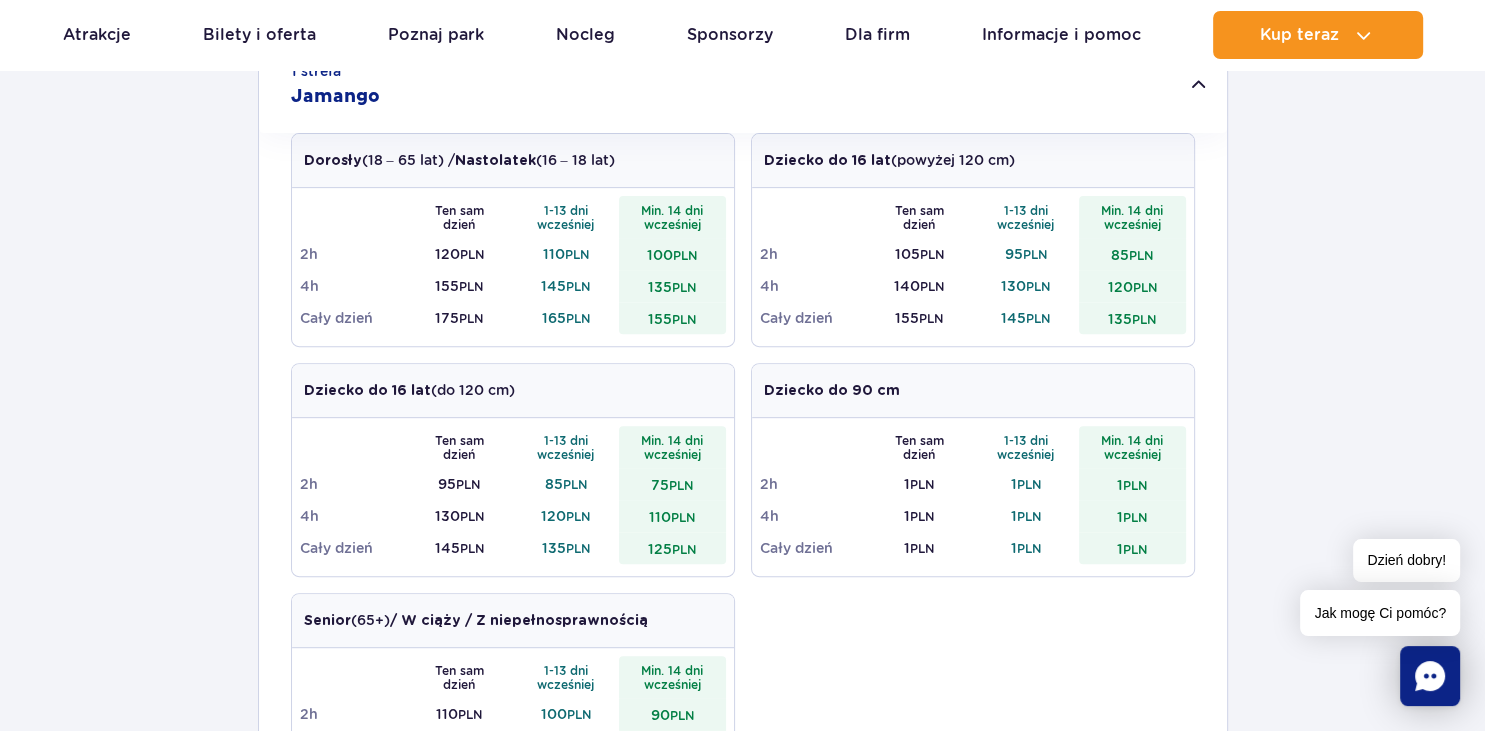 click on "1 strefa
Jamango
Dorosły  (18 – 65 lat) /  Nastolatek  (16 – 18 lat)
Ten sam dzień
1-13 dni wcześniej
Min. 14 dni wcześniej
2h 120  PLN 110  PLN 100  PLN
4h 155  PLN 145  PLN 135  PLN
Cały dzień 175  PLN 165  PLN 155  PLN
Dziecko do 16 lat  (powyżej 120 cm)
Ten sam dzień
1-13 dni wcześniej
Min. 14 dni wcześniej
2h 105  PLN 95  PLN 85  PLN
4h 140  PLN 130  PLN 120  PLN
Cały dzień 155  2h" at bounding box center [742, 827] 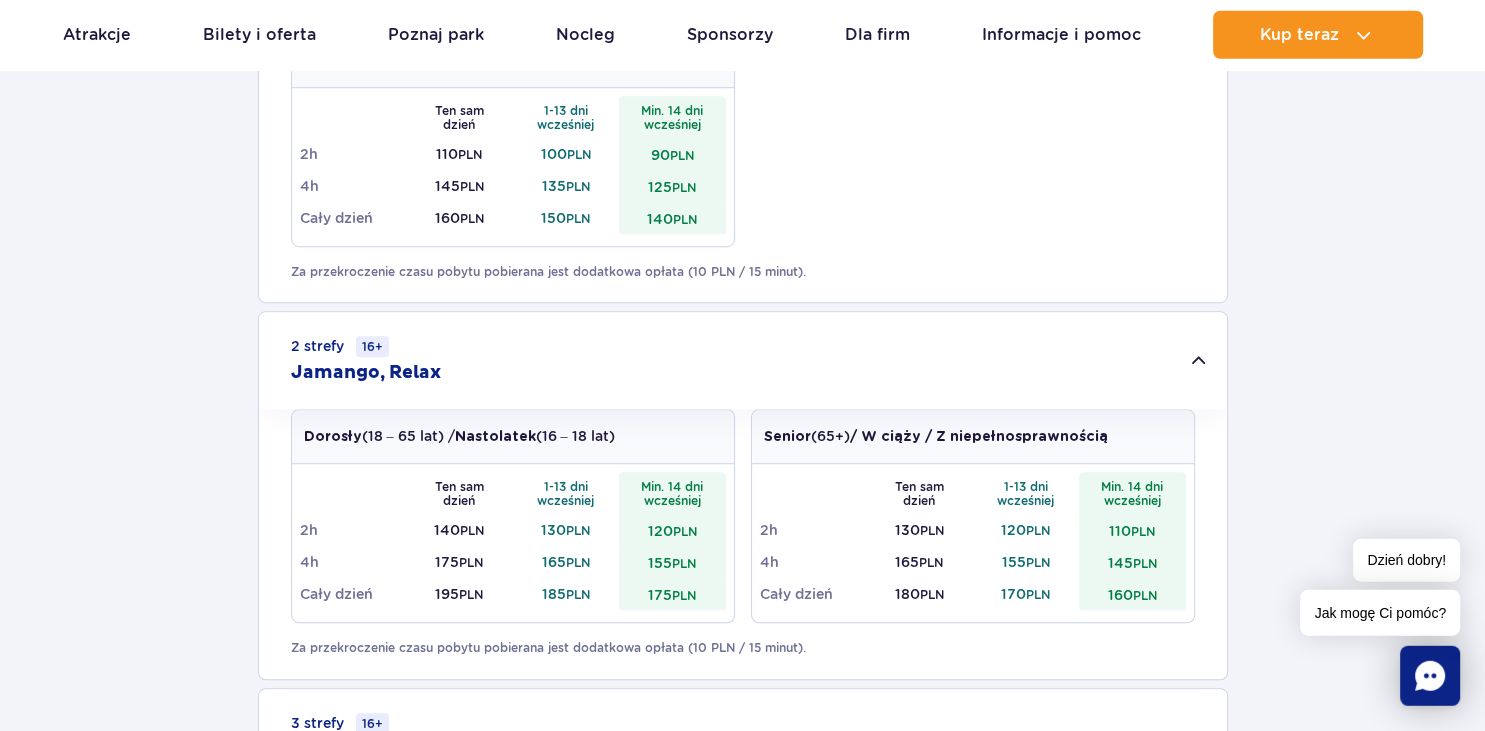 scroll, scrollTop: 1302, scrollLeft: 0, axis: vertical 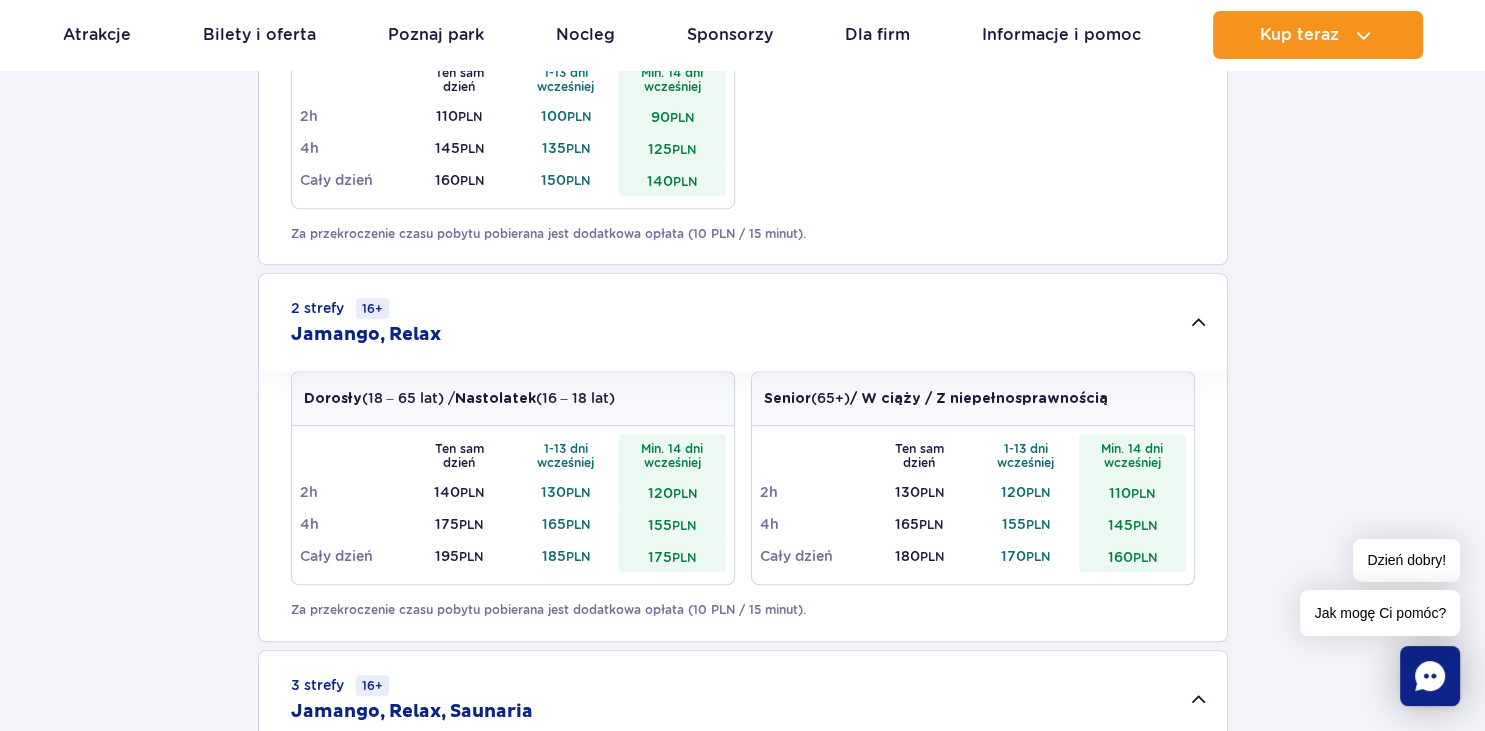 click on "1 strefa
Jamango
Dorosły  (18 – 65 lat) /  Nastolatek  (16 – 18 lat)
Ten sam dzień
1-13 dni wcześniej
Min. 14 dni wcześniej
2h 120  PLN 110  PLN 100  PLN
4h 155  PLN 145  PLN 135  PLN
Cały dzień 175  PLN 165  PLN 155  PLN
Dziecko do 16 lat  (powyżej 120 cm)
Ten sam dzień
1-13 dni wcześniej
Min. 14 dni wcześniej
2h 105  PLN 95  PLN 85  PLN
4h 140  PLN 130  PLN 120  PLN
Cały dzień 155  2h" at bounding box center [742, 229] 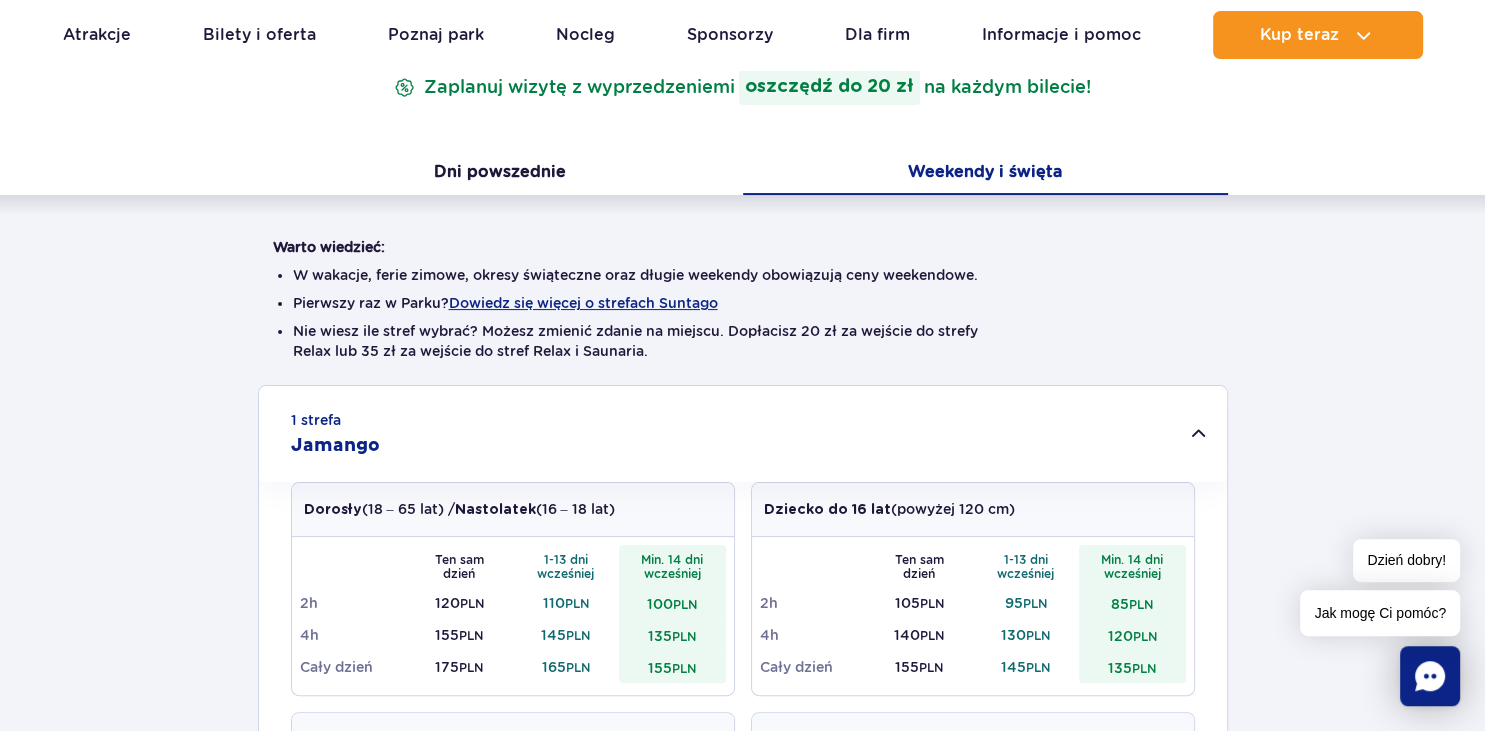 scroll, scrollTop: 316, scrollLeft: 0, axis: vertical 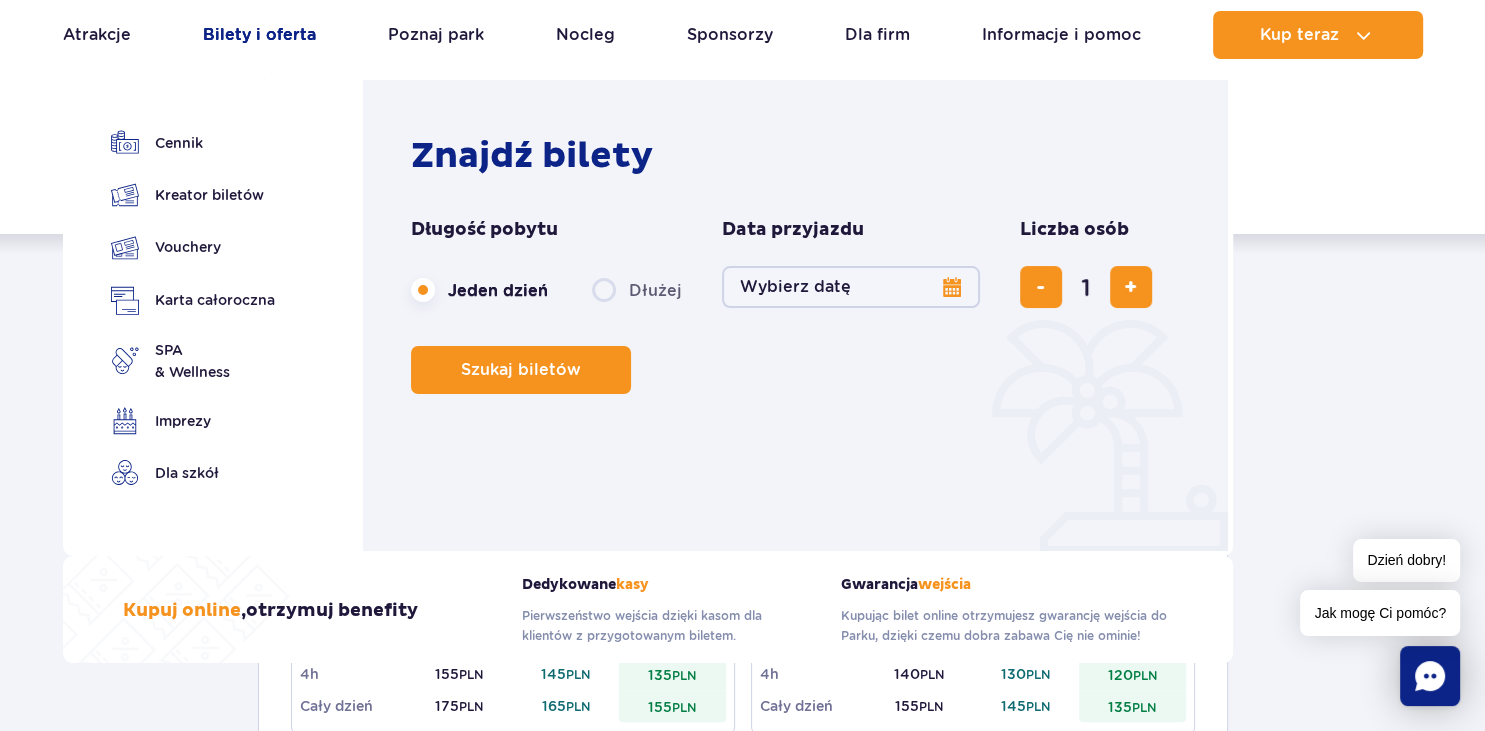 click on "Bilety i oferta" at bounding box center [259, 35] 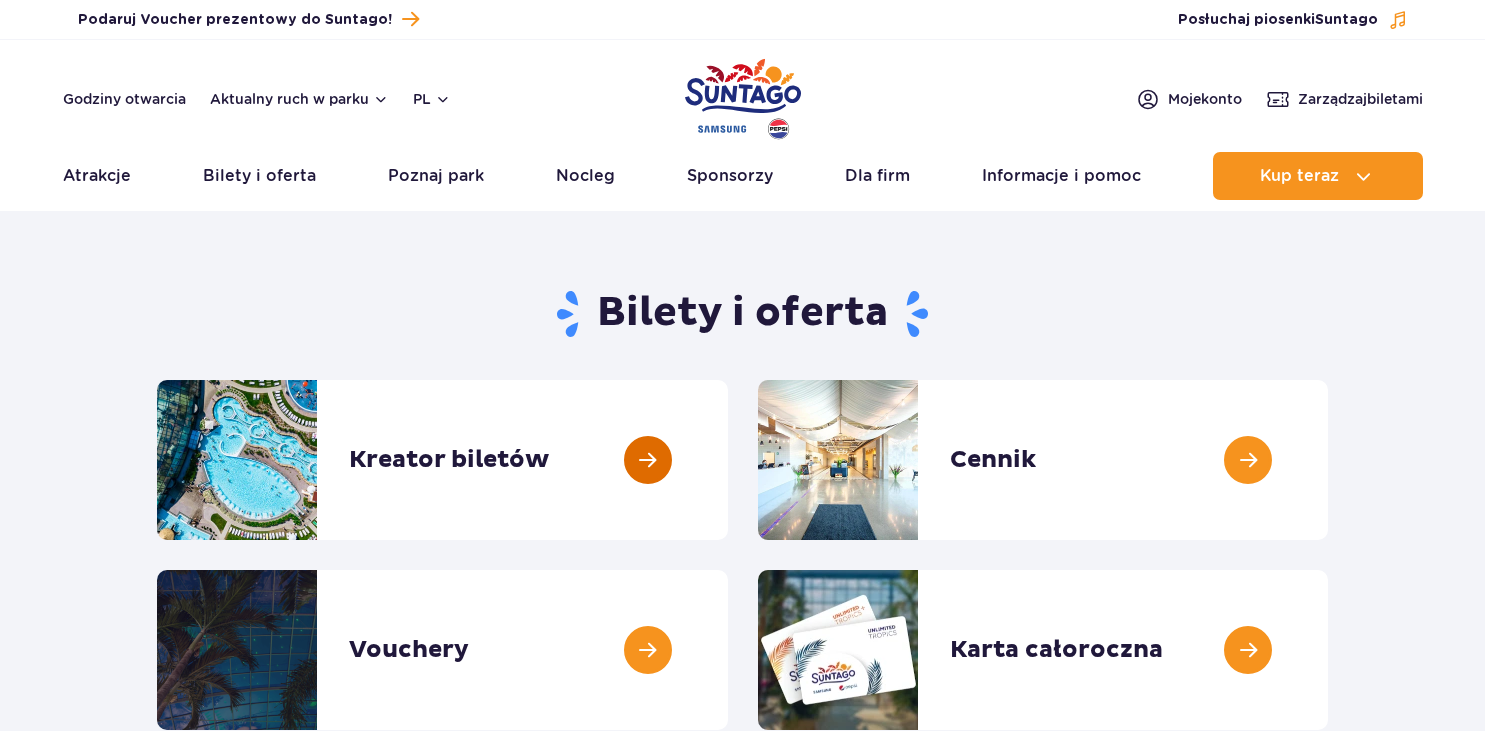 scroll, scrollTop: 0, scrollLeft: 0, axis: both 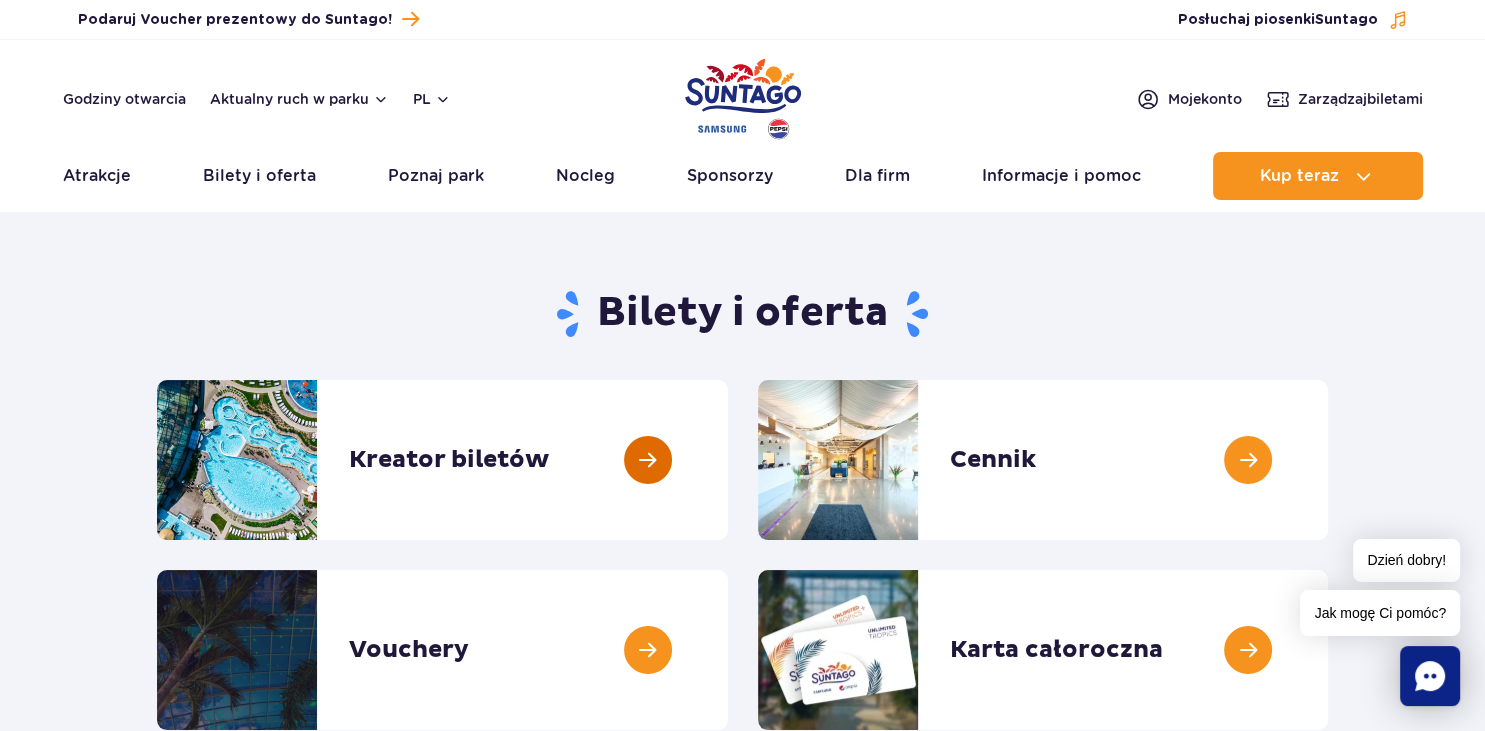 click at bounding box center [728, 460] 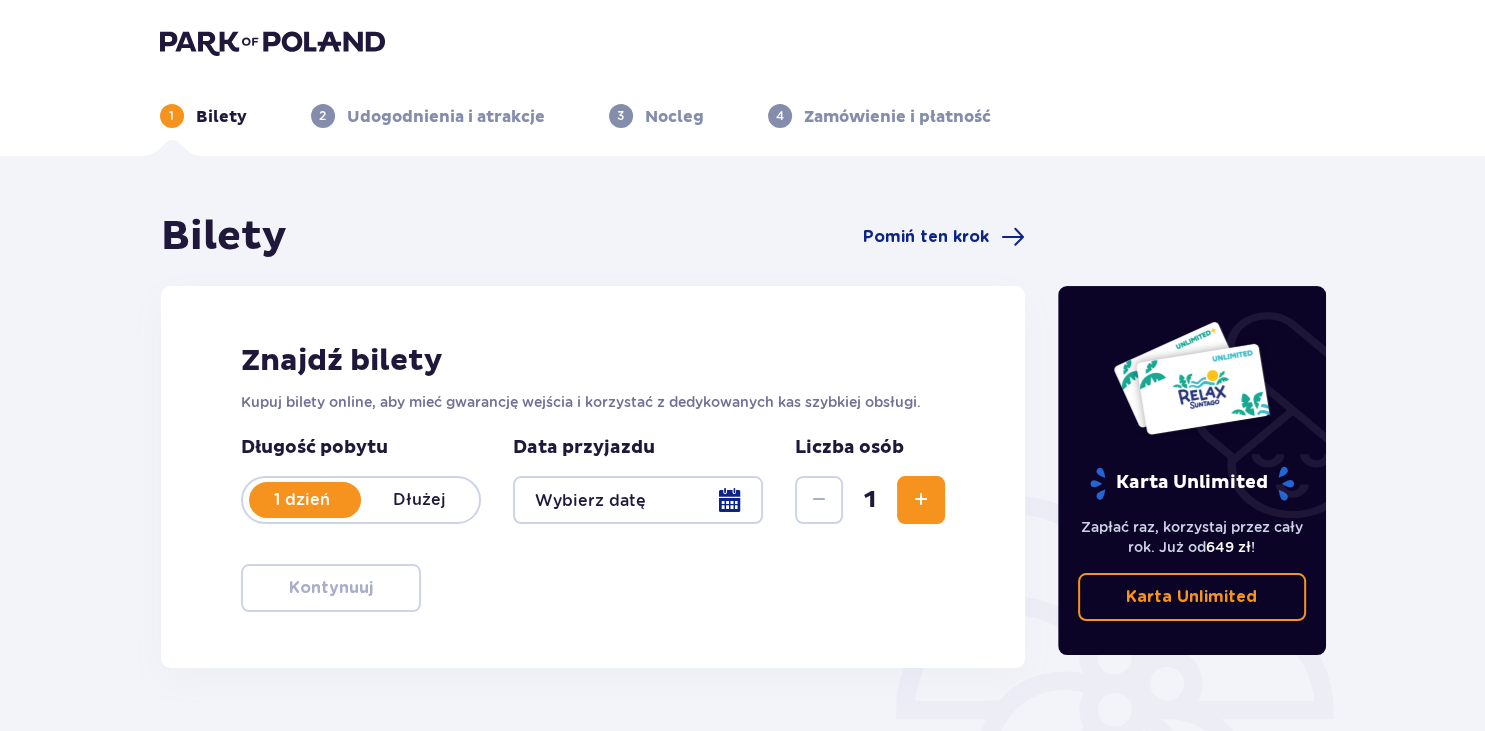 scroll, scrollTop: 140, scrollLeft: 0, axis: vertical 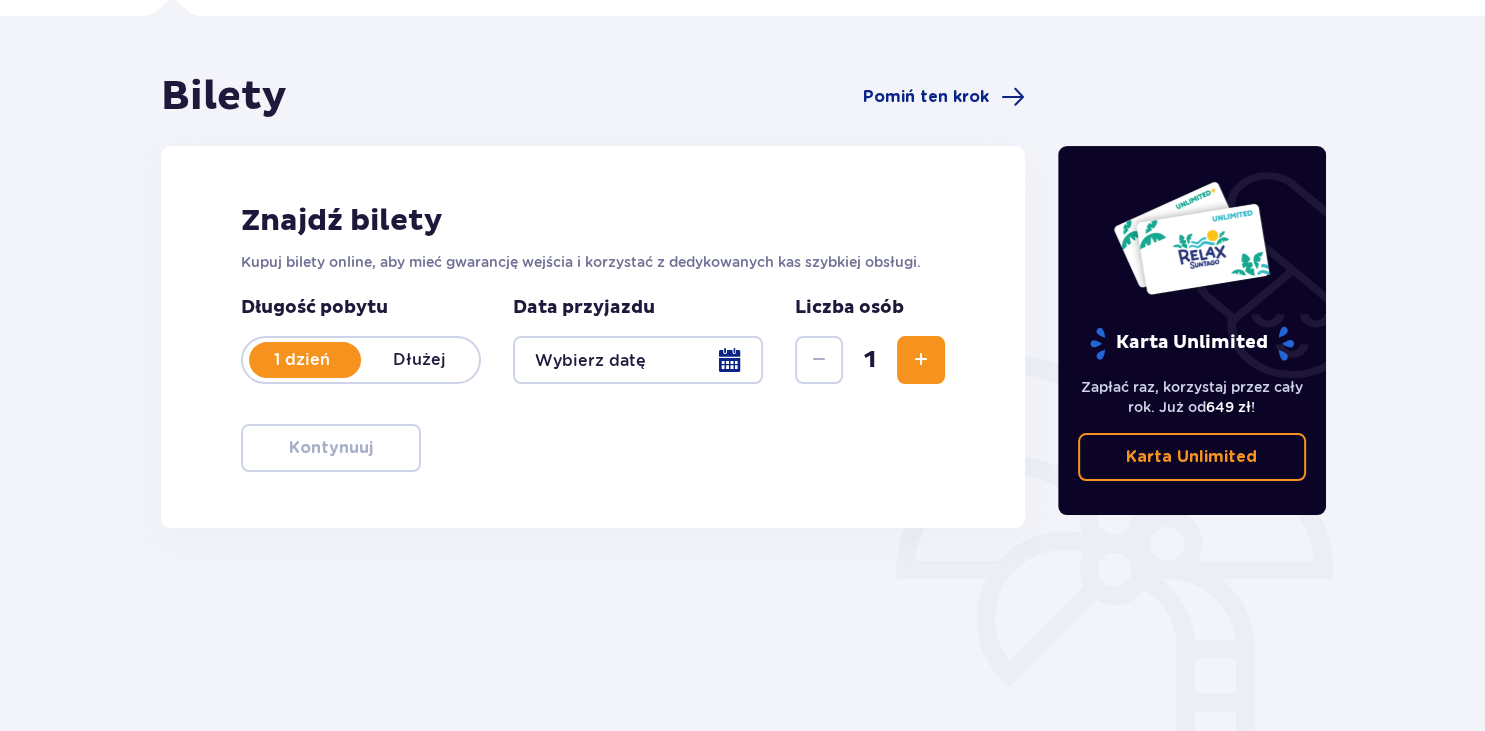 click at bounding box center (638, 360) 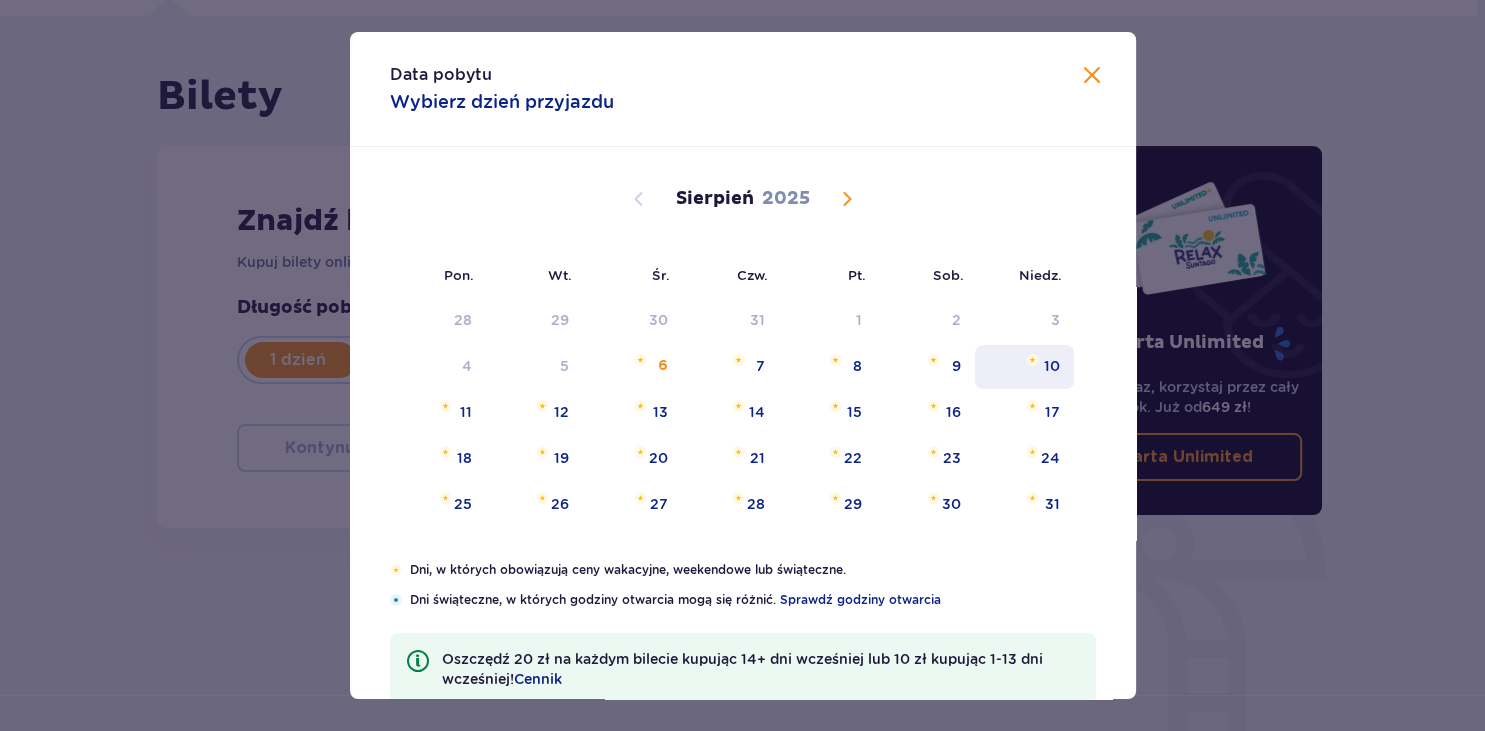 click on "10" at bounding box center [1024, 367] 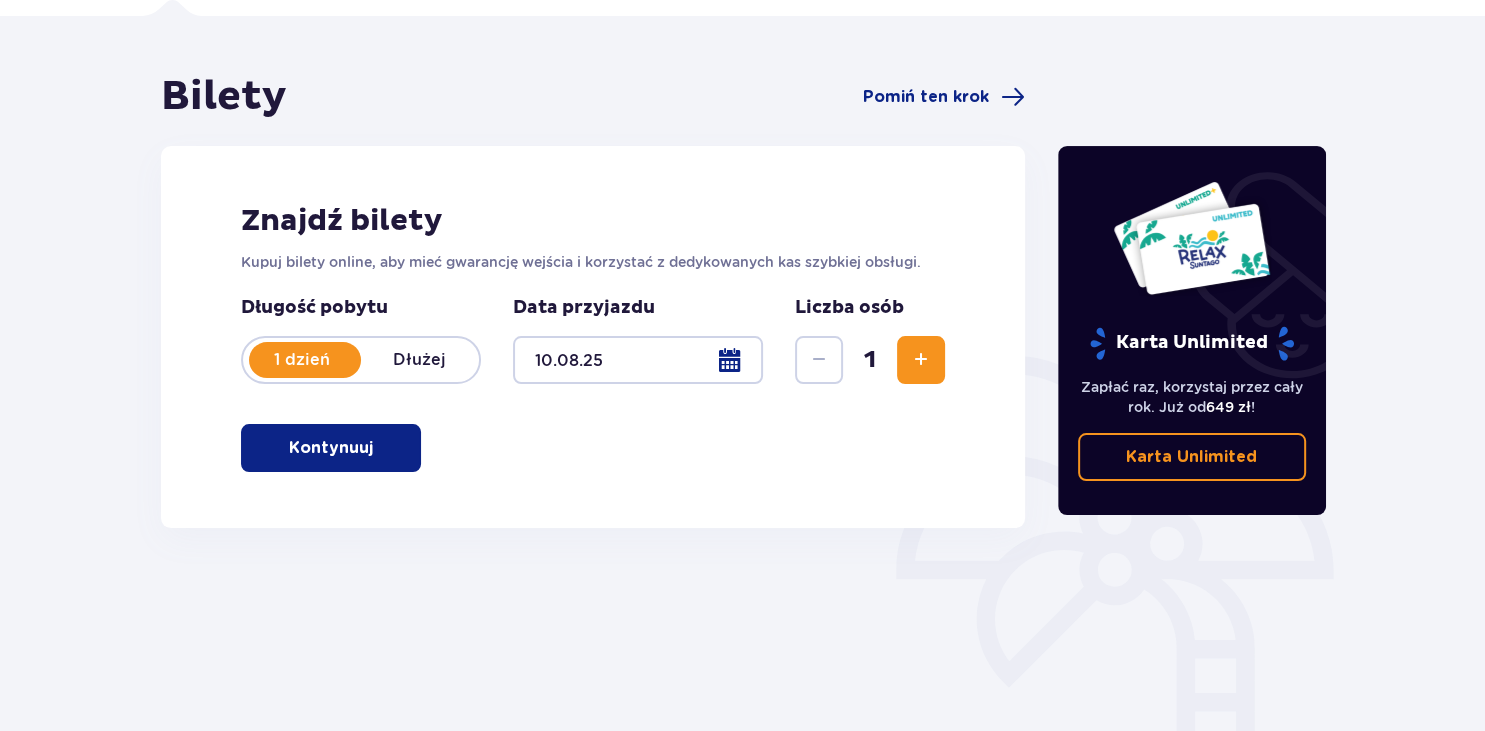click at bounding box center (921, 360) 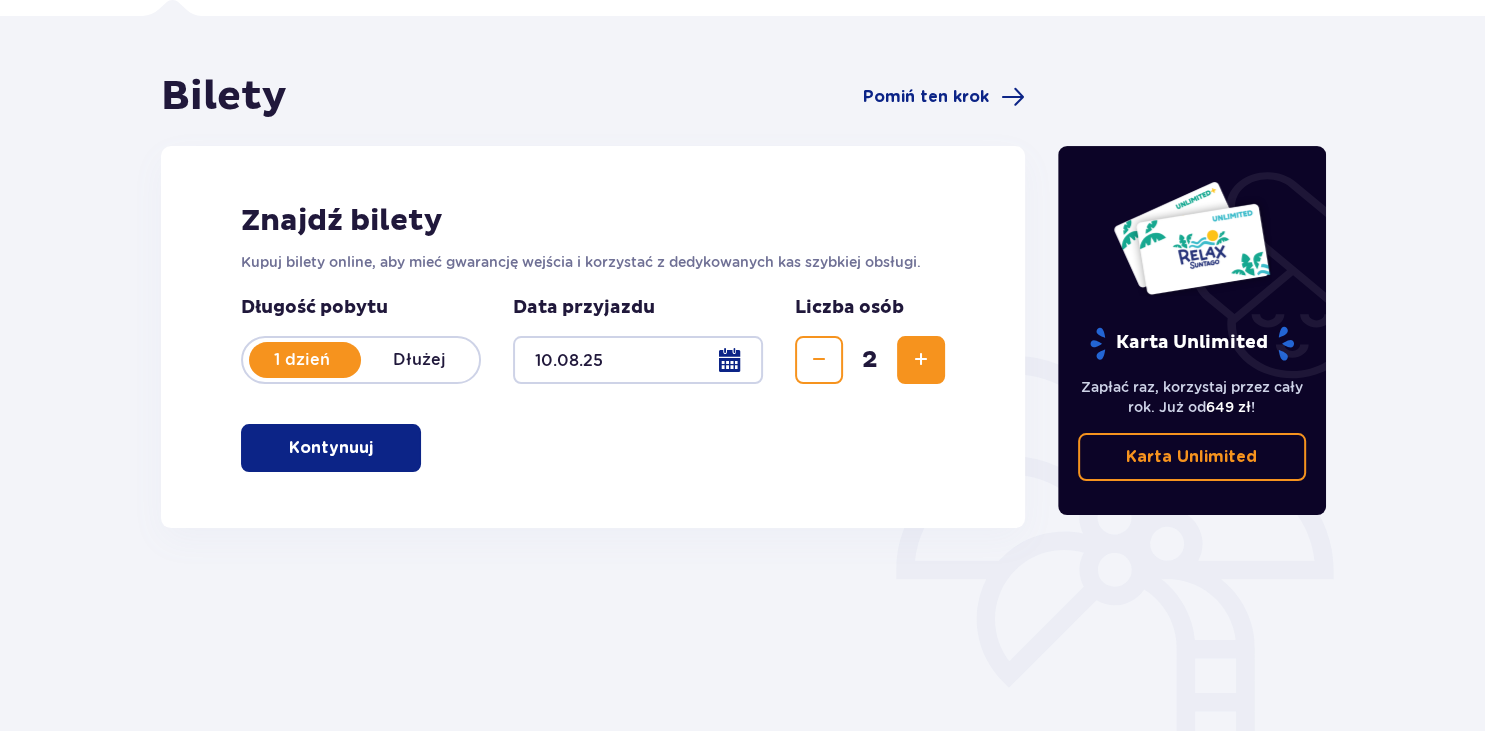 click at bounding box center (921, 360) 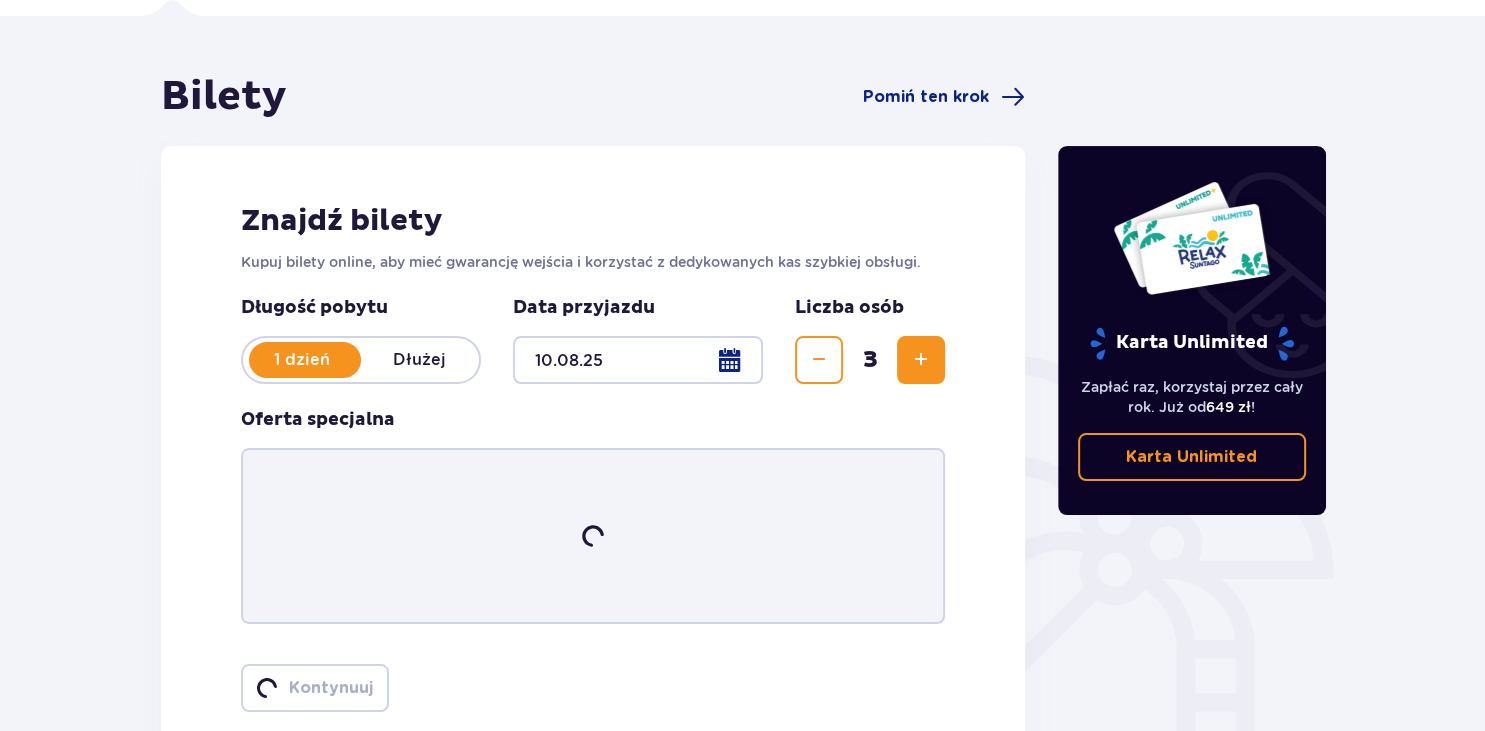 click at bounding box center [921, 360] 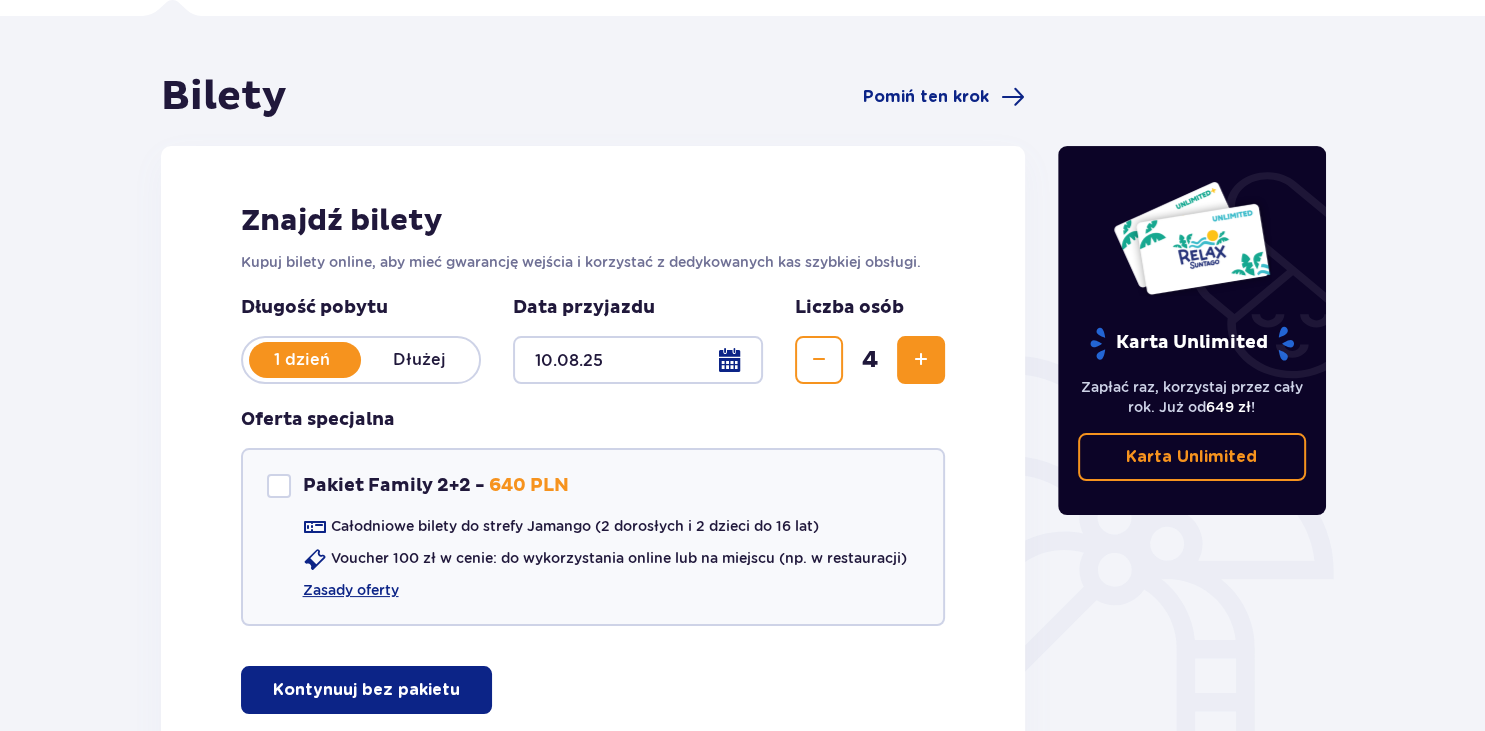 click at bounding box center (921, 360) 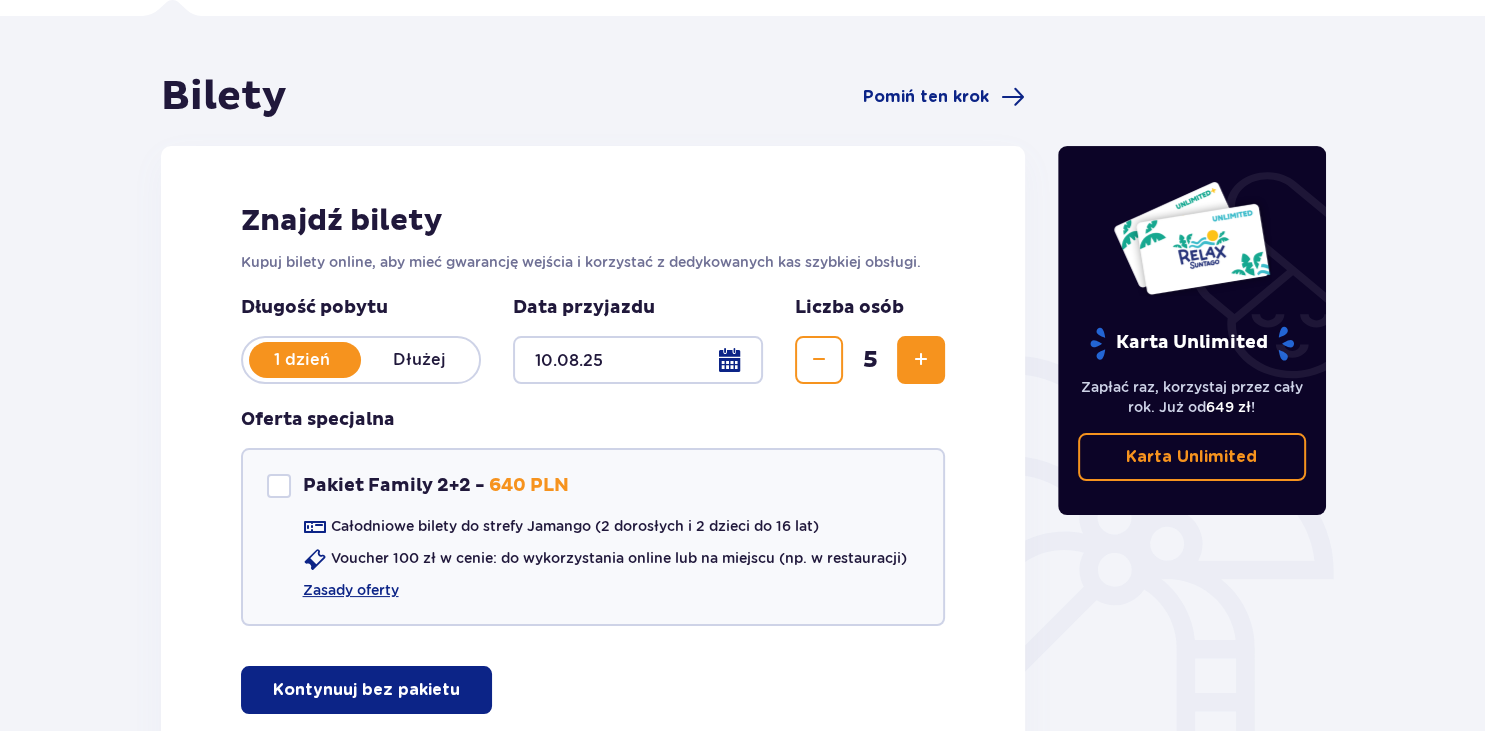 click at bounding box center [921, 360] 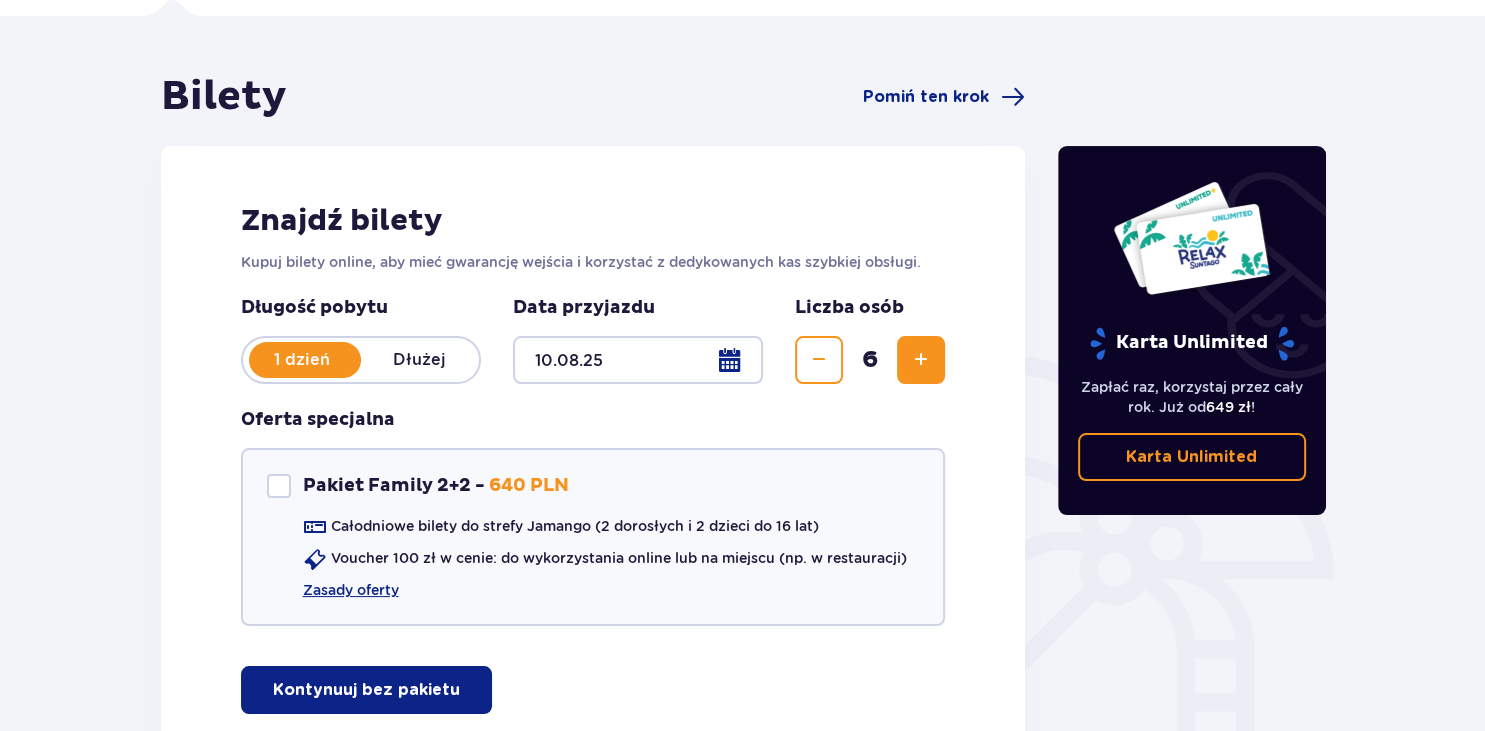 click on "Bilety Pomiń ten krok Znajdź bilety Kupuj bilety online, aby mieć gwarancję wejścia i korzystać z dedykowanych kas szybkiej obsługi. Długość pobytu 1 dzień Dłużej Data przyjazdu 10.08.25 Liczba osób 6 Oferta specjalna Pakiet Family 2+2    -  640 PLN Całodniowe bilety do strefy Jamango (2 dorosłych i 2 dzieci do 16 lat) Voucher 100 zł w cenie: do wykorzystania online lub na miejscu (np. w restauracji) Zasady oferty Kontynuuj bez pakietu Karta Unlimited Zapłać raz, korzystaj przez cały rok. Już od  649 zł ! Karta Unlimited" at bounding box center (742, 453) 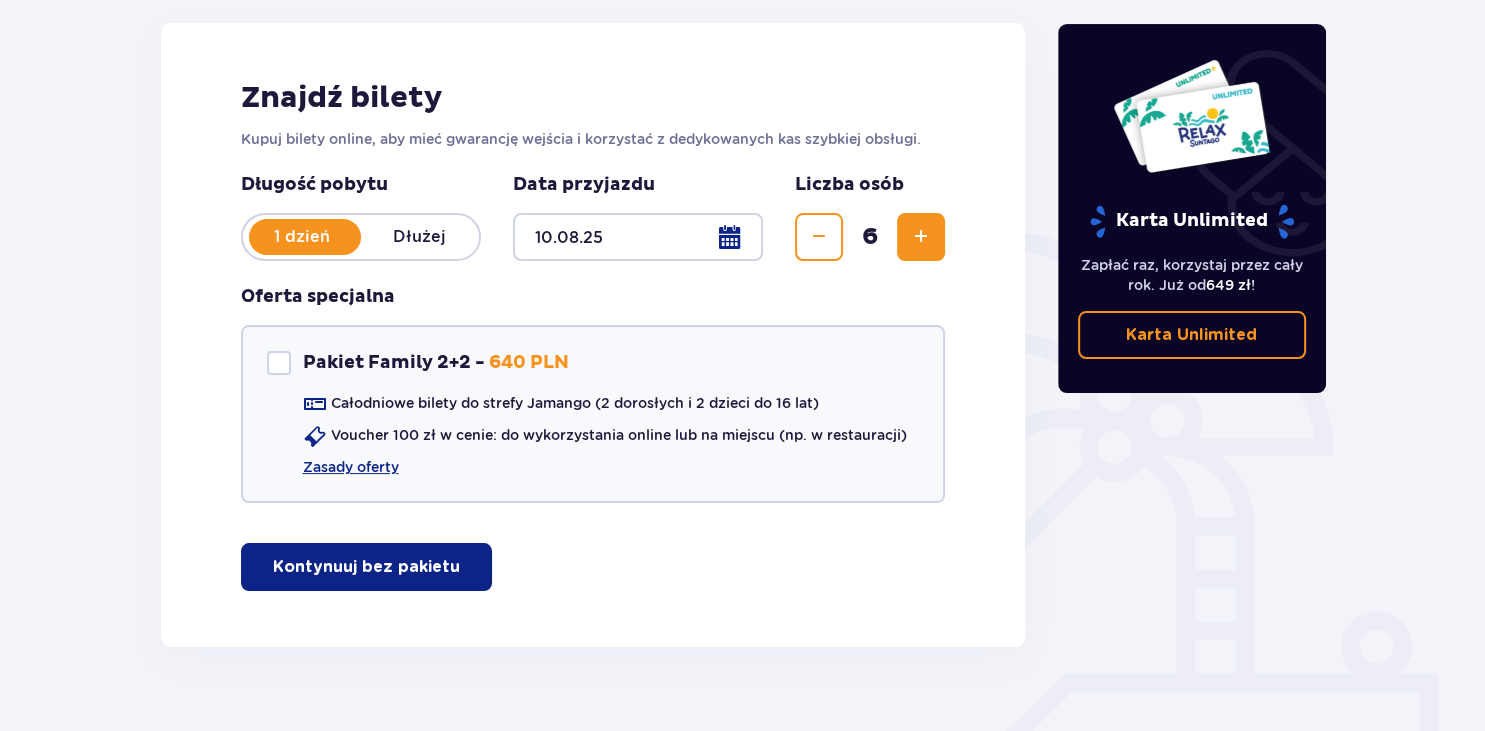 scroll, scrollTop: 281, scrollLeft: 0, axis: vertical 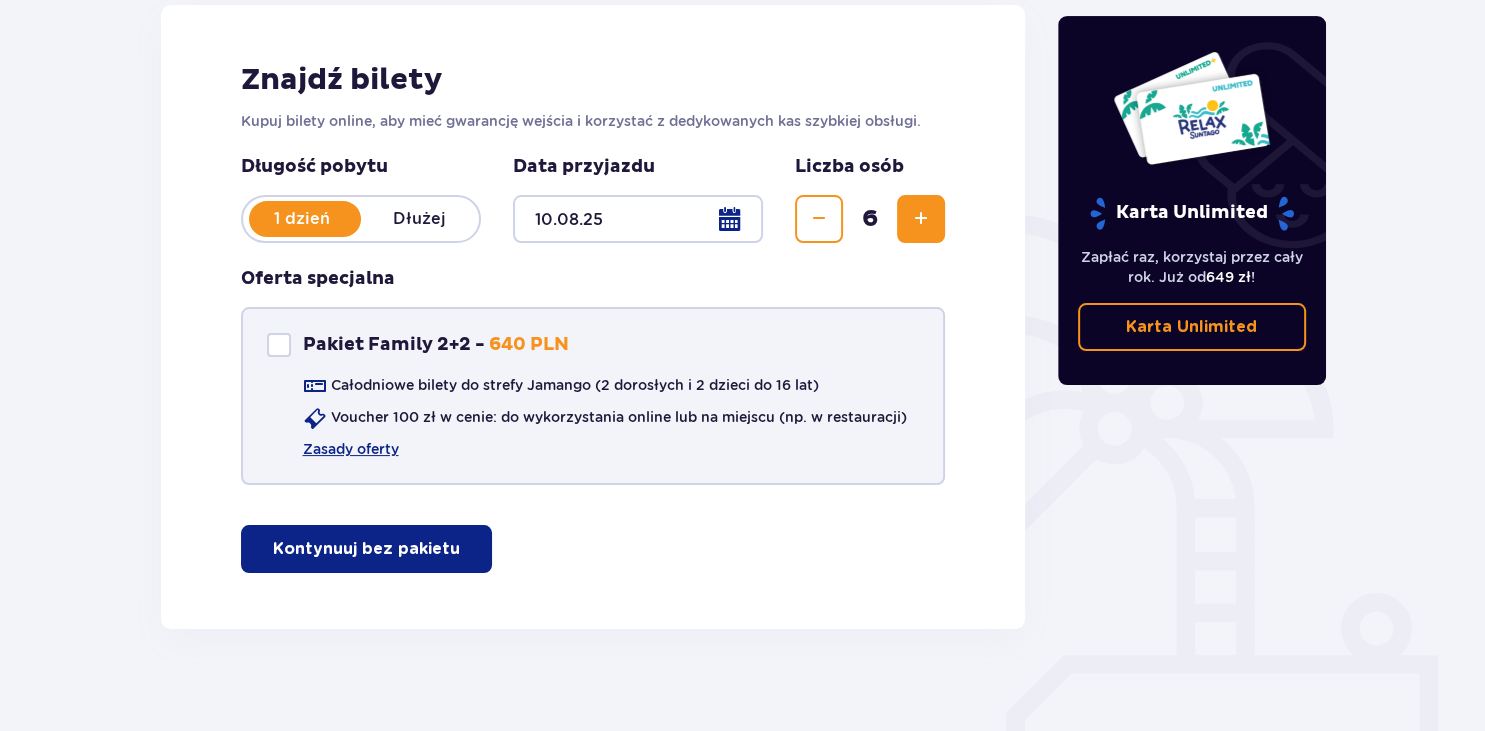 click at bounding box center [279, 345] 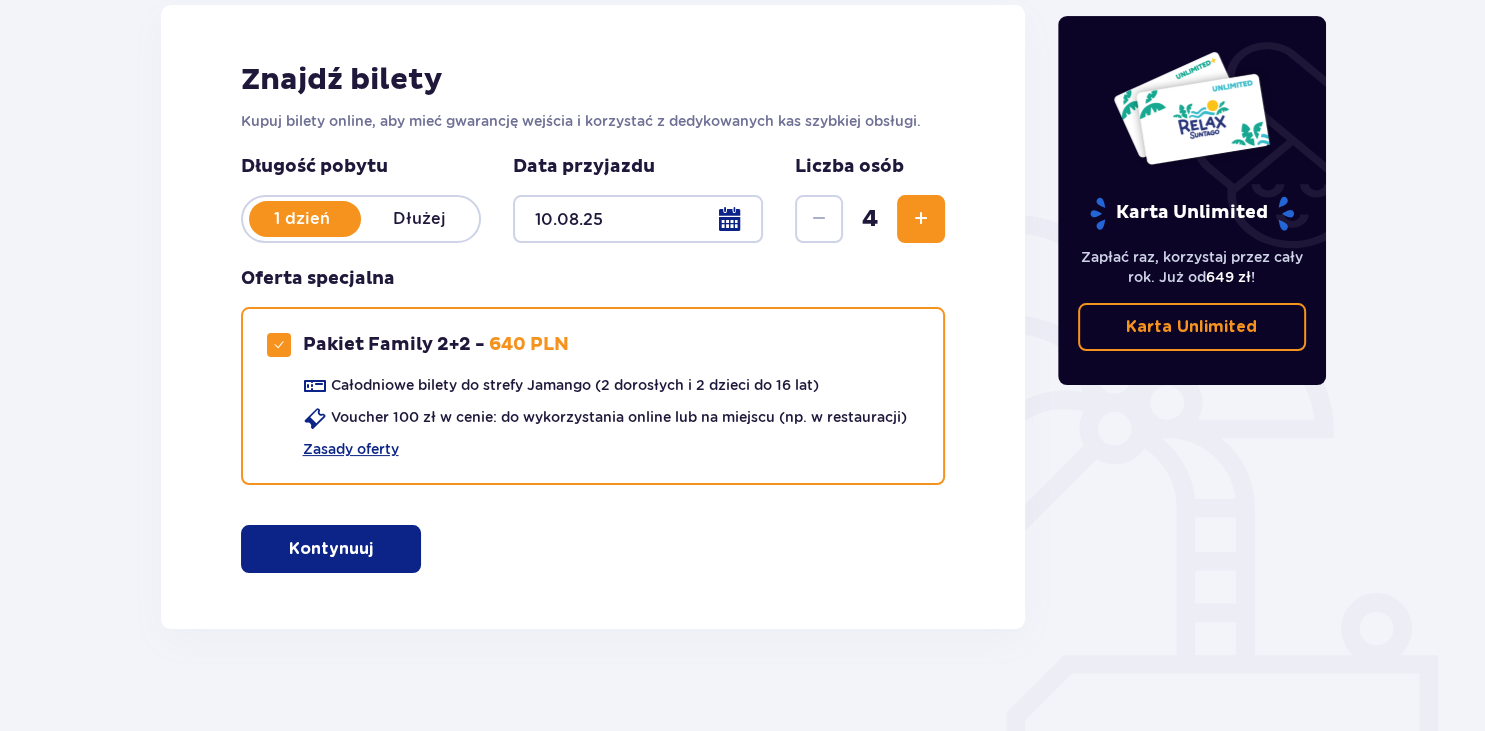 click at bounding box center (377, 549) 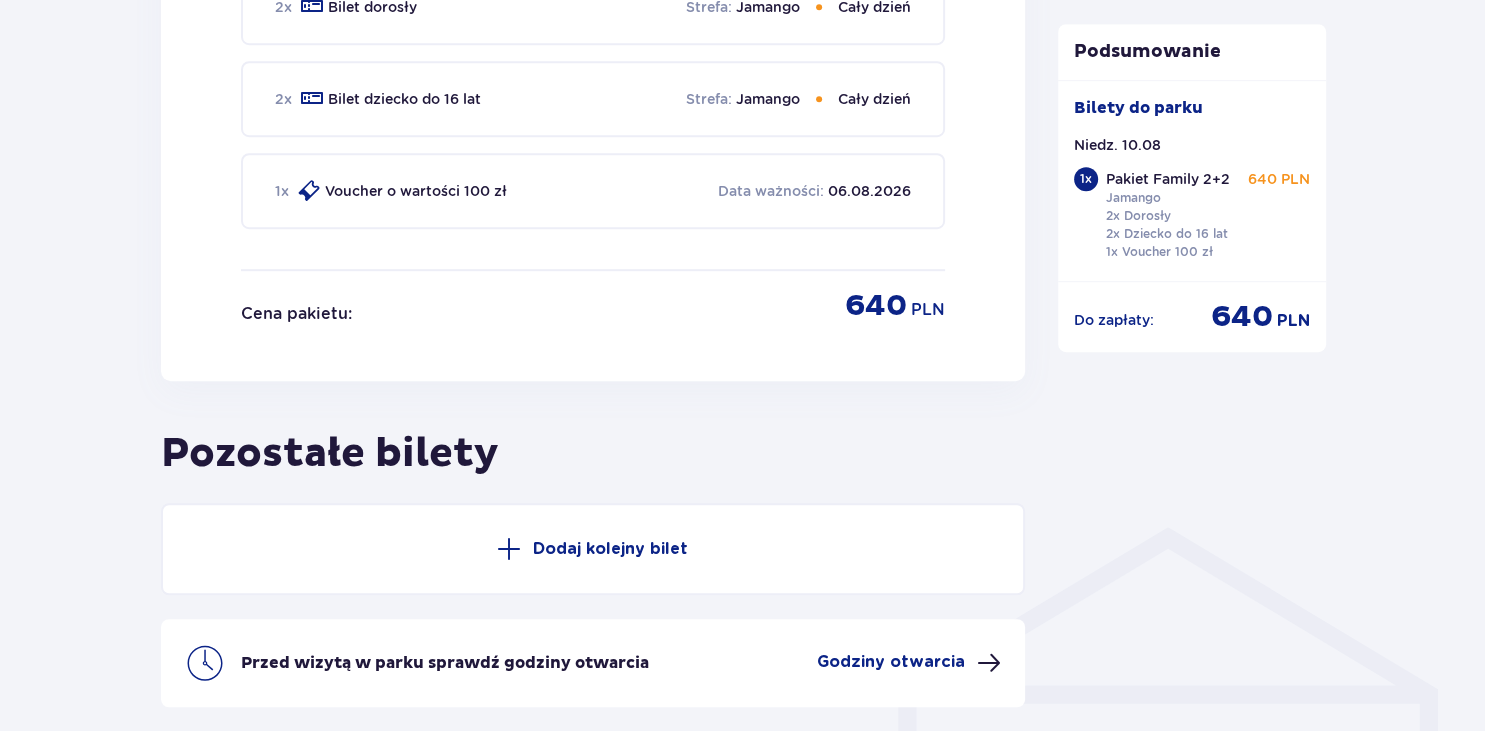 scroll, scrollTop: 1156, scrollLeft: 0, axis: vertical 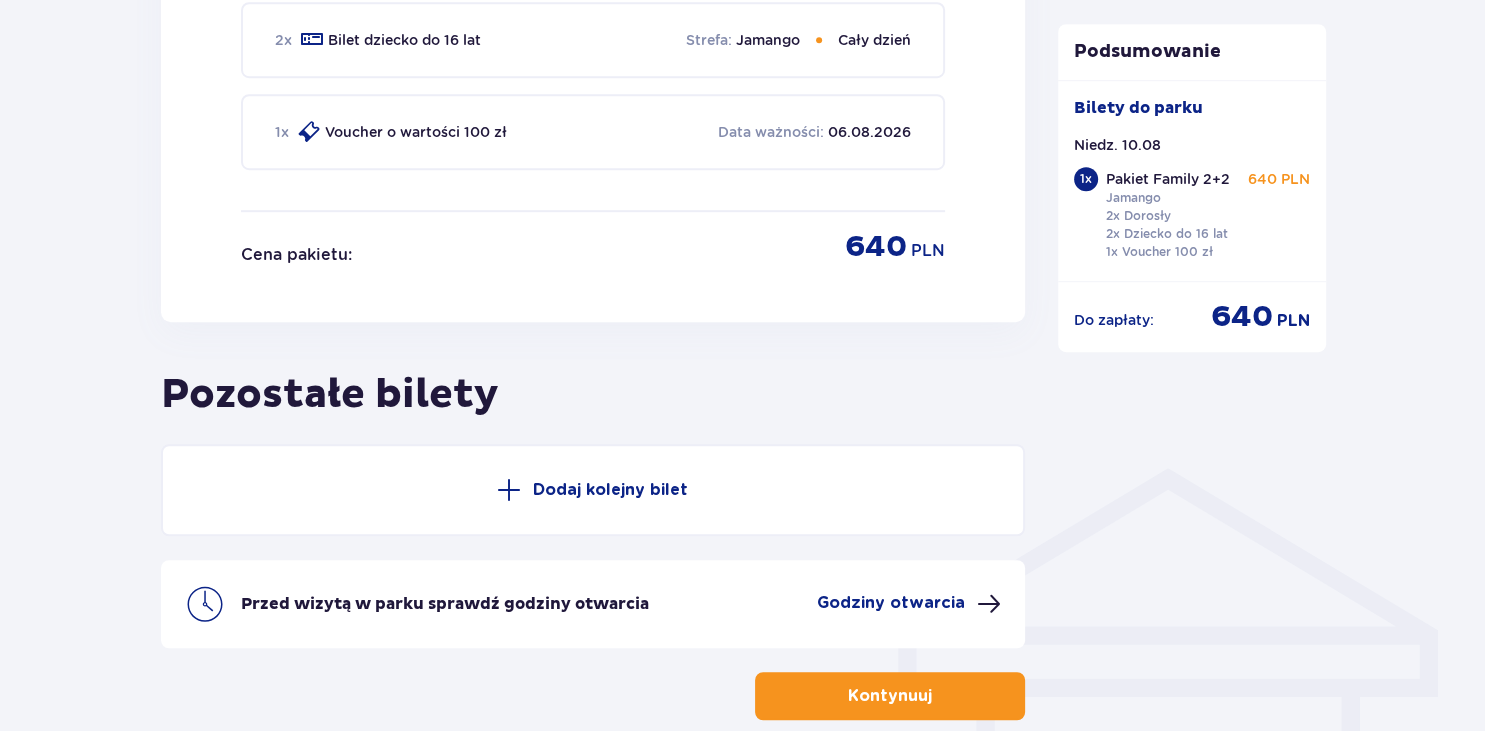 click on "Dodaj kolejny bilet" at bounding box center (610, 490) 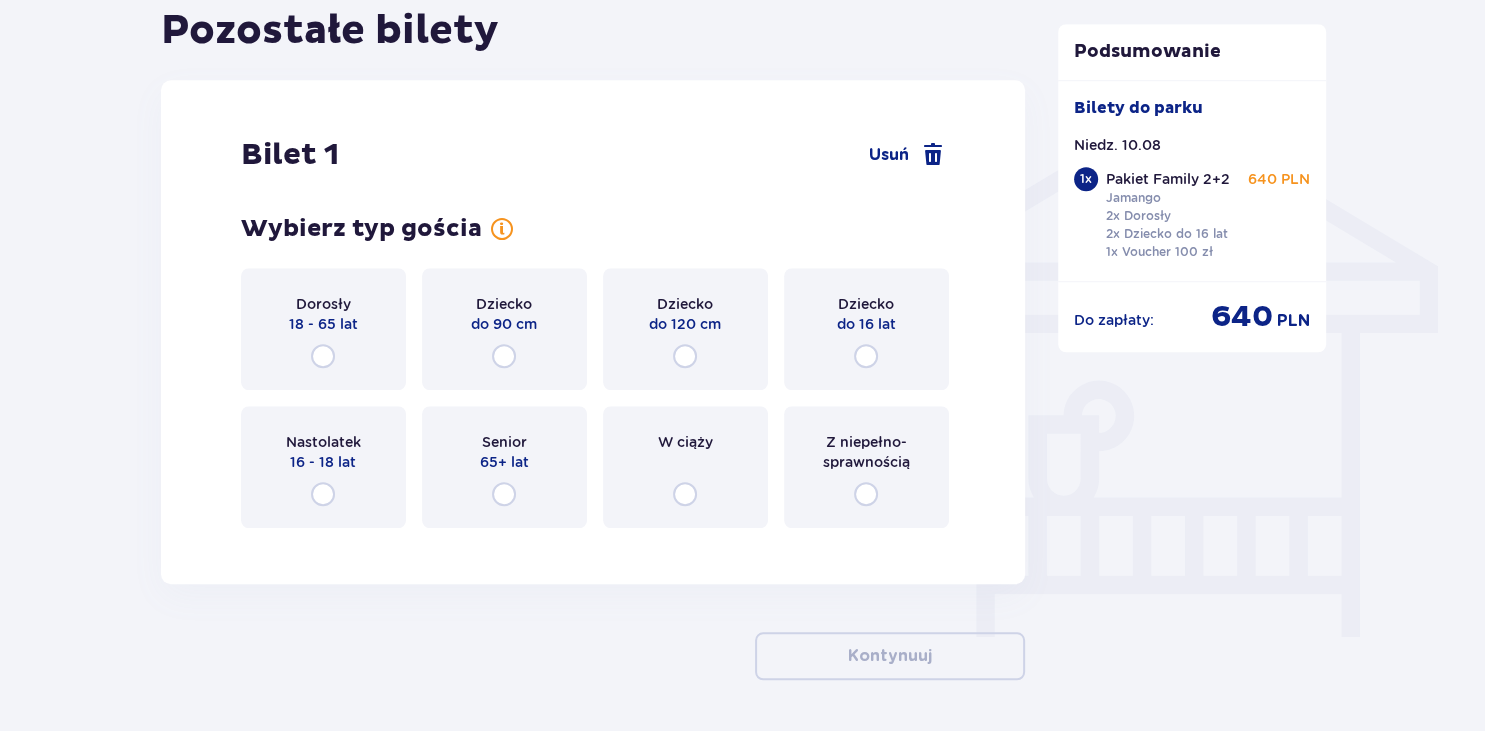scroll, scrollTop: 1572, scrollLeft: 0, axis: vertical 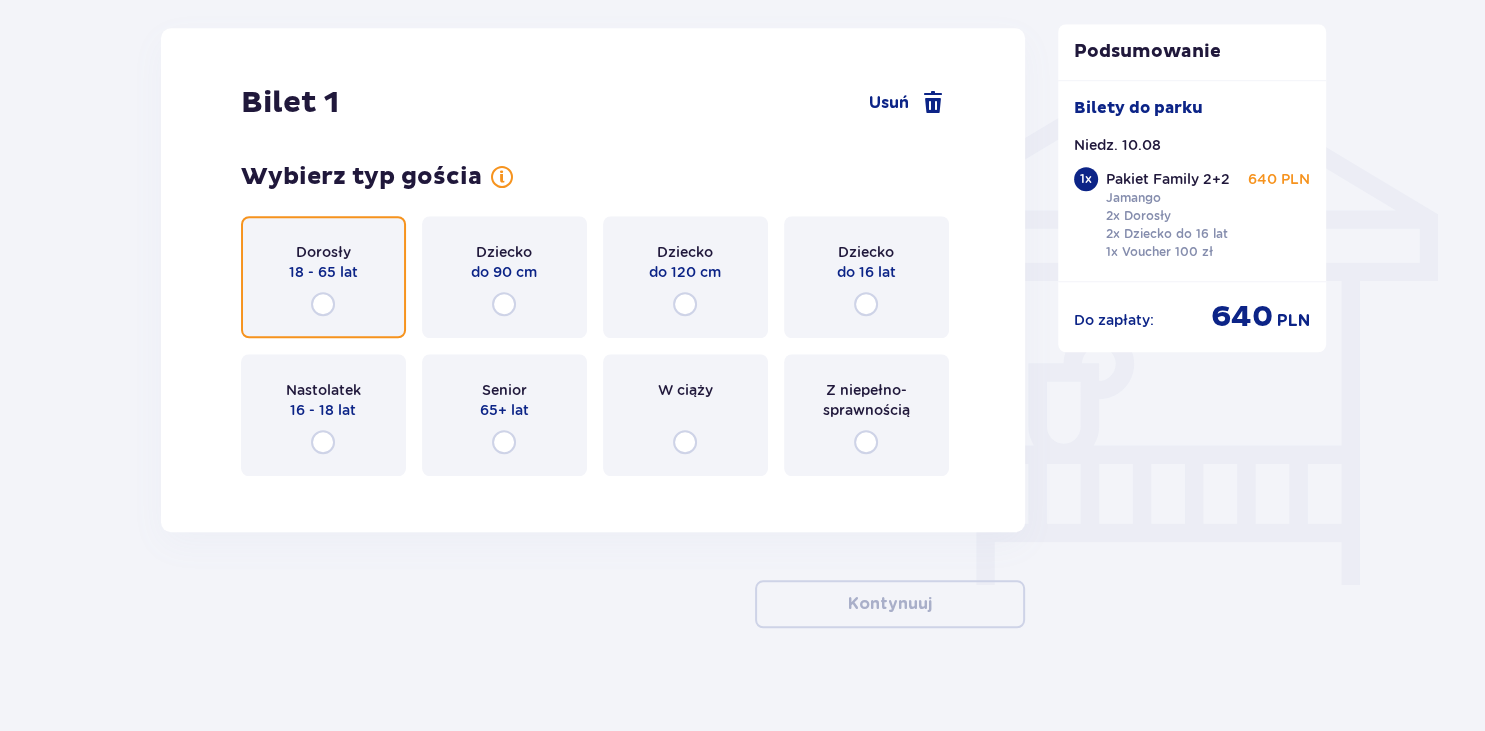 click at bounding box center (323, 304) 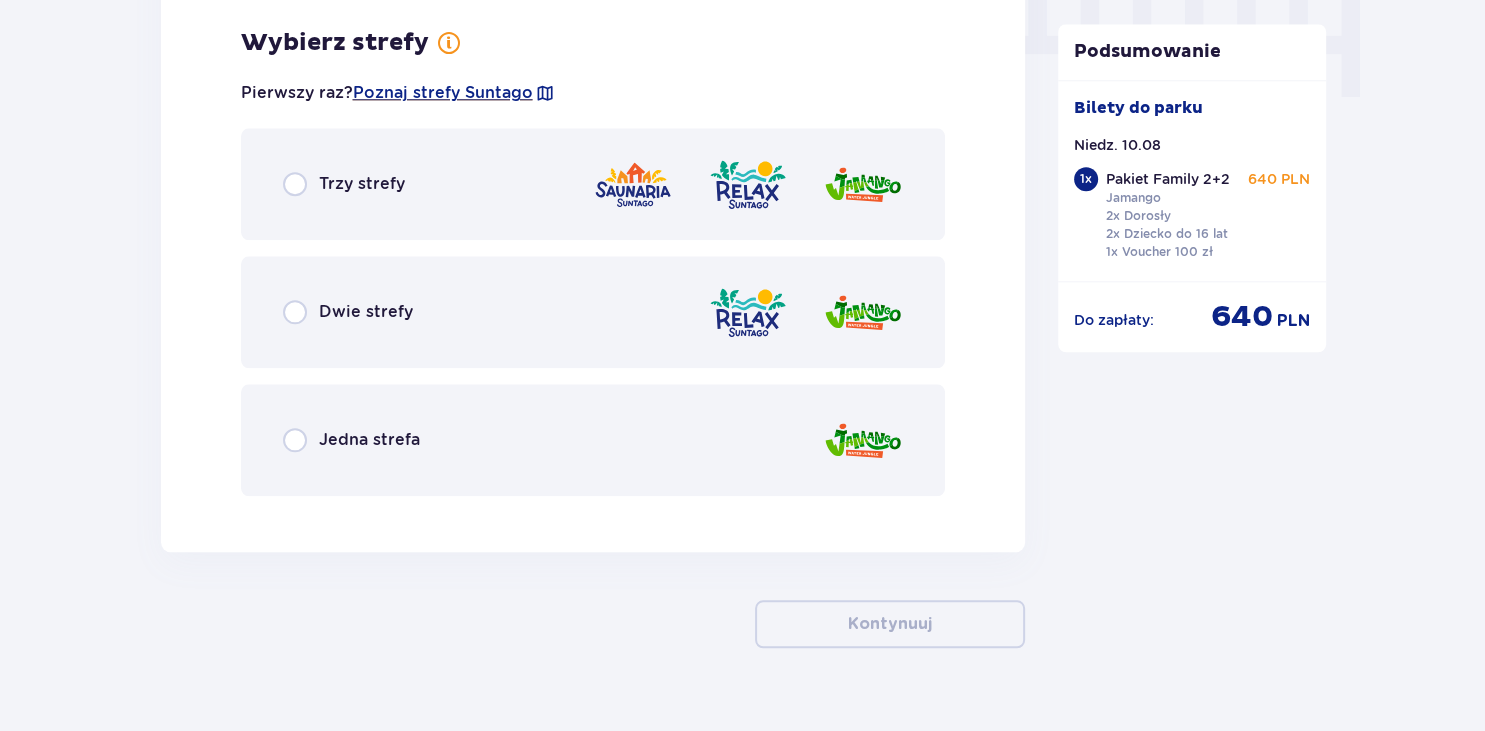 scroll, scrollTop: 2060, scrollLeft: 0, axis: vertical 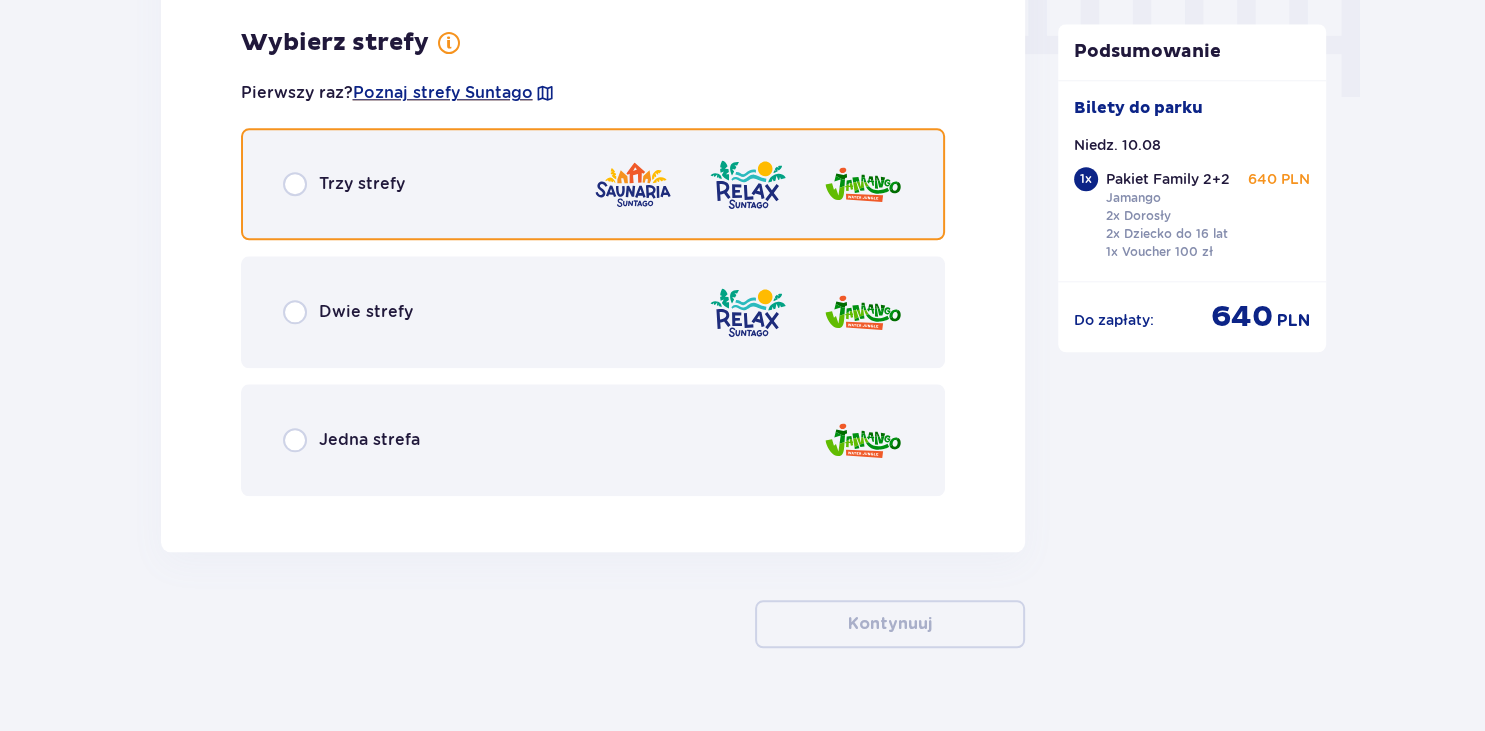 click at bounding box center [295, 184] 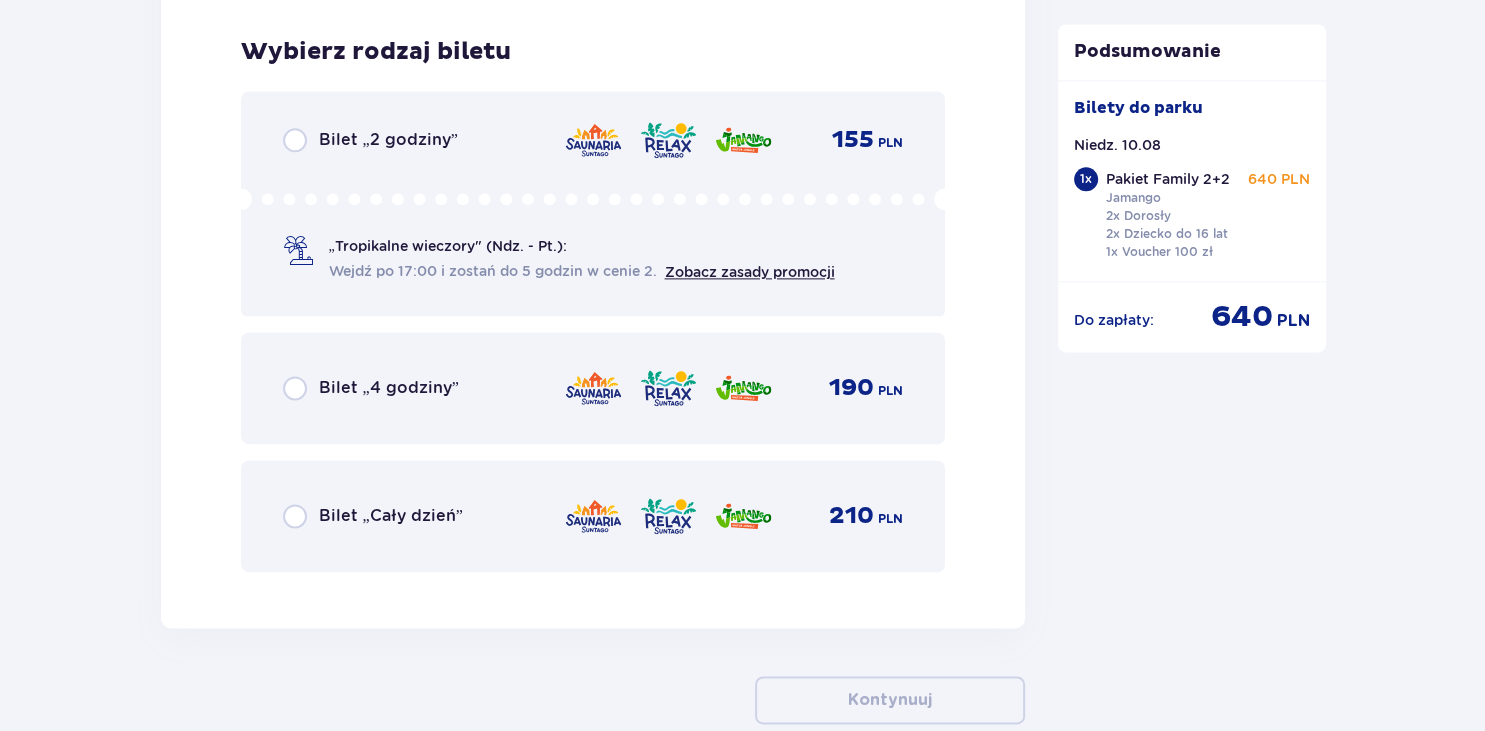scroll, scrollTop: 2568, scrollLeft: 0, axis: vertical 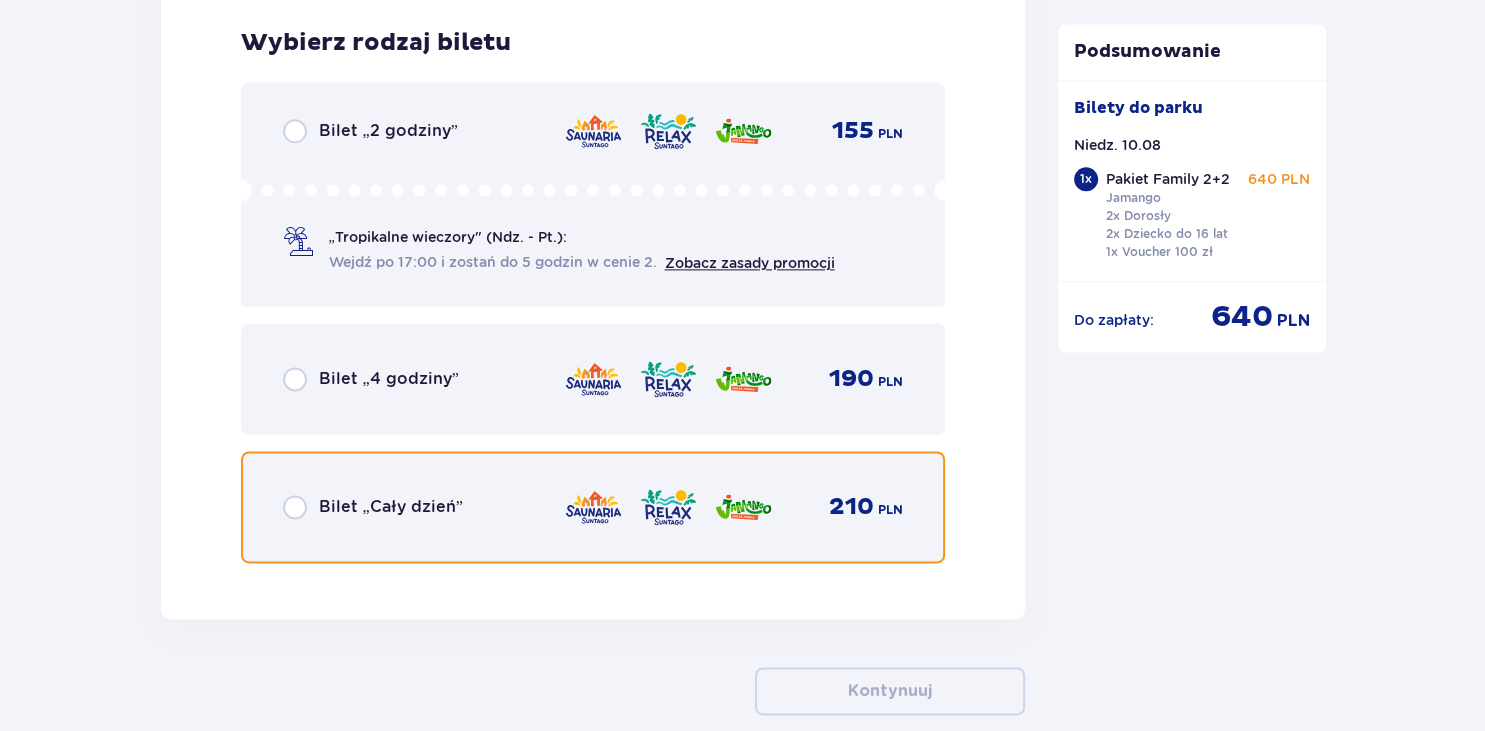 click at bounding box center (295, 507) 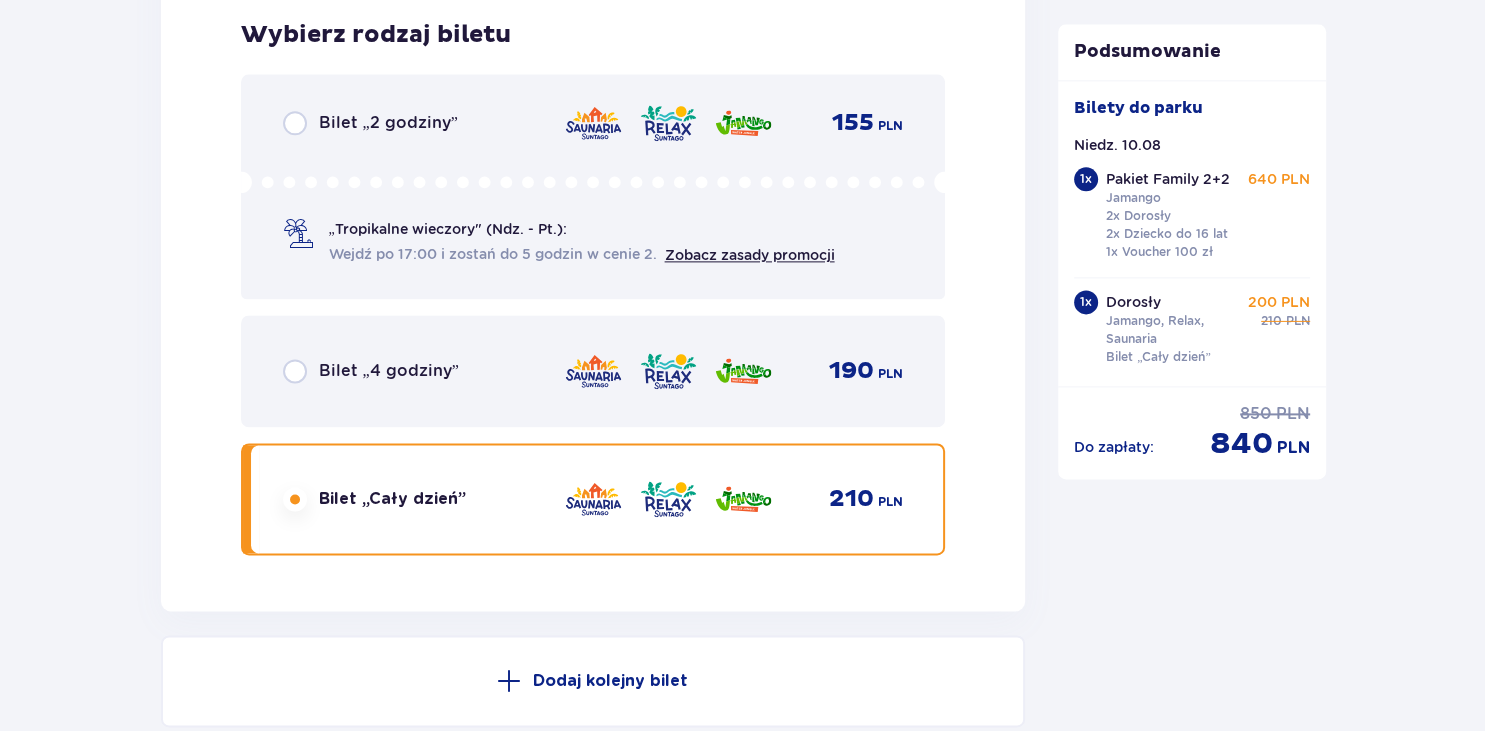 scroll, scrollTop: 2518, scrollLeft: 0, axis: vertical 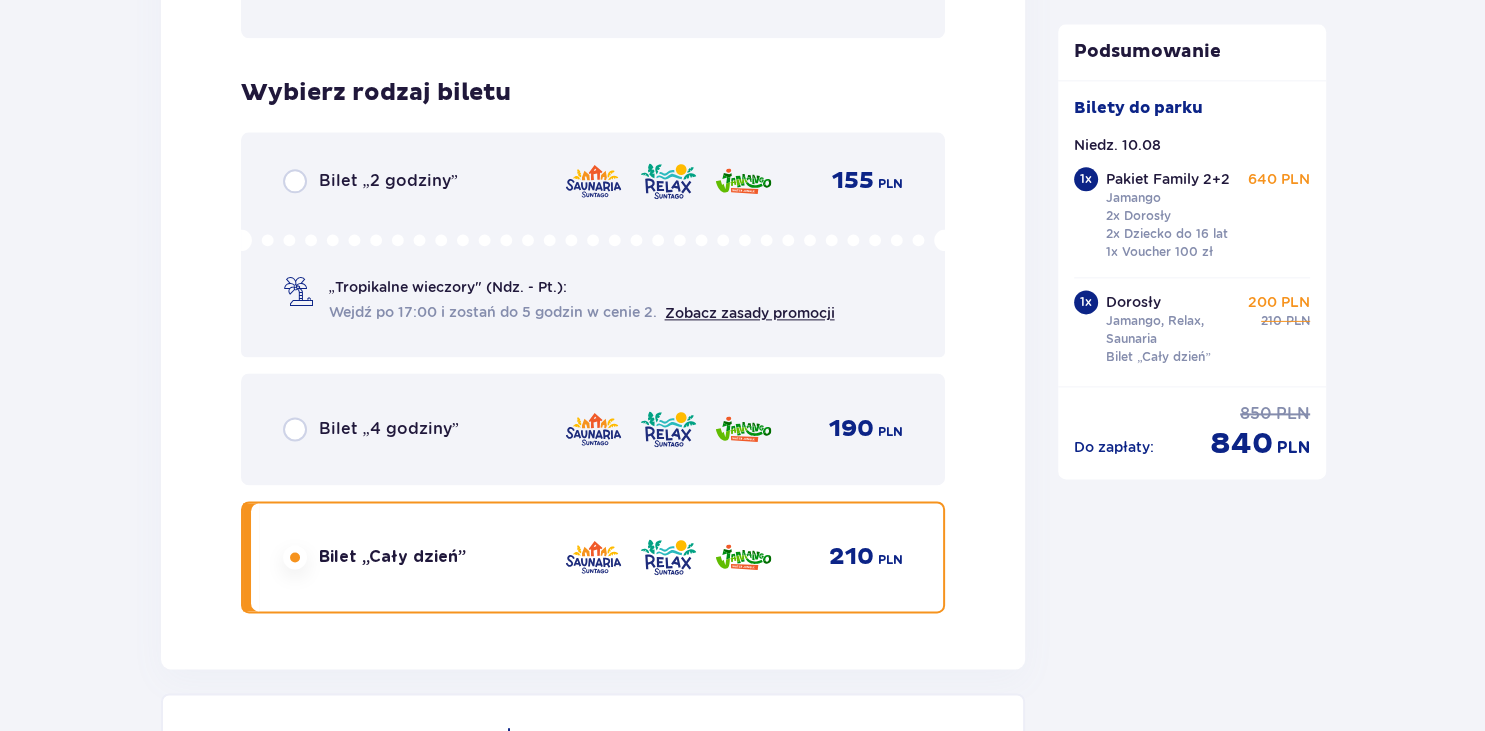 click on "1 x" at bounding box center [1086, 179] 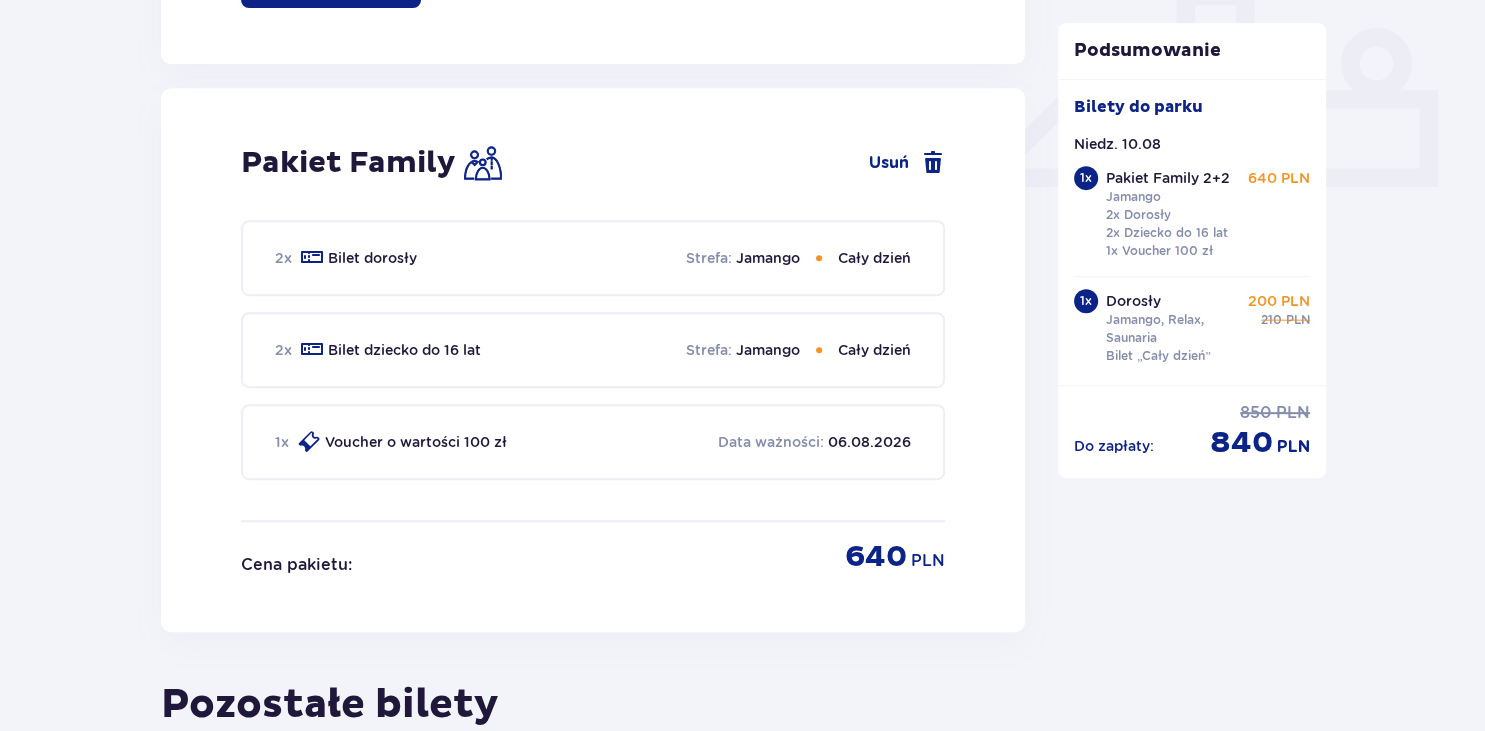 scroll, scrollTop: 828, scrollLeft: 0, axis: vertical 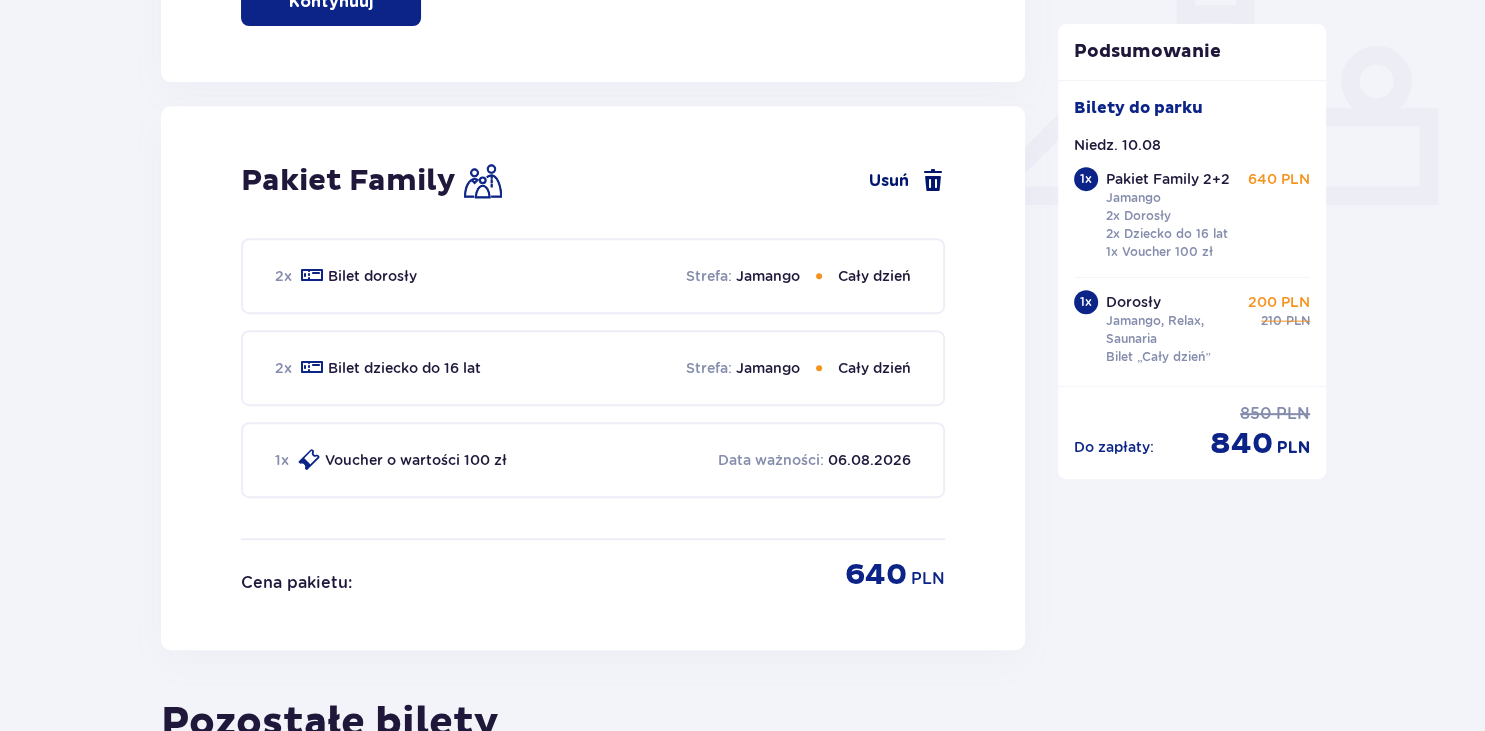 click at bounding box center (933, 181) 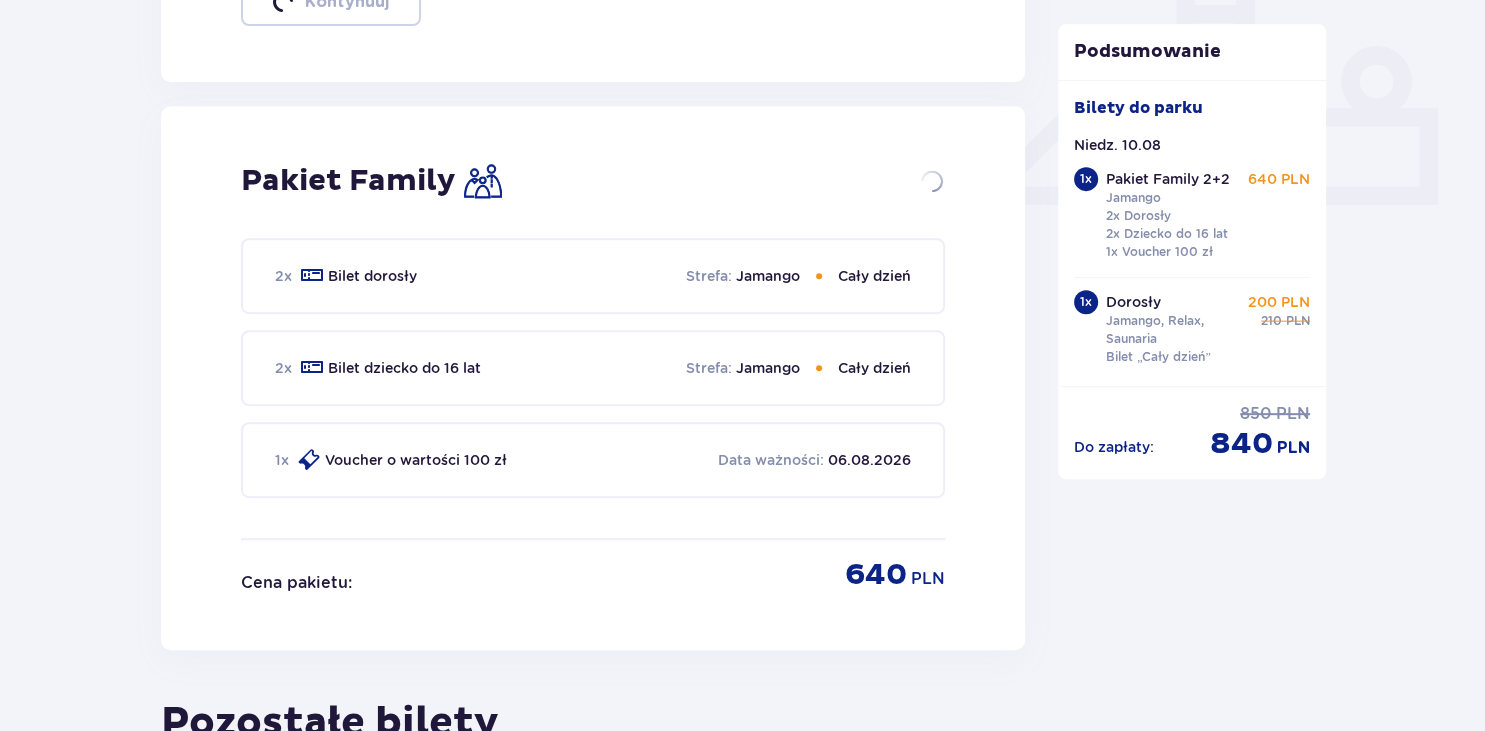 checkbox on "false" 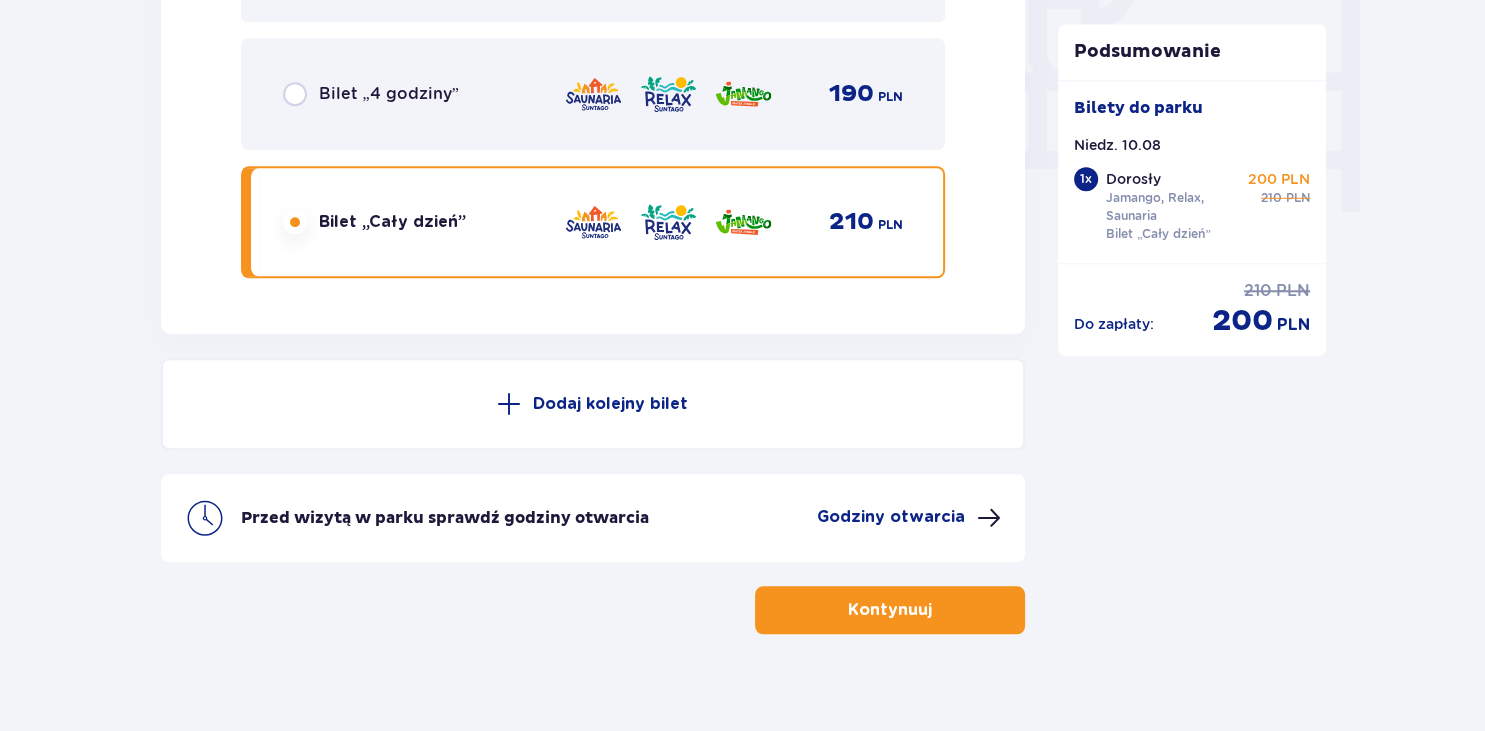 scroll, scrollTop: 1966, scrollLeft: 0, axis: vertical 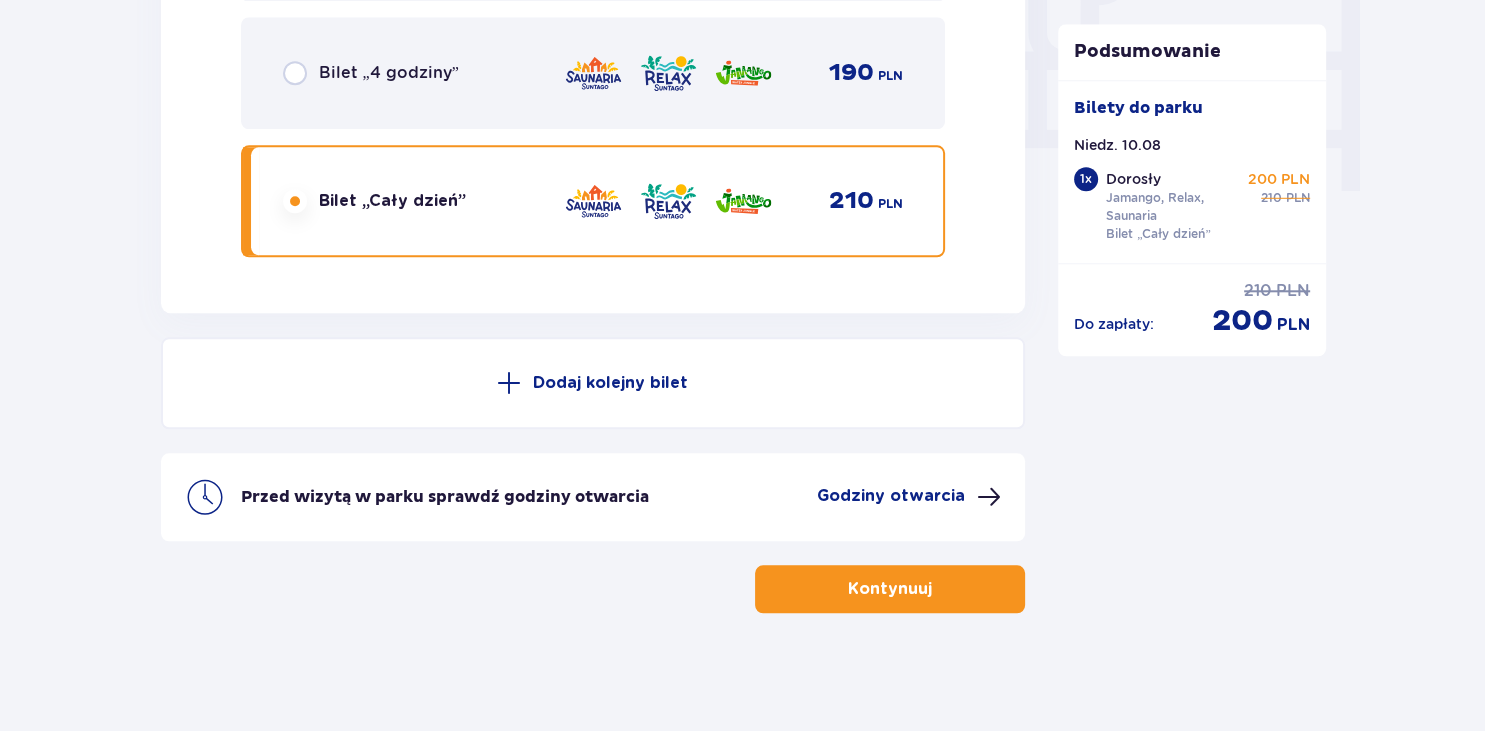click on "Dodaj kolejny bilet" at bounding box center [610, 383] 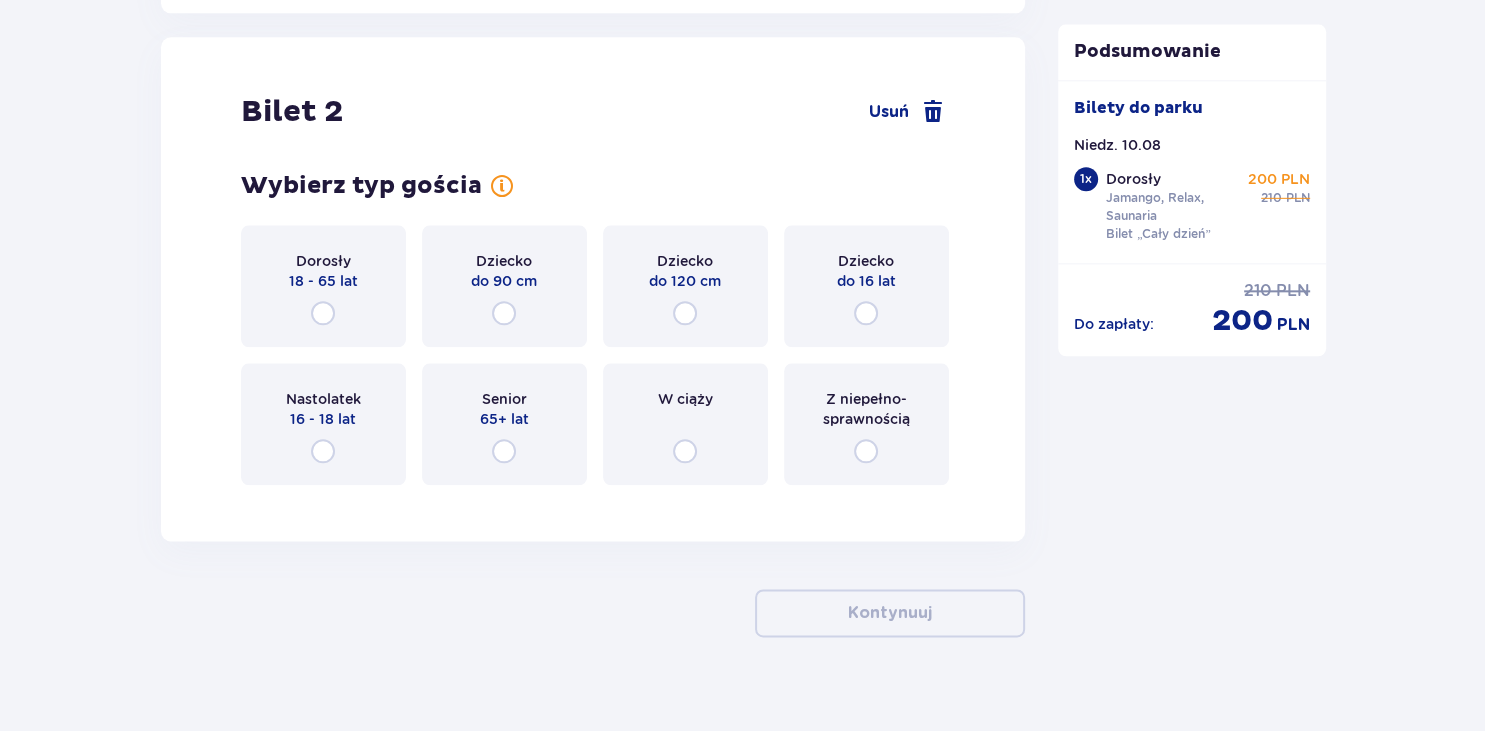 scroll, scrollTop: 2278, scrollLeft: 0, axis: vertical 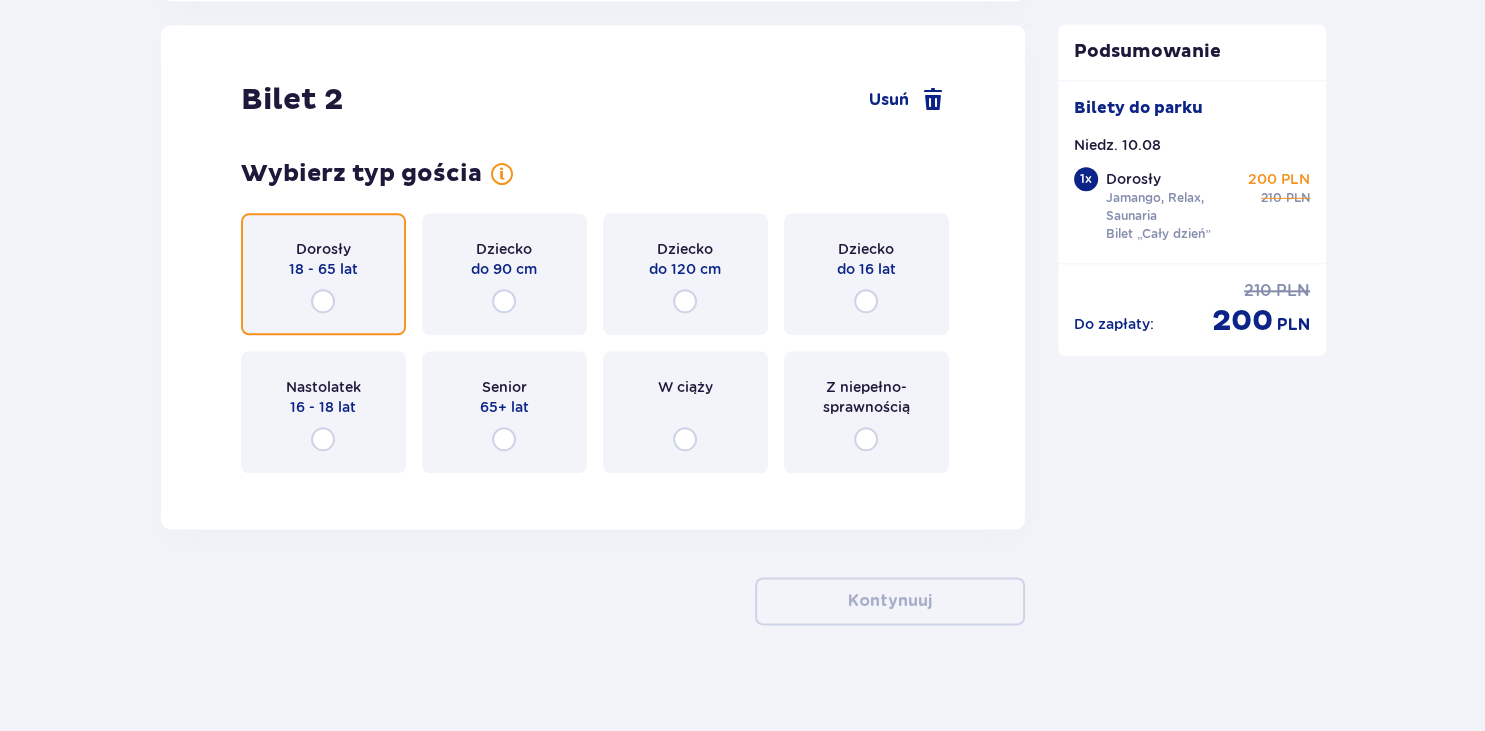 click at bounding box center (323, 301) 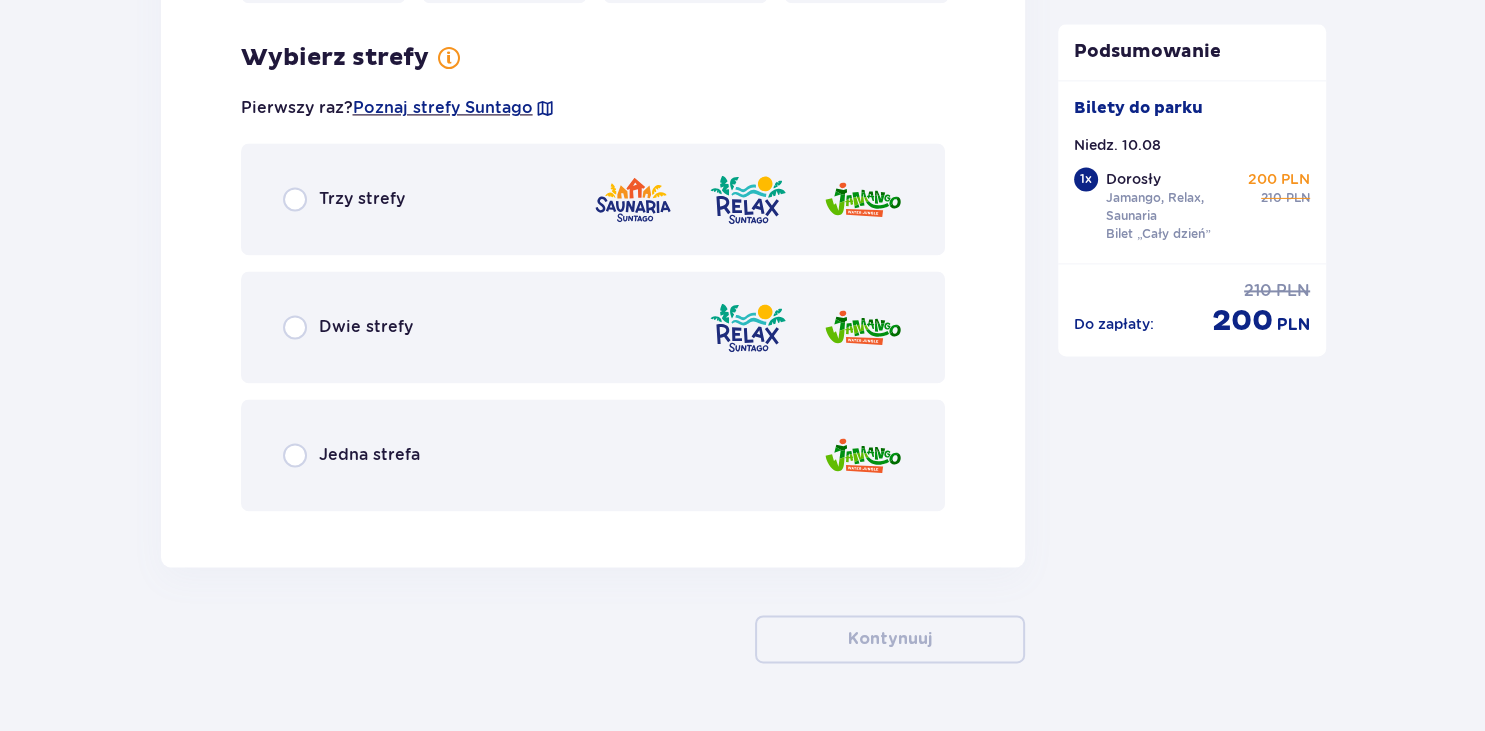 scroll, scrollTop: 2766, scrollLeft: 0, axis: vertical 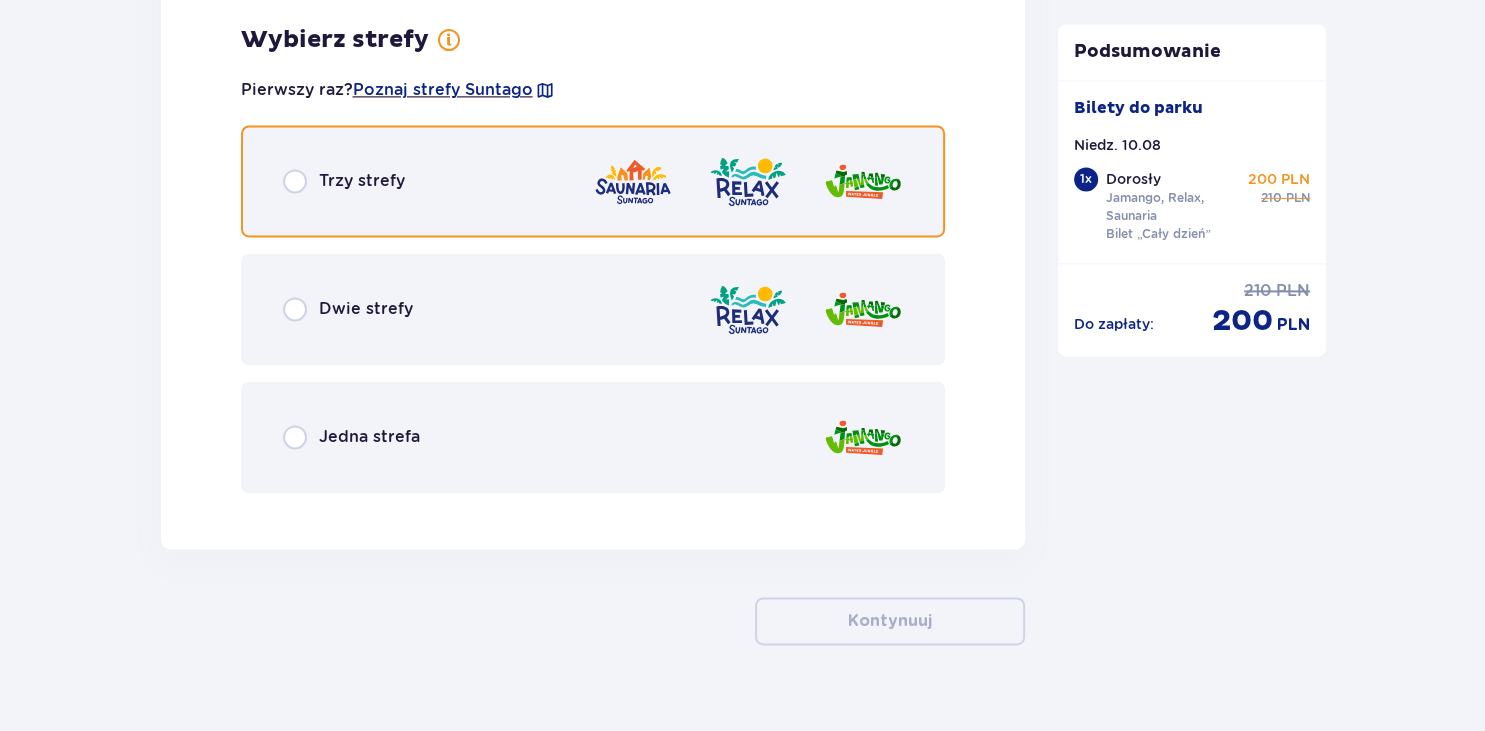click at bounding box center [295, 181] 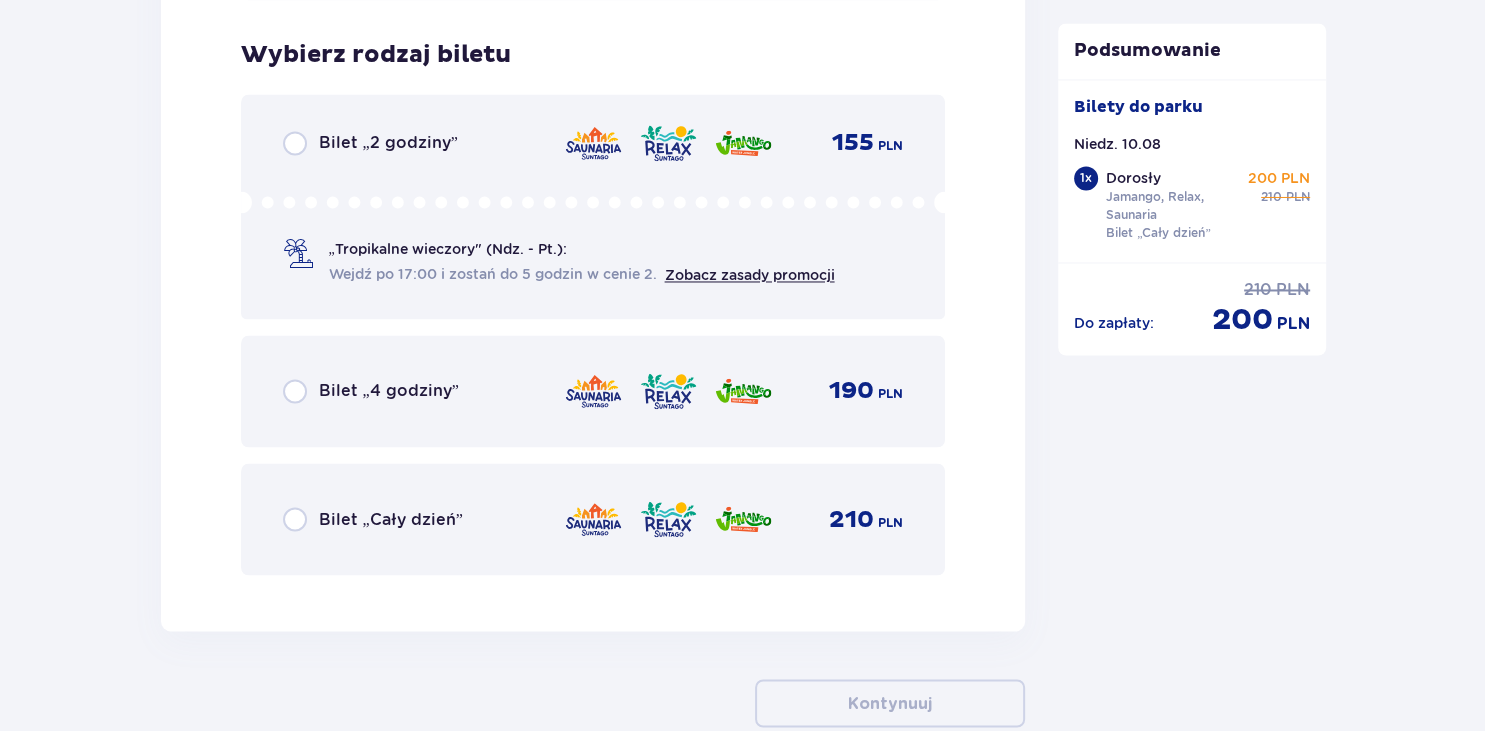 scroll, scrollTop: 3274, scrollLeft: 0, axis: vertical 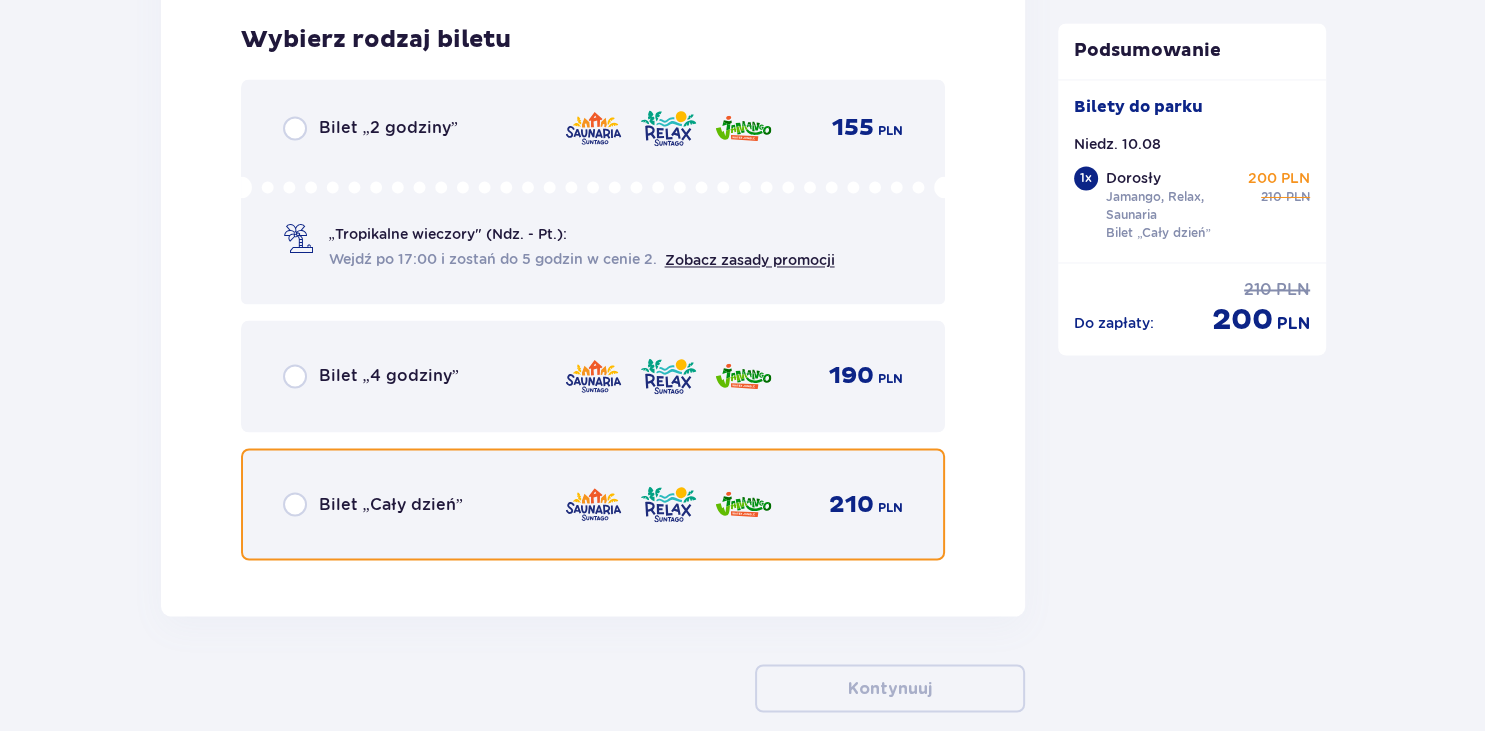 click at bounding box center [295, 504] 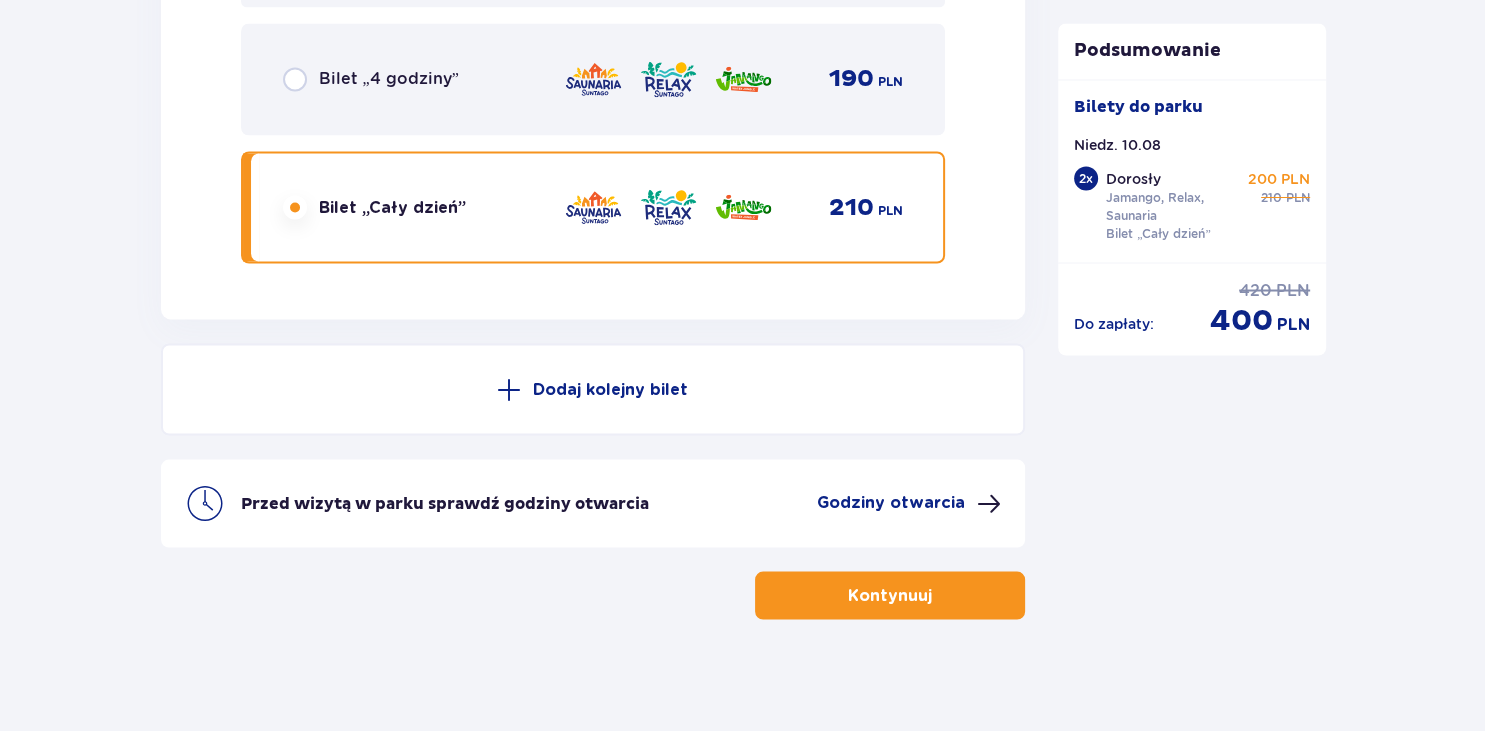 scroll, scrollTop: 3576, scrollLeft: 0, axis: vertical 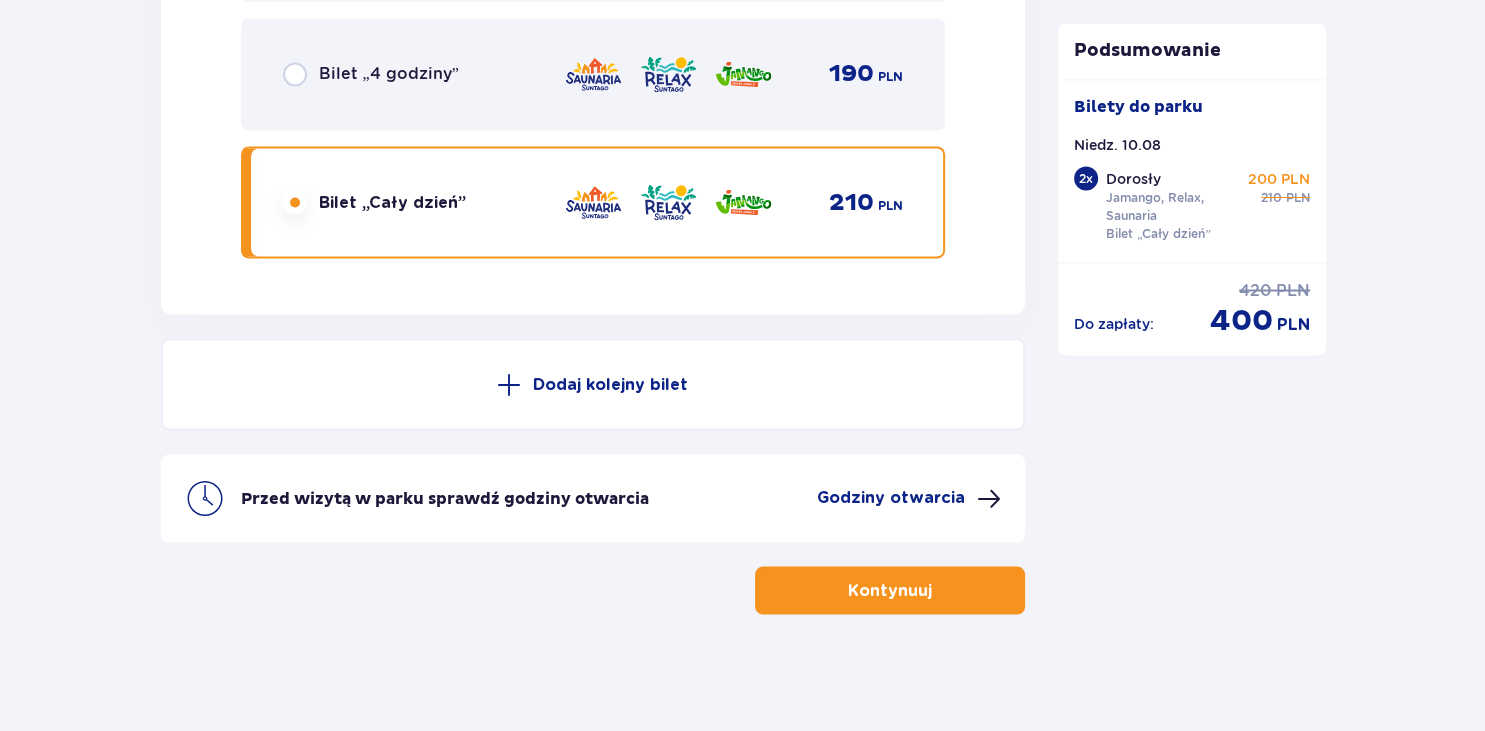 click on "Dodaj kolejny bilet" at bounding box center (610, 384) 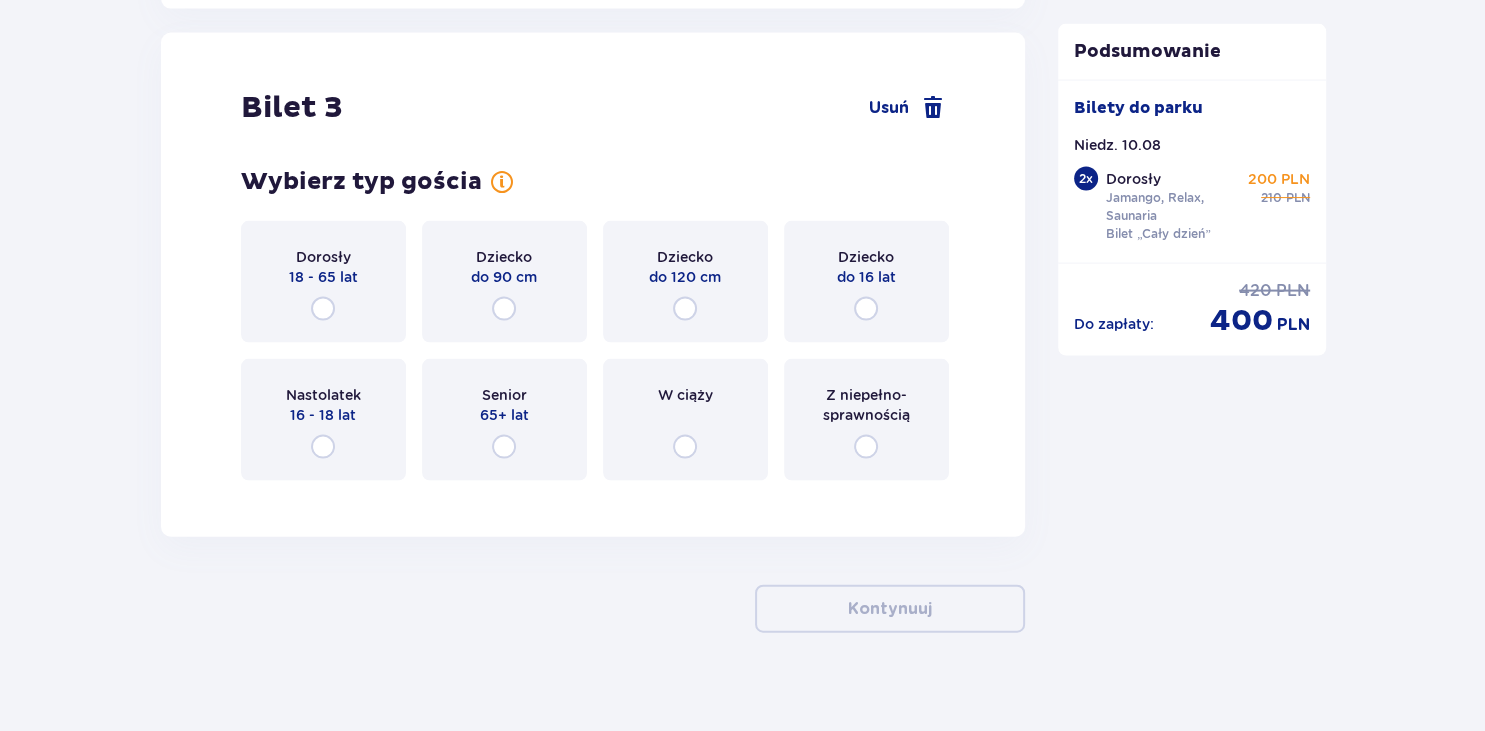 scroll, scrollTop: 4130, scrollLeft: 0, axis: vertical 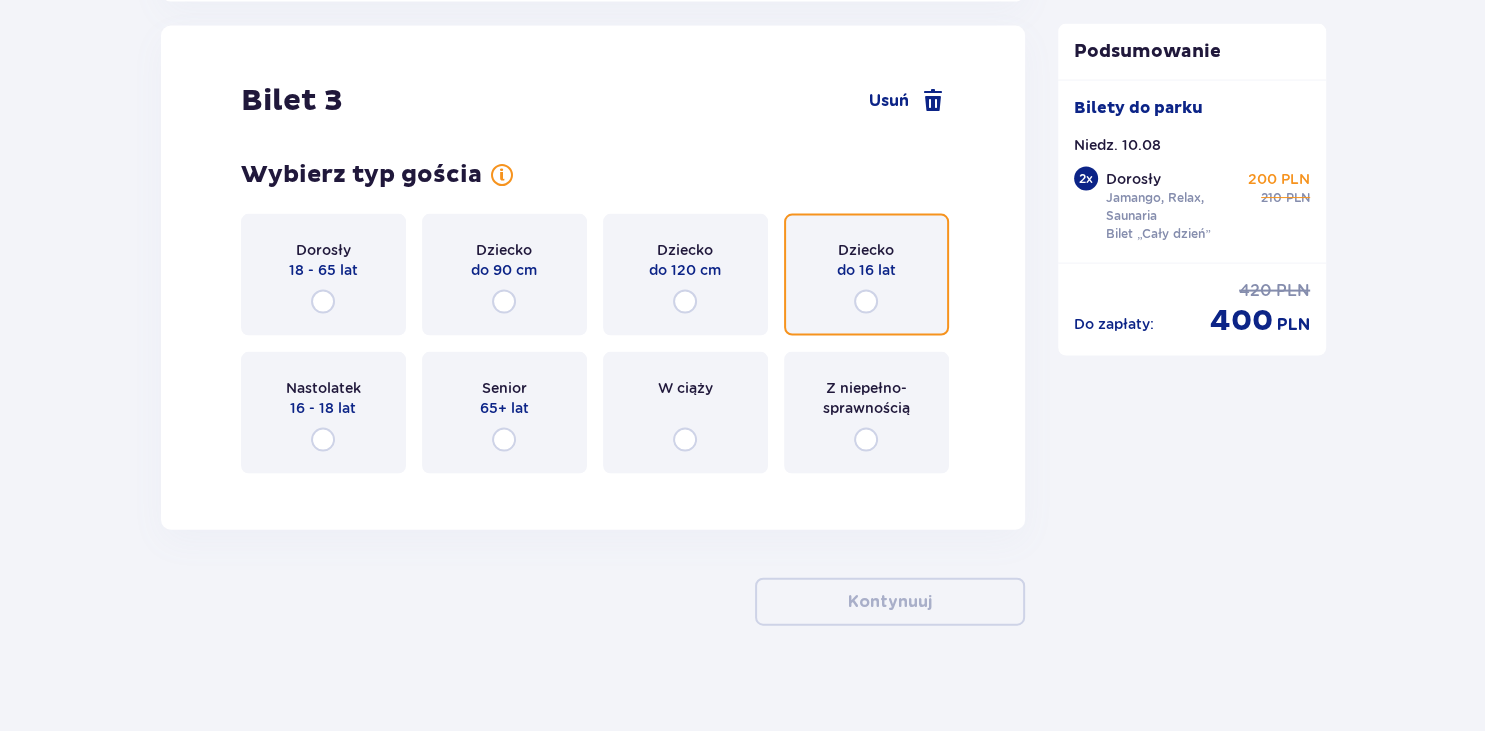 click at bounding box center [866, 302] 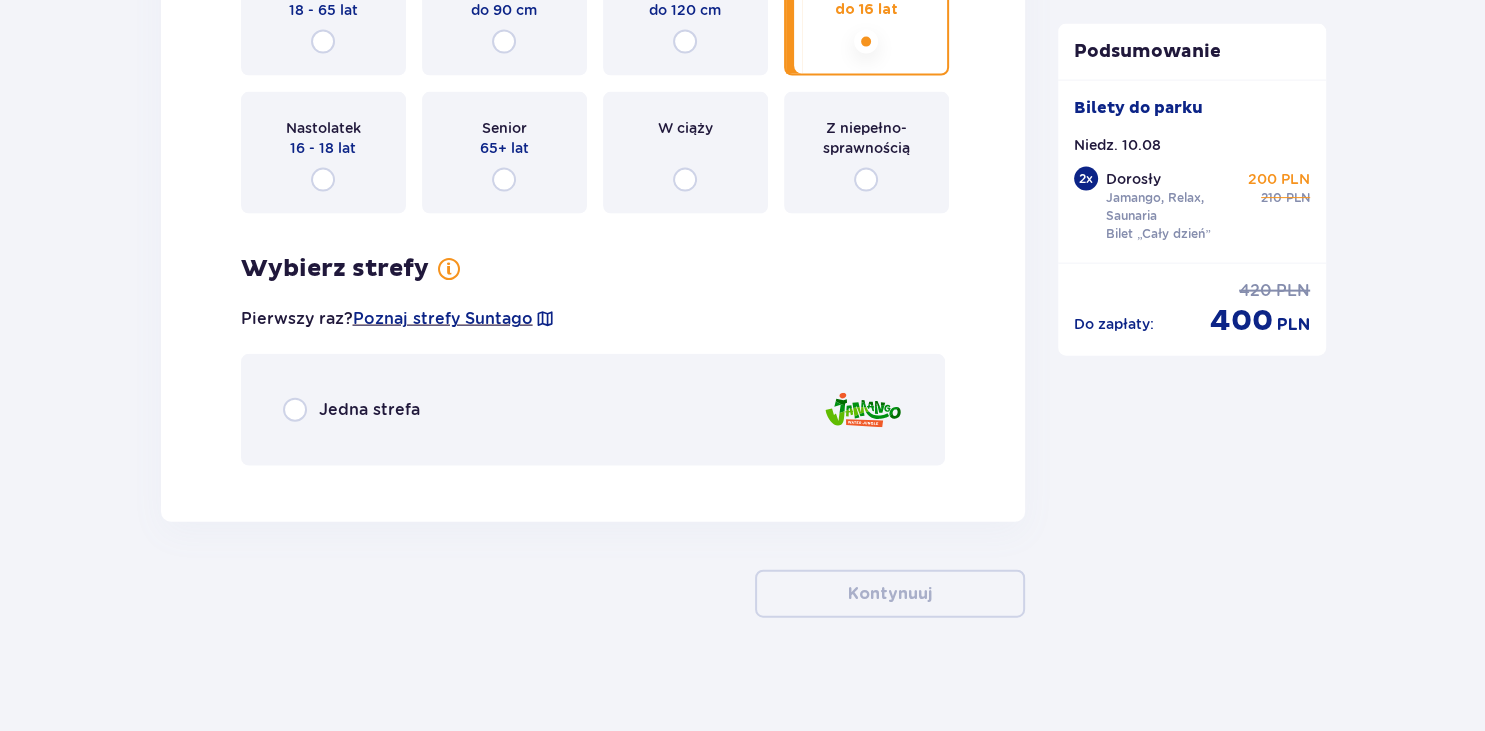 scroll, scrollTop: 4394, scrollLeft: 0, axis: vertical 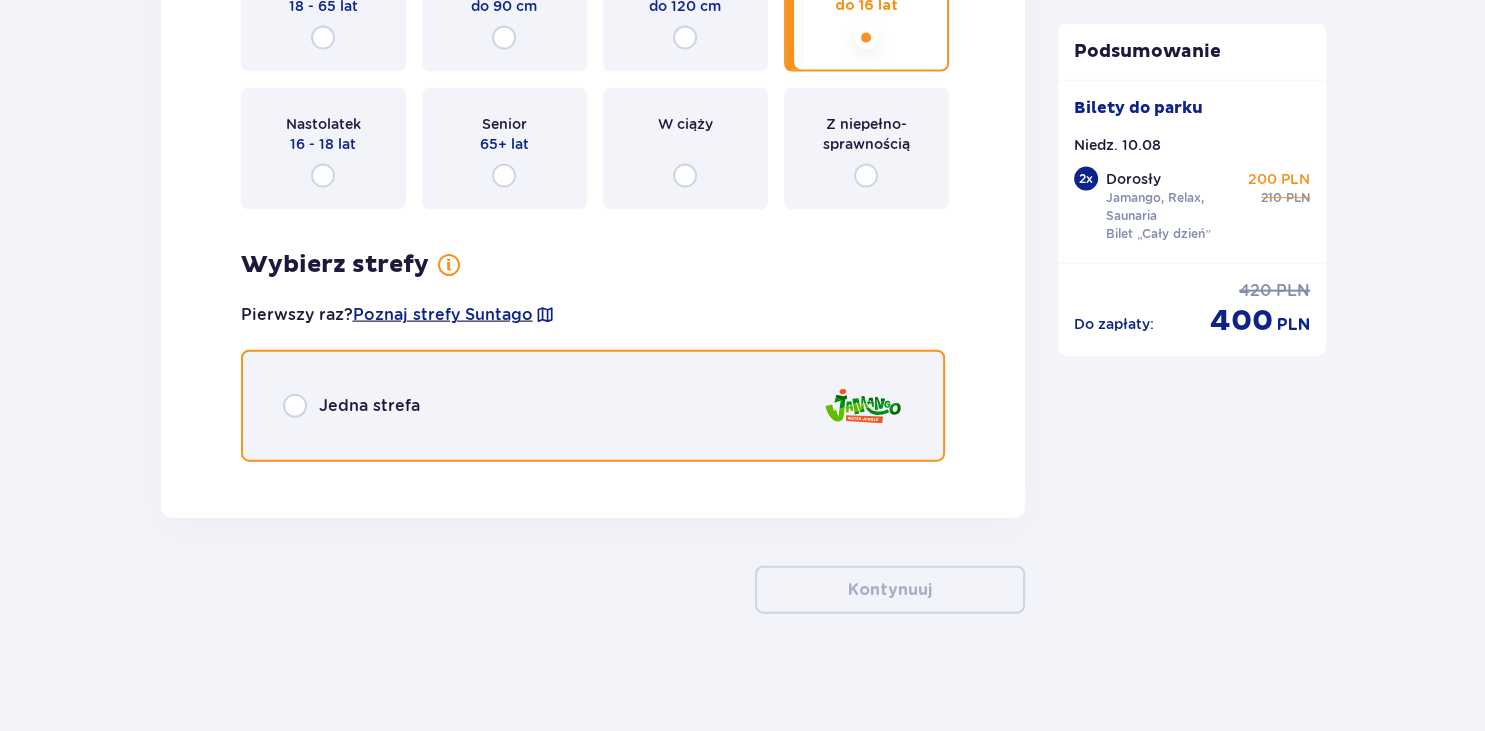 click at bounding box center [295, 406] 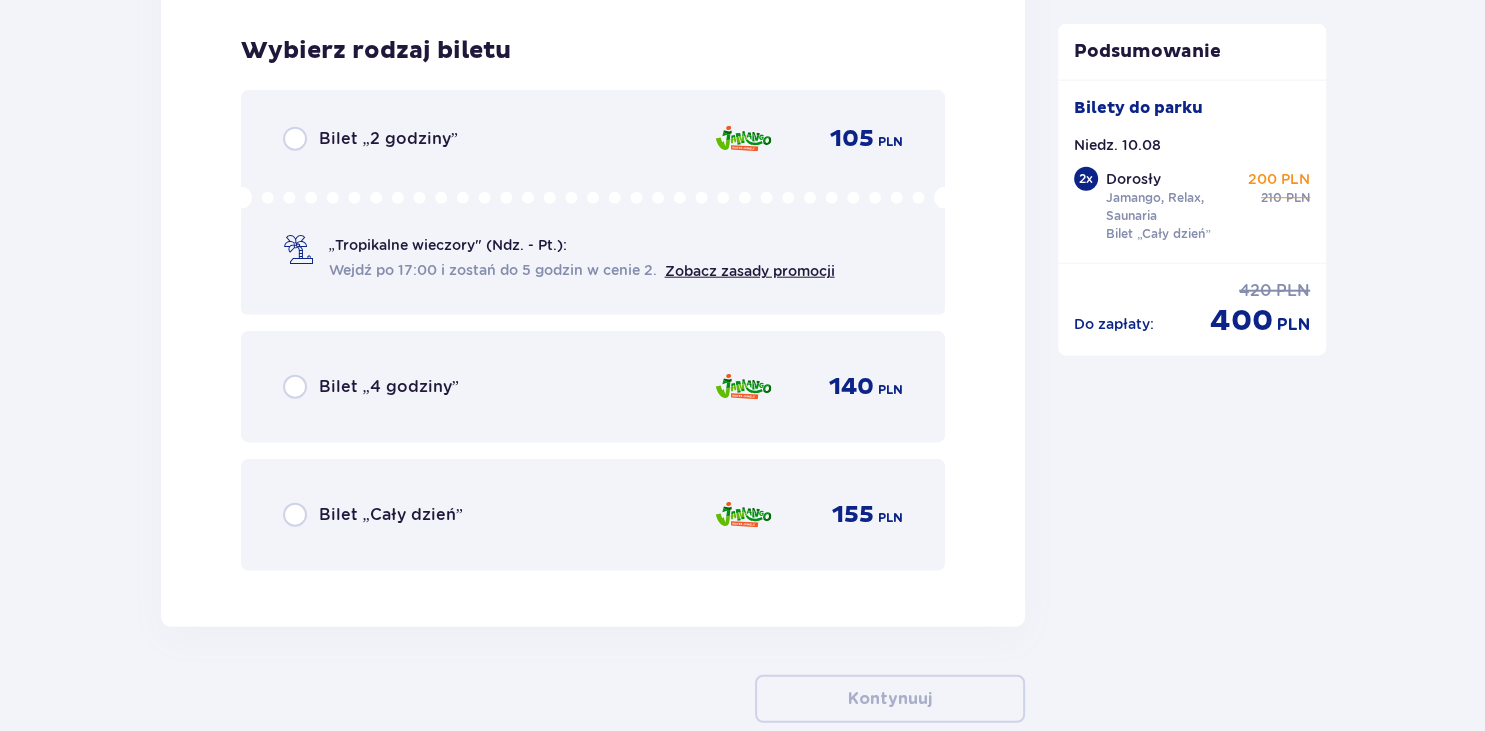 scroll, scrollTop: 4869, scrollLeft: 0, axis: vertical 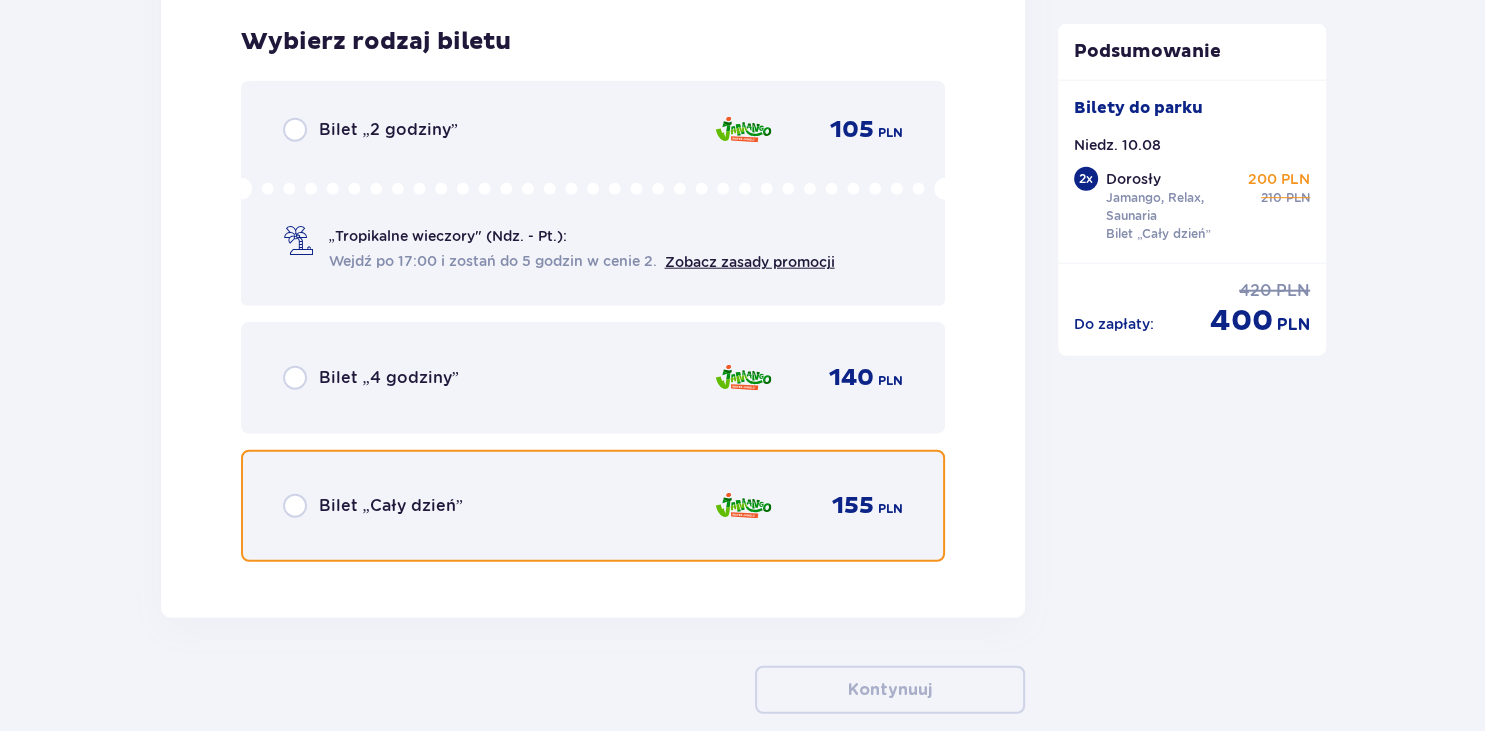 click at bounding box center [295, 506] 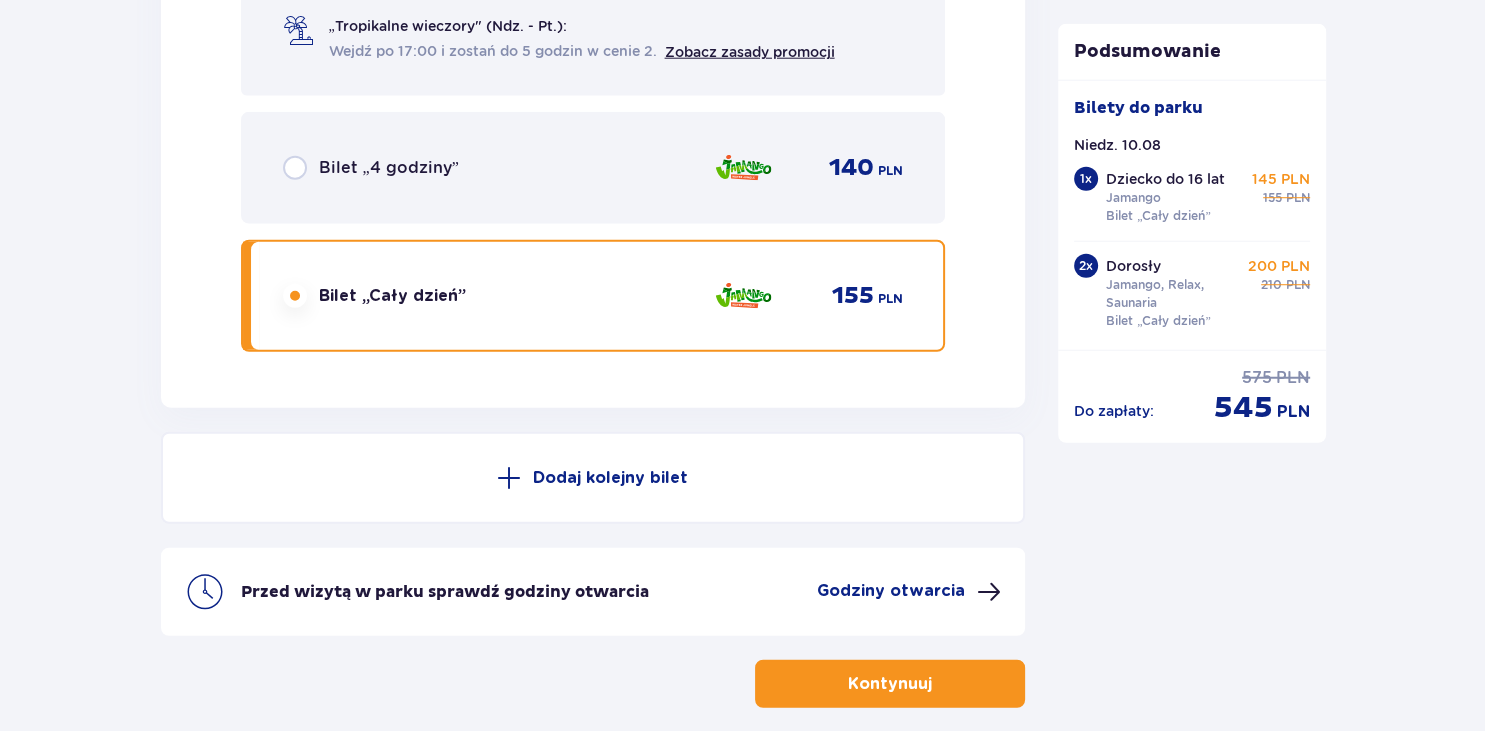 scroll, scrollTop: 5066, scrollLeft: 0, axis: vertical 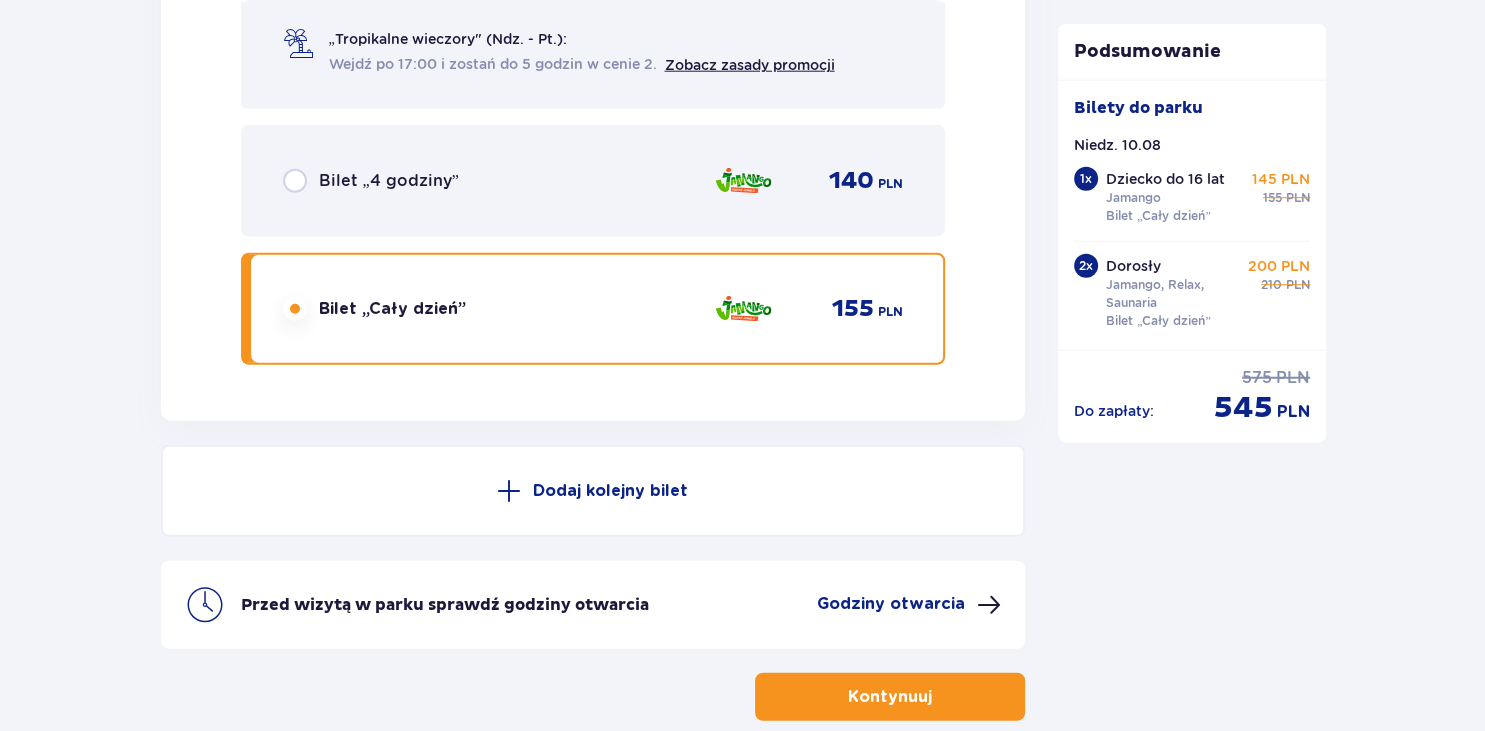 click on "Dodaj kolejny bilet" at bounding box center (610, 491) 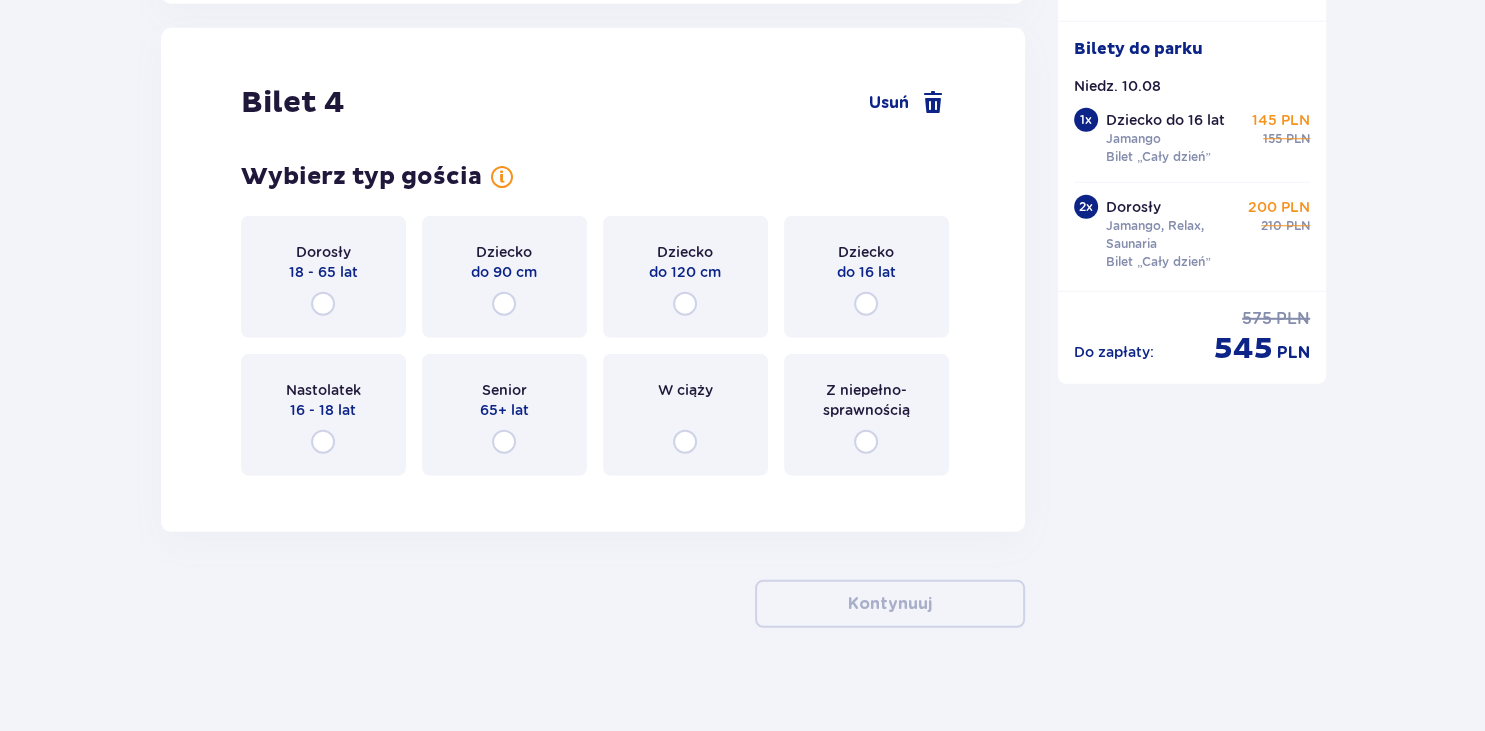 scroll, scrollTop: 5484, scrollLeft: 0, axis: vertical 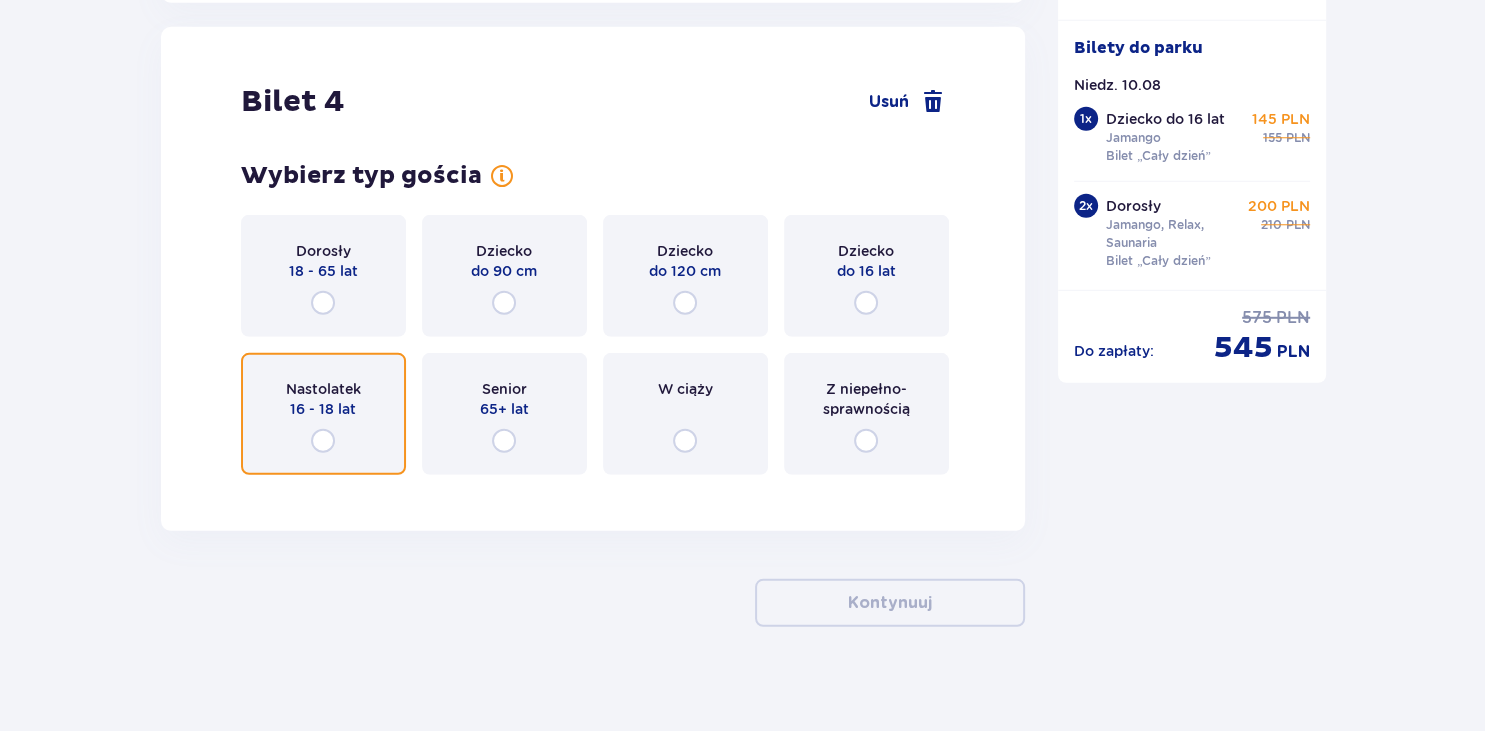 click at bounding box center [323, 441] 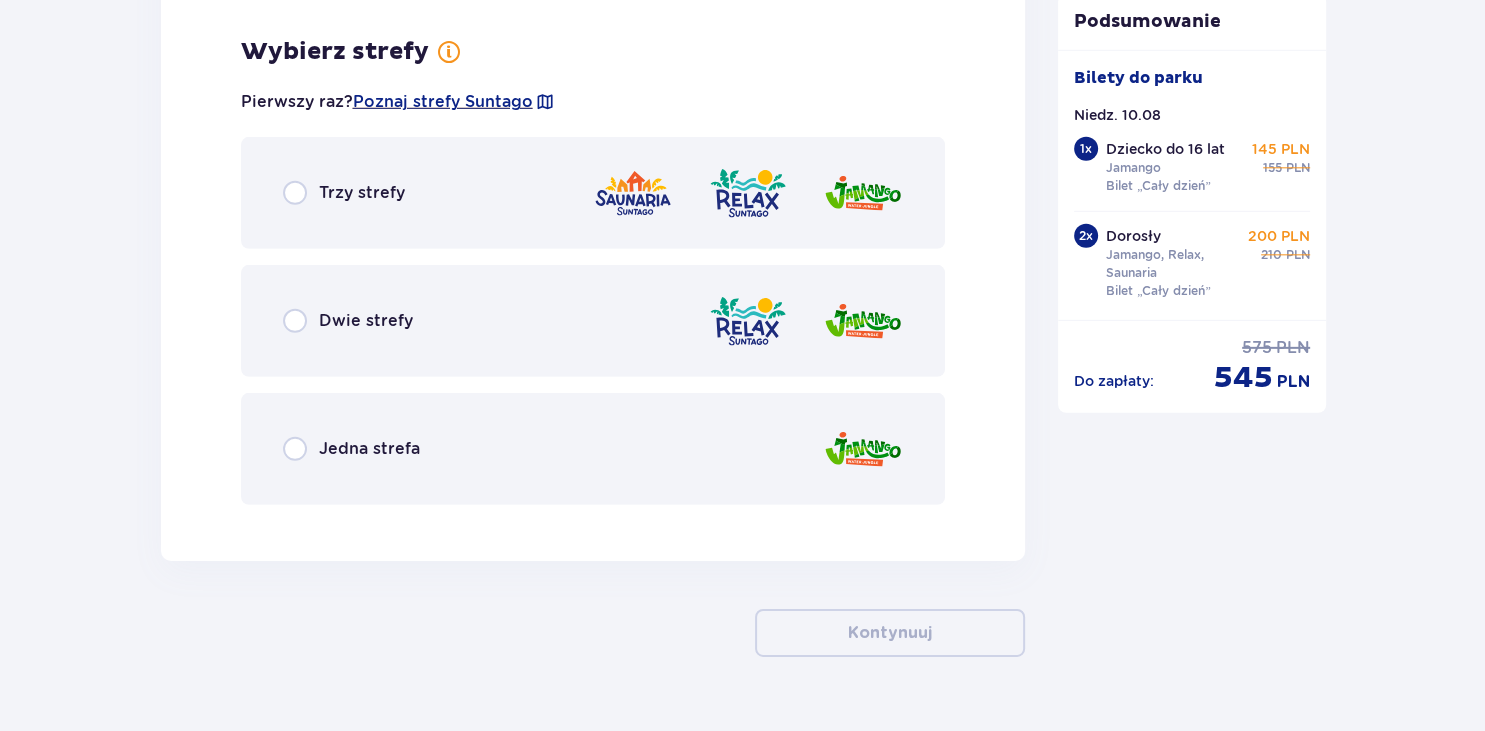 scroll, scrollTop: 5972, scrollLeft: 0, axis: vertical 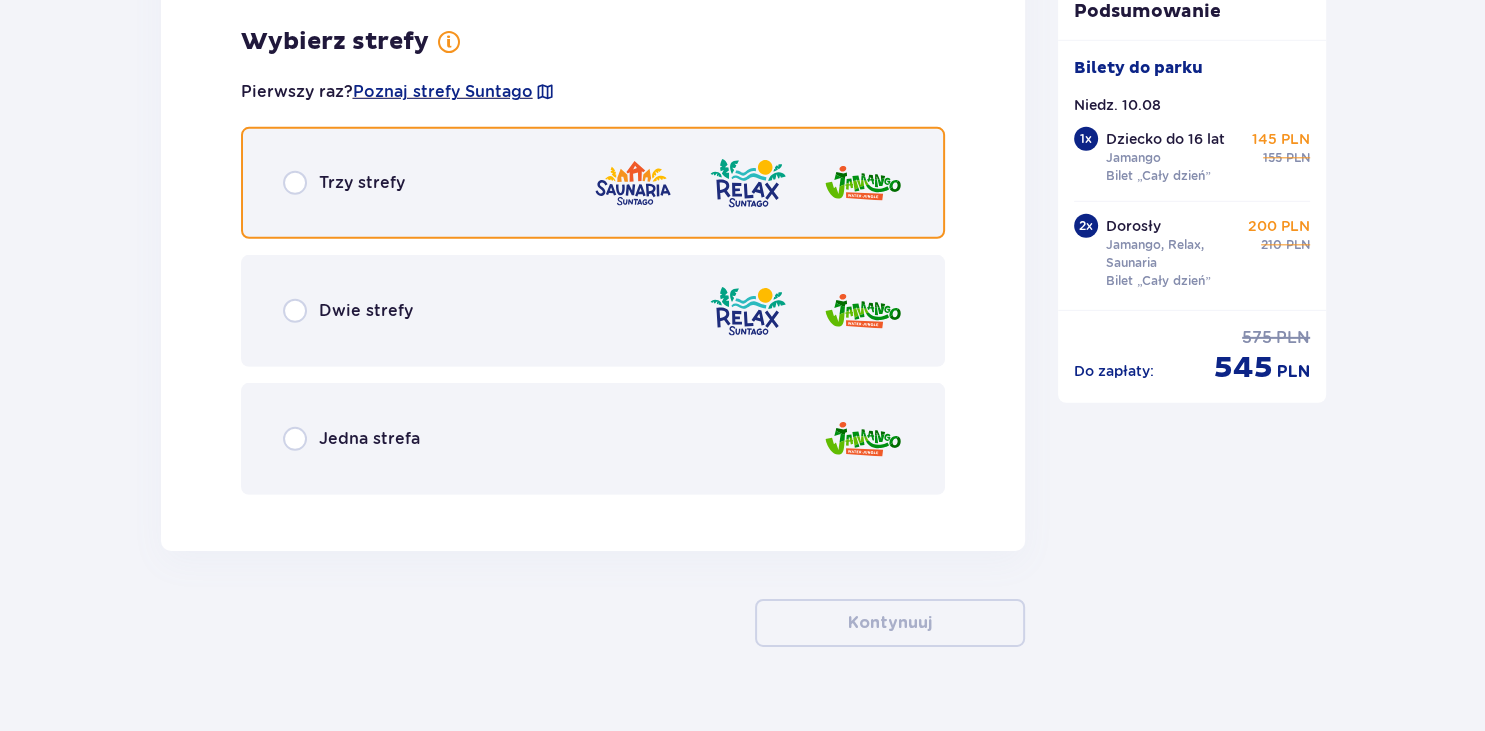 click at bounding box center (295, 183) 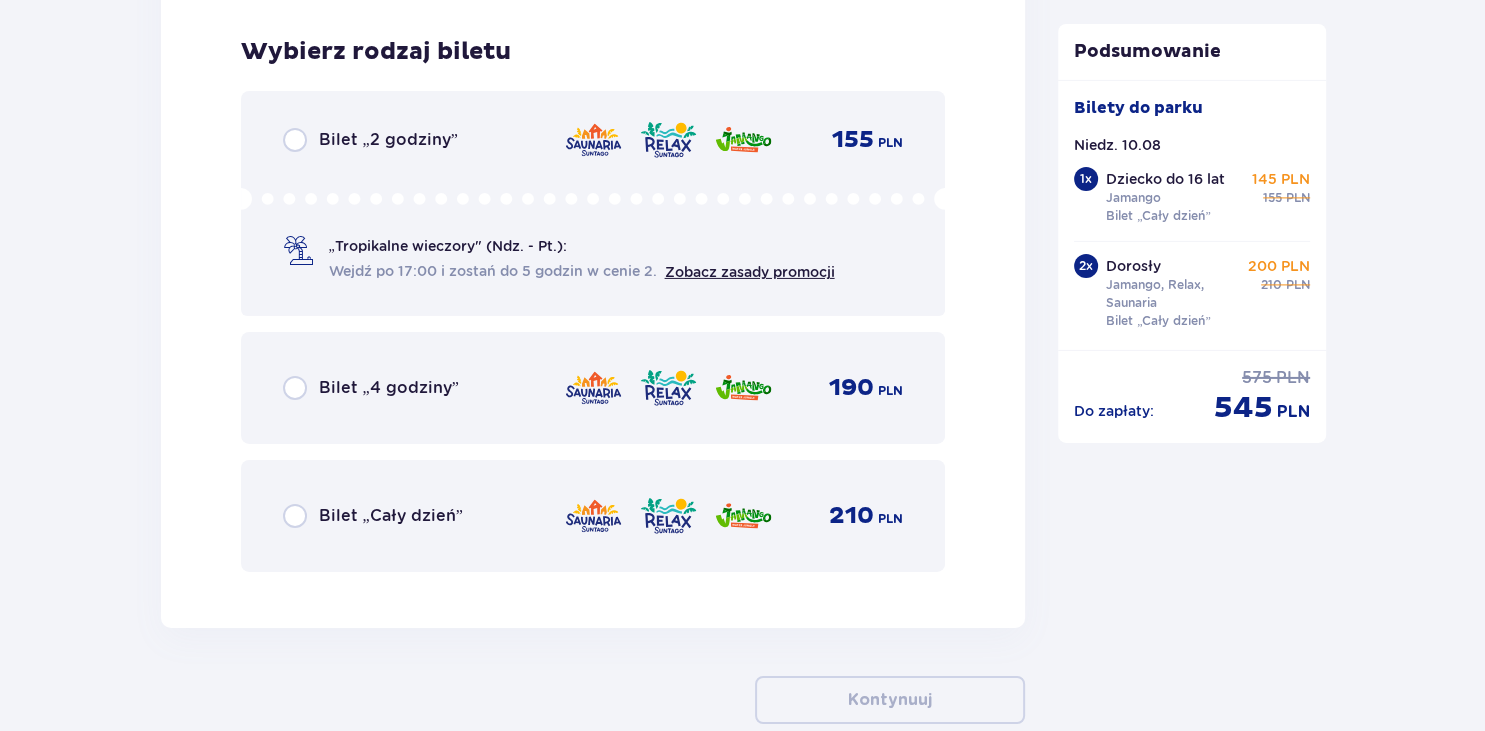 scroll, scrollTop: 6480, scrollLeft: 0, axis: vertical 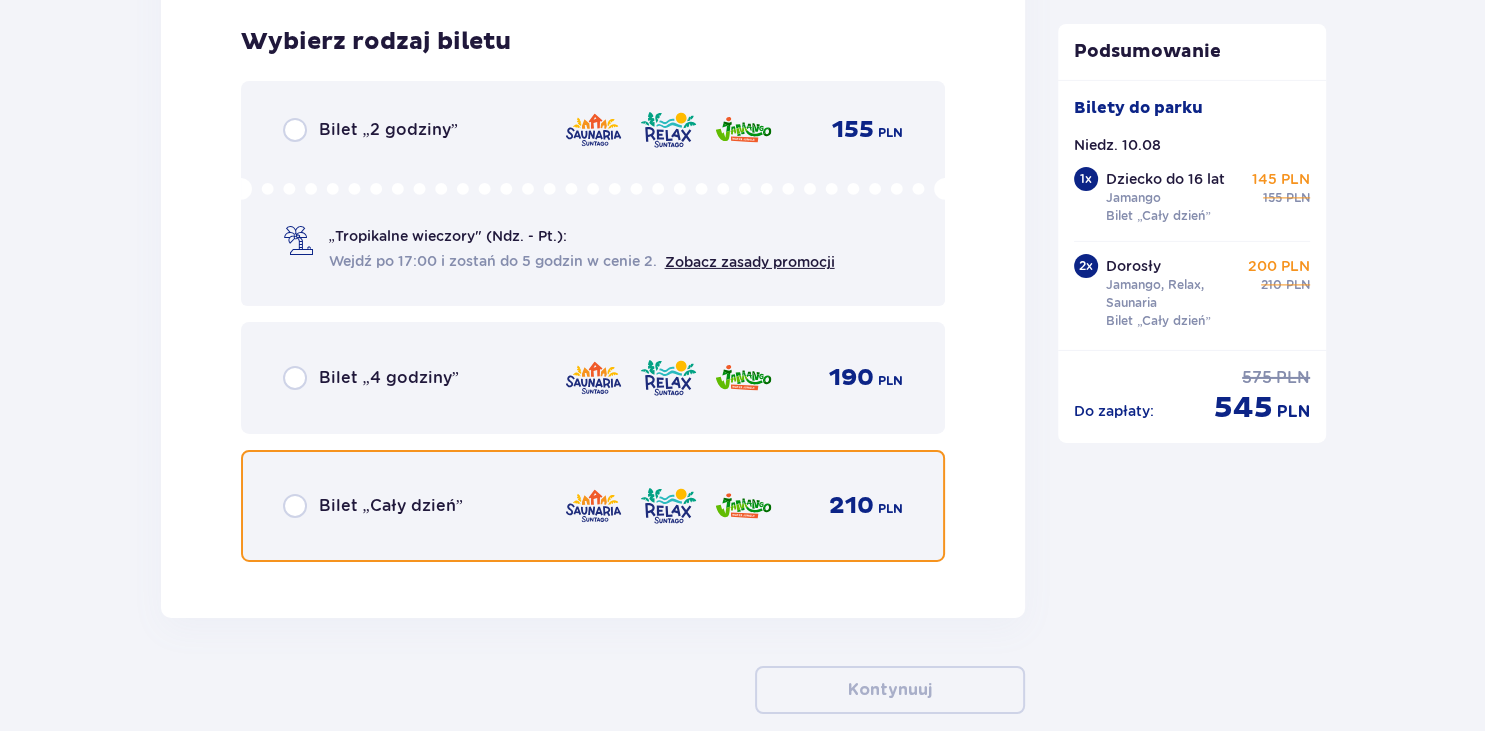 click at bounding box center [295, 506] 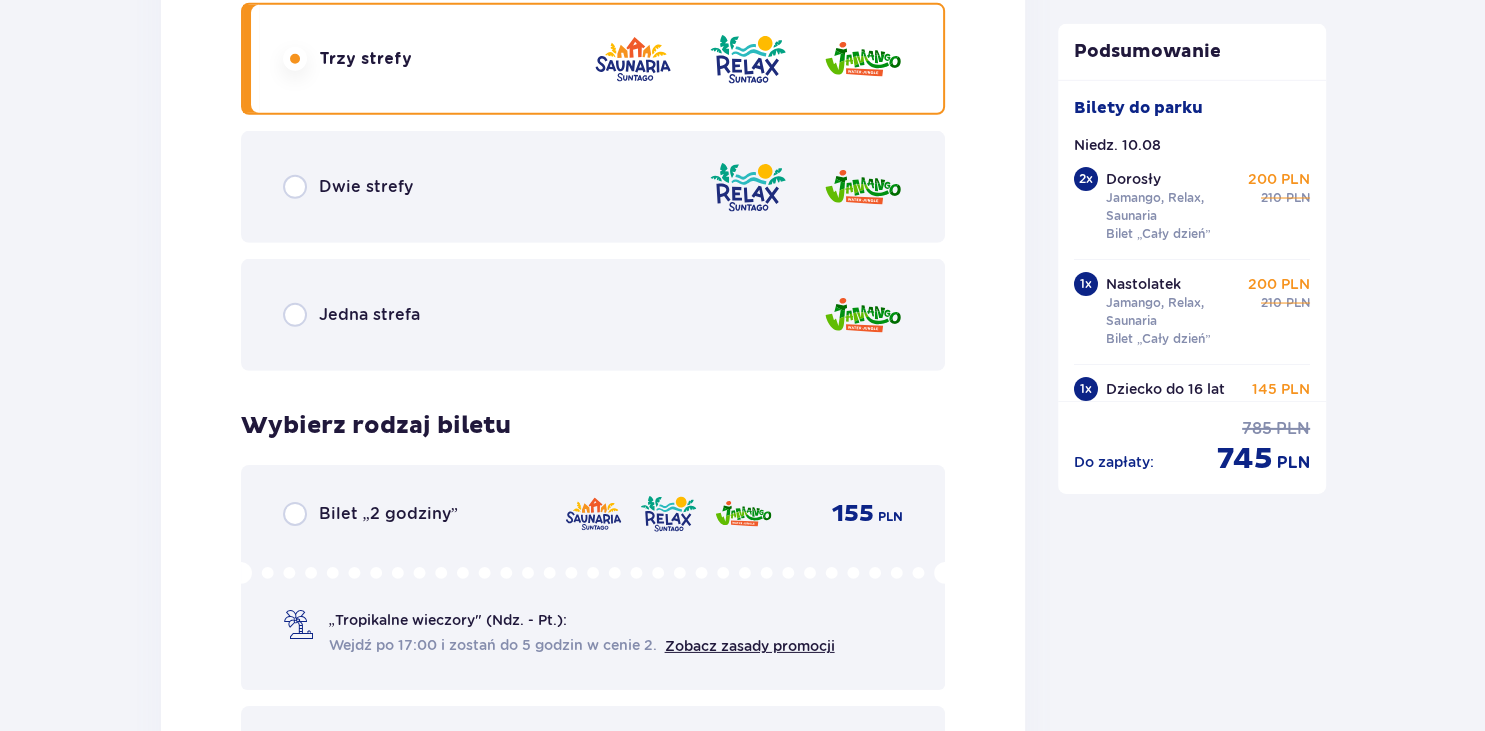 scroll, scrollTop: 6043, scrollLeft: 0, axis: vertical 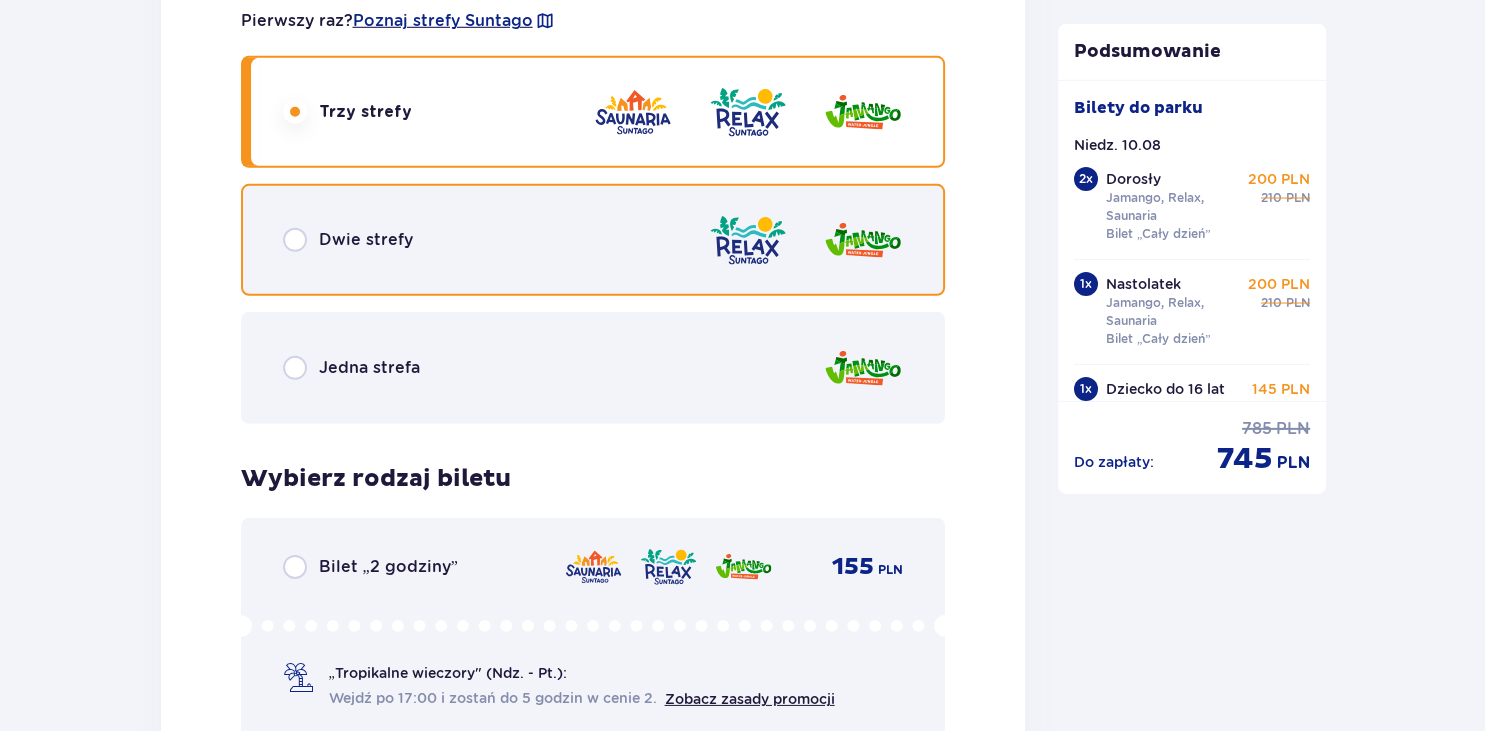 click at bounding box center (295, 240) 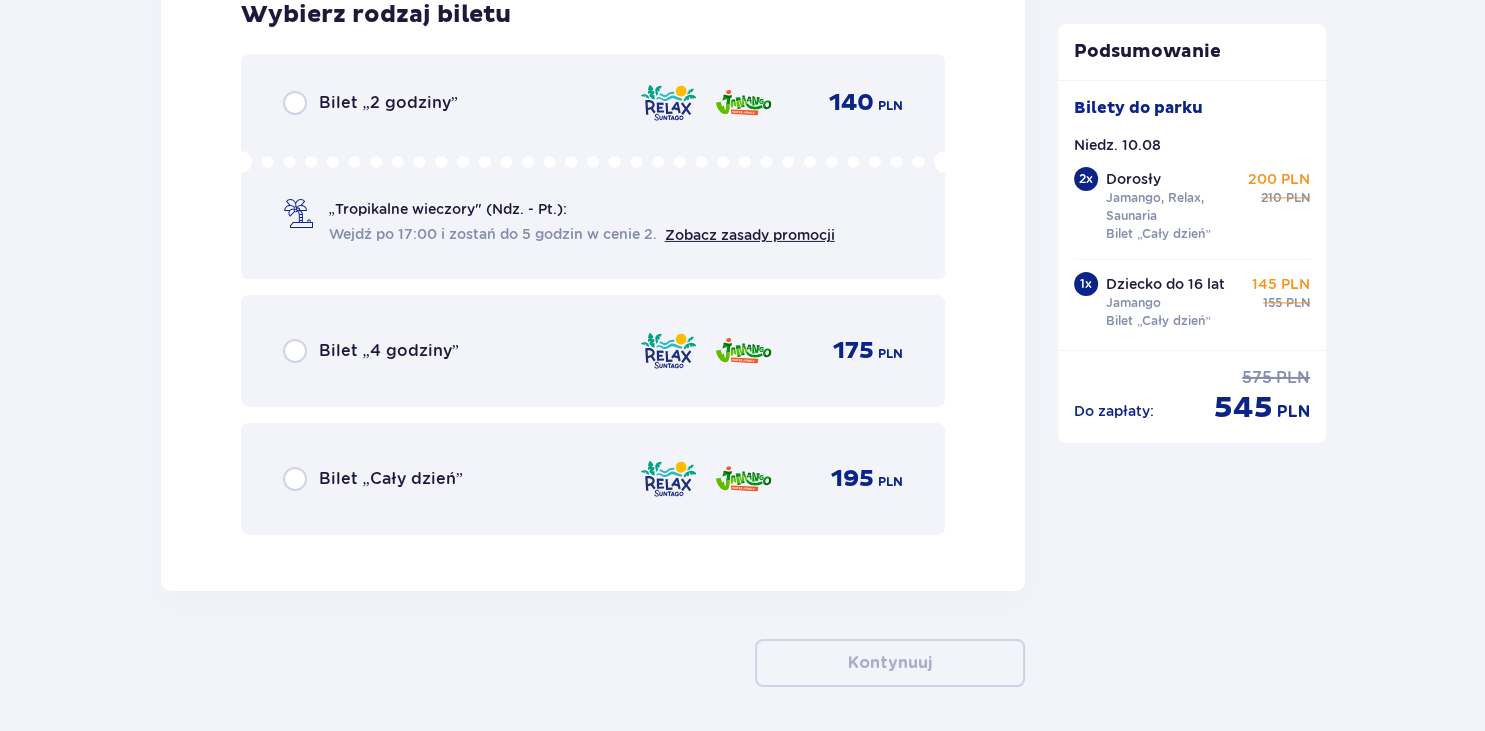scroll, scrollTop: 6438, scrollLeft: 0, axis: vertical 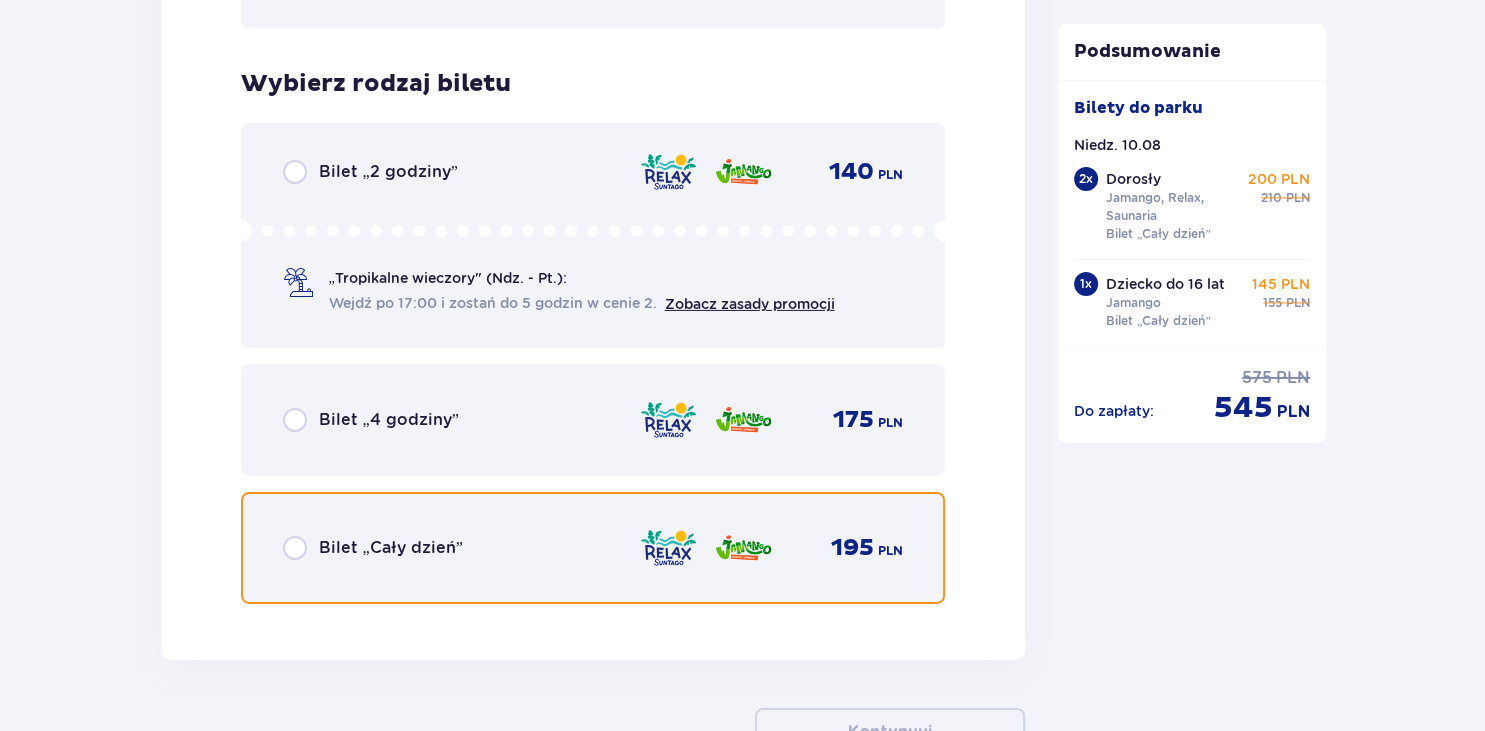 click at bounding box center [295, 548] 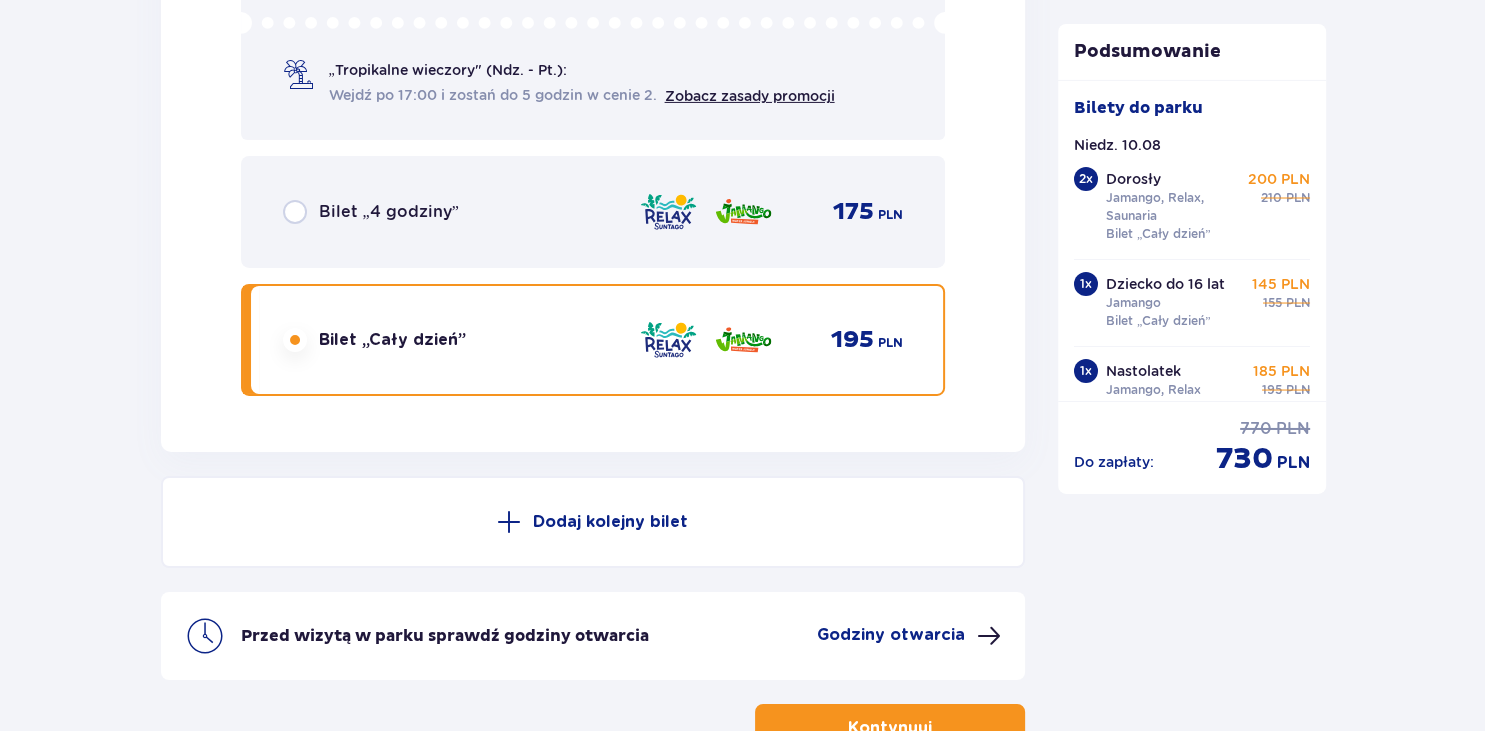 scroll, scrollTop: 6641, scrollLeft: 0, axis: vertical 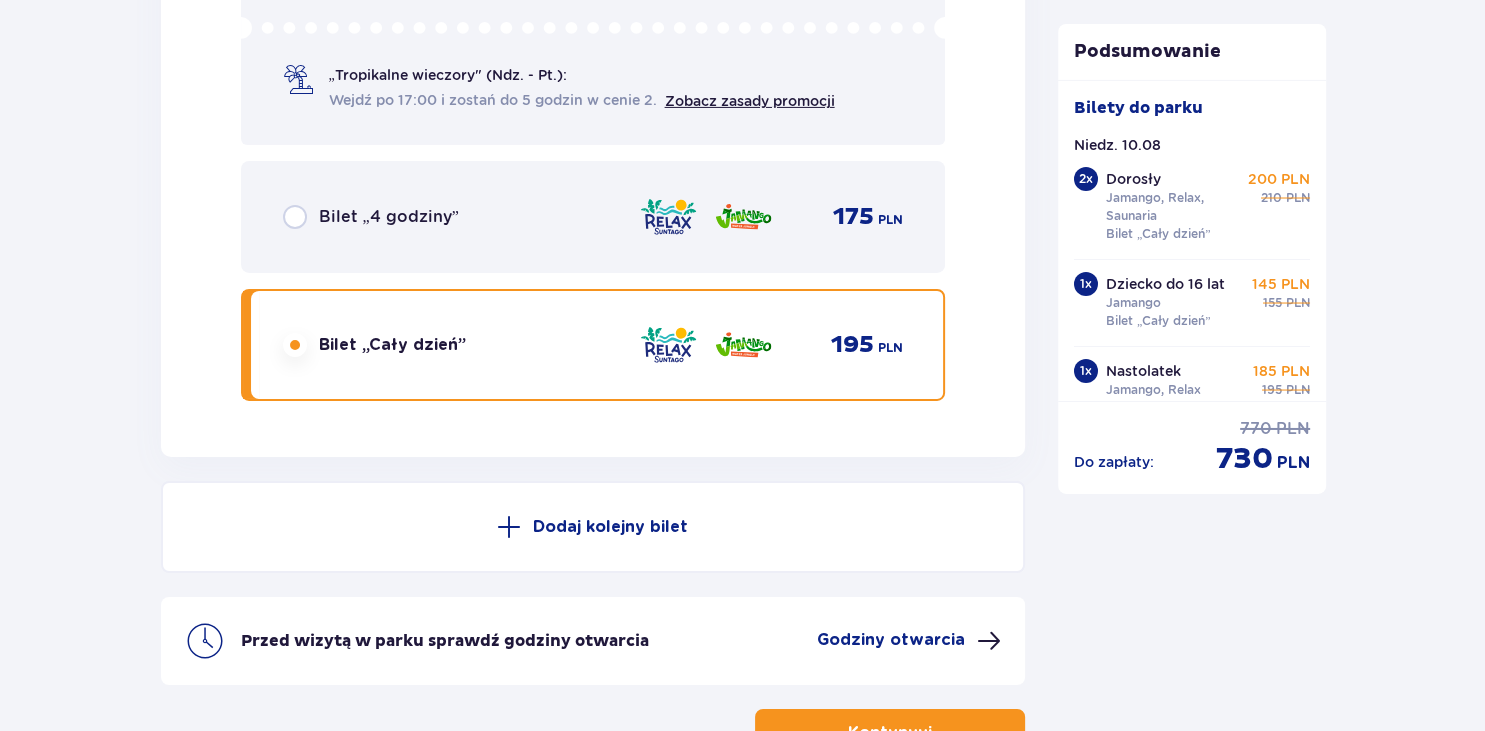 click on "Dodaj kolejny bilet" at bounding box center (610, 527) 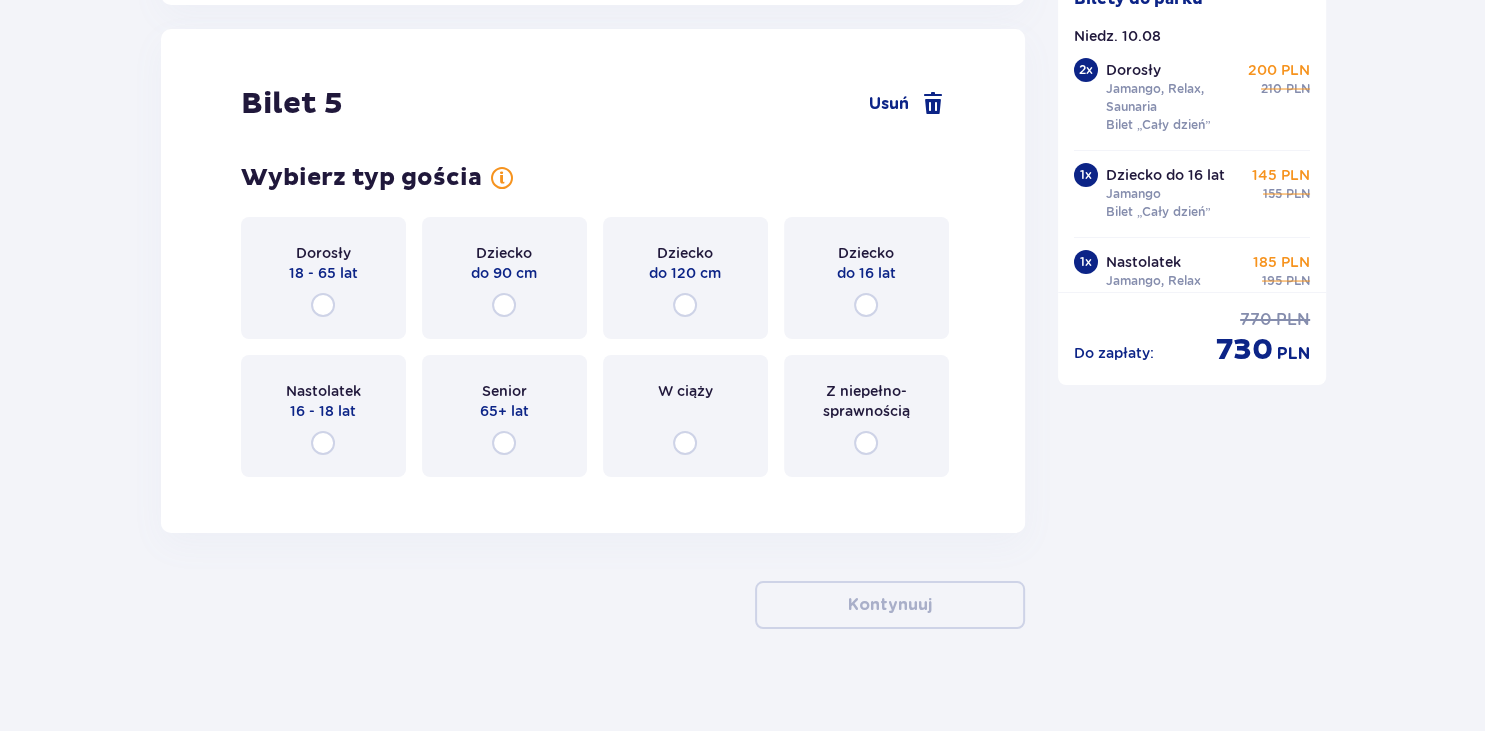scroll, scrollTop: 7094, scrollLeft: 0, axis: vertical 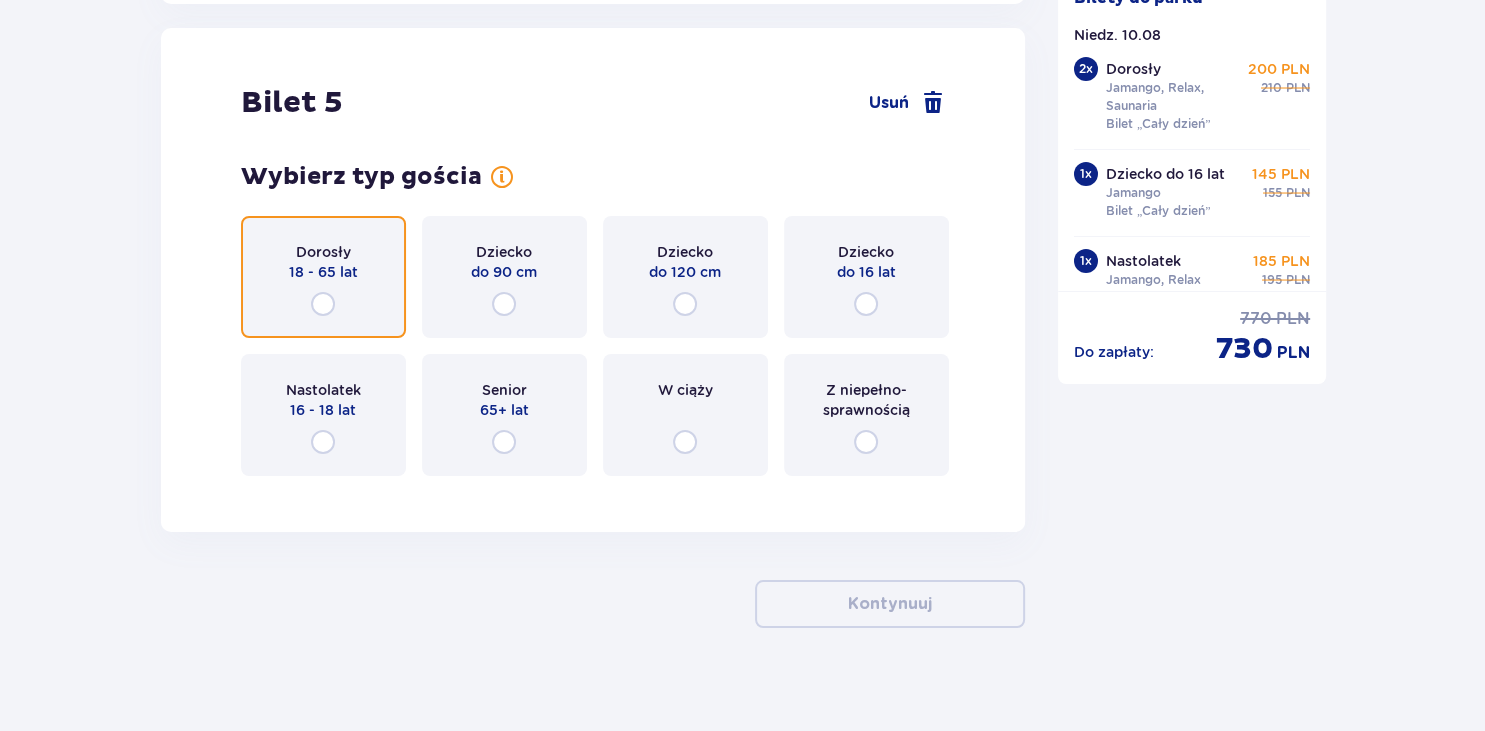 click at bounding box center (323, 304) 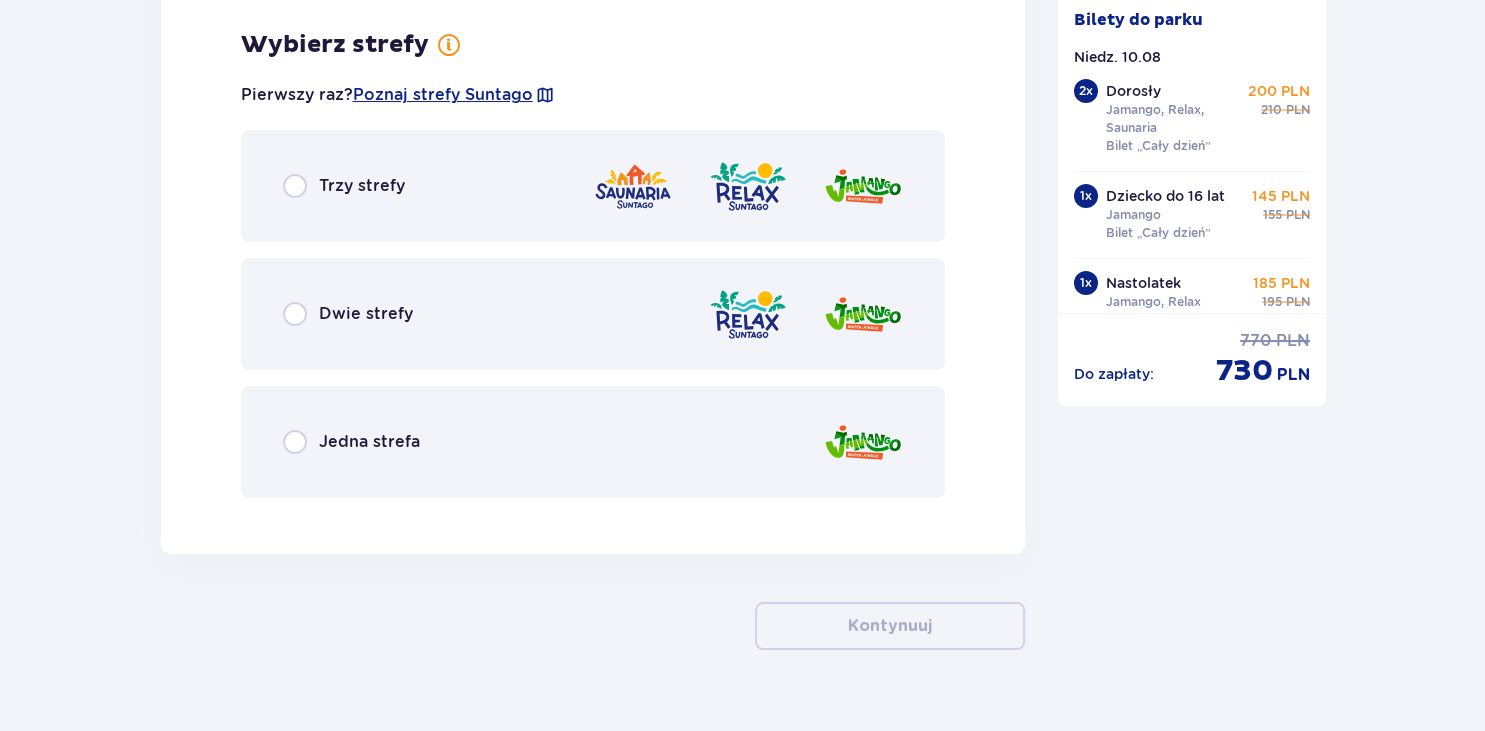 scroll, scrollTop: 7582, scrollLeft: 0, axis: vertical 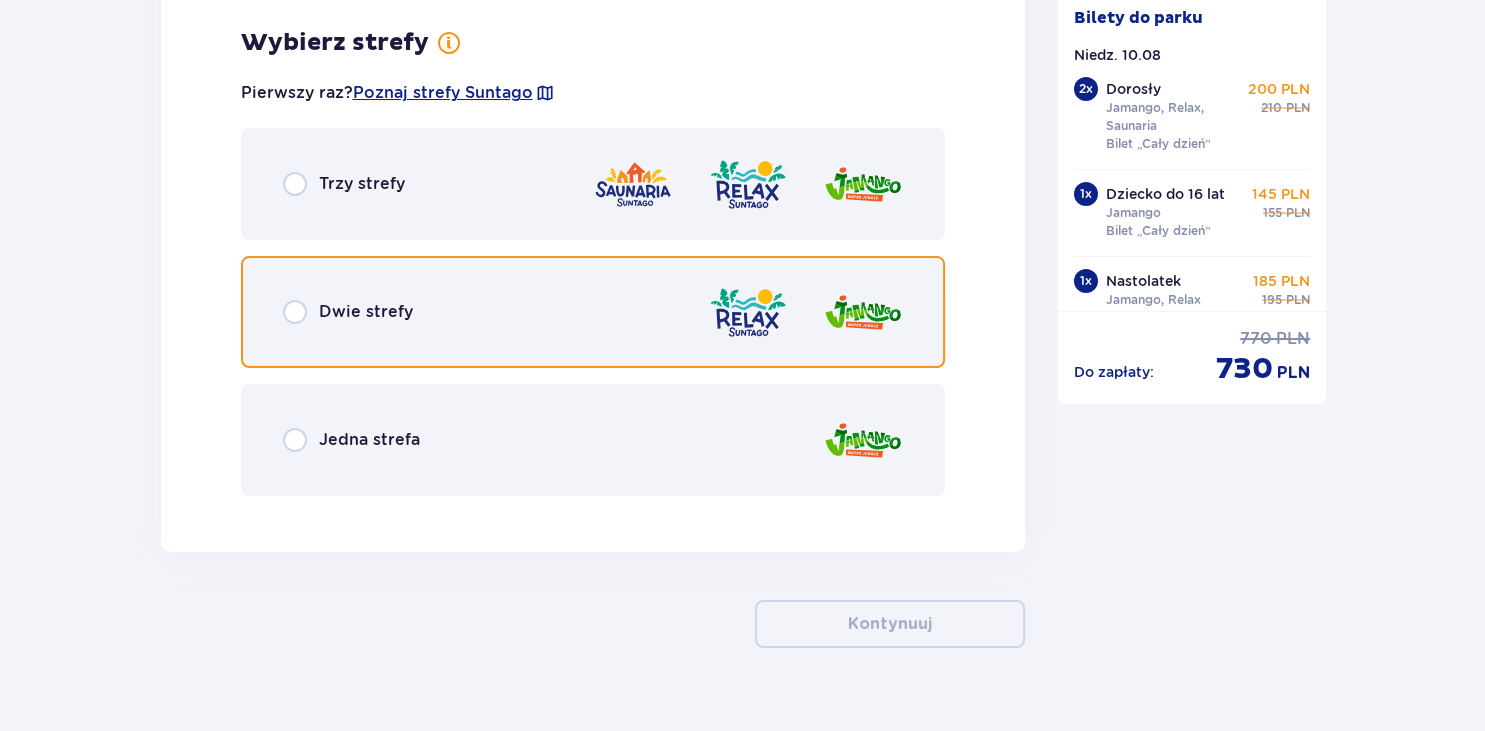 click at bounding box center [295, 312] 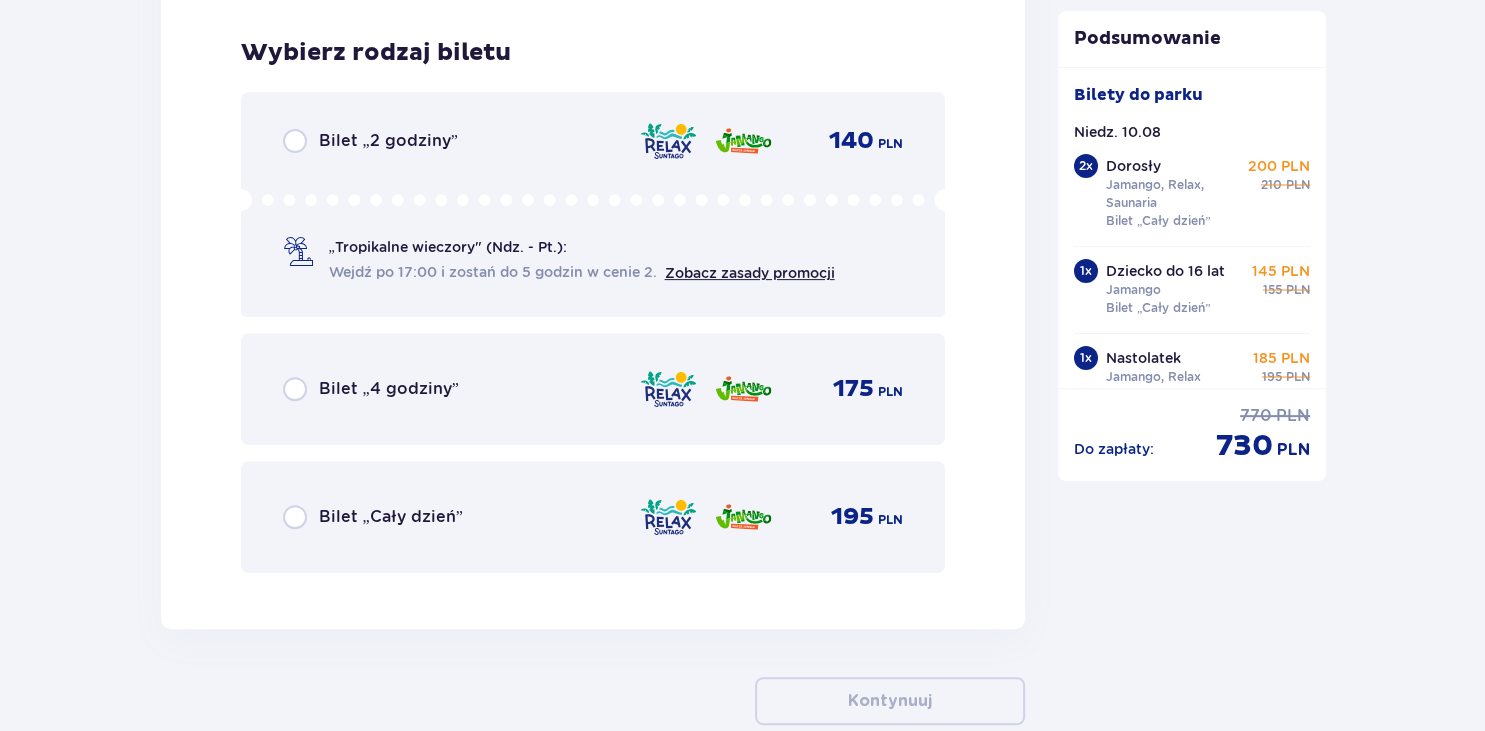 scroll, scrollTop: 8090, scrollLeft: 0, axis: vertical 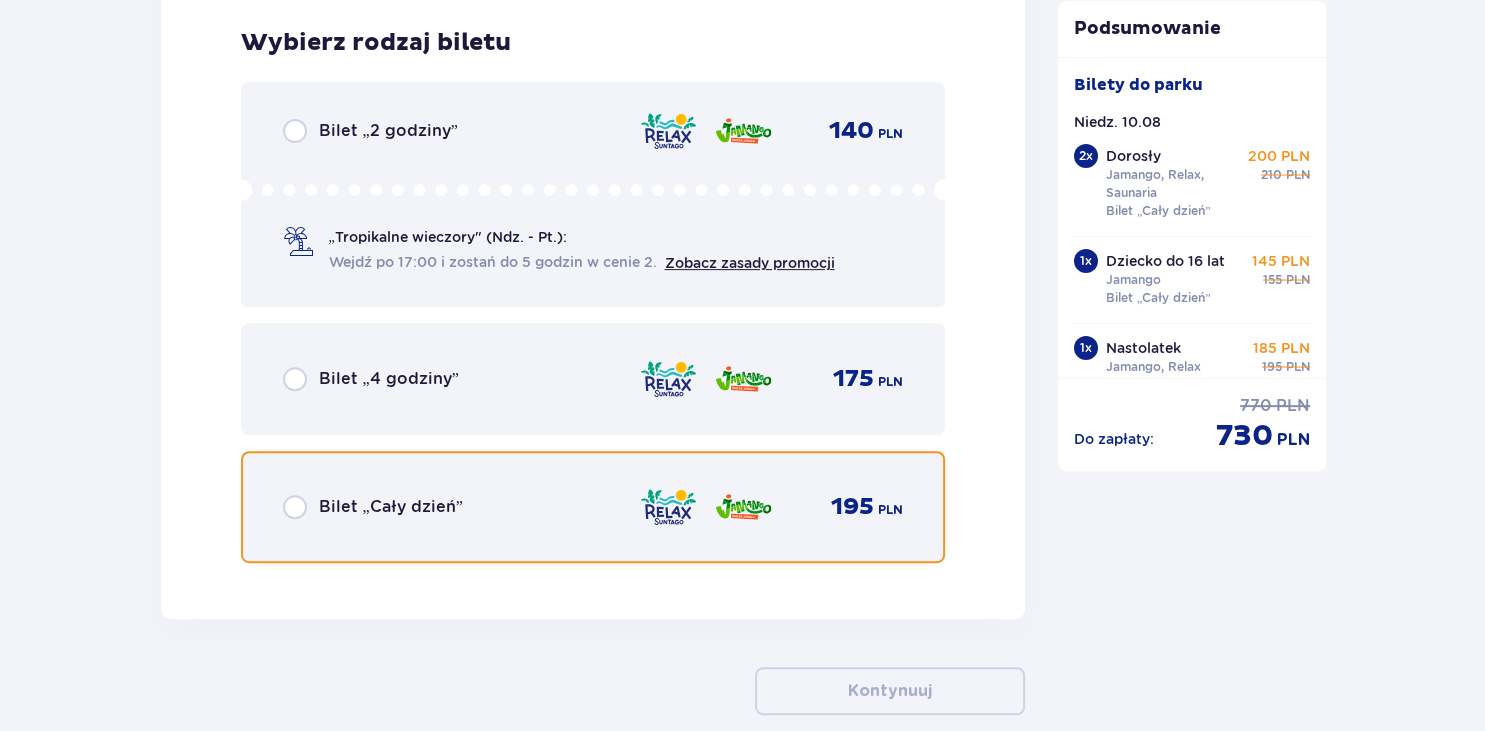 click at bounding box center (295, 507) 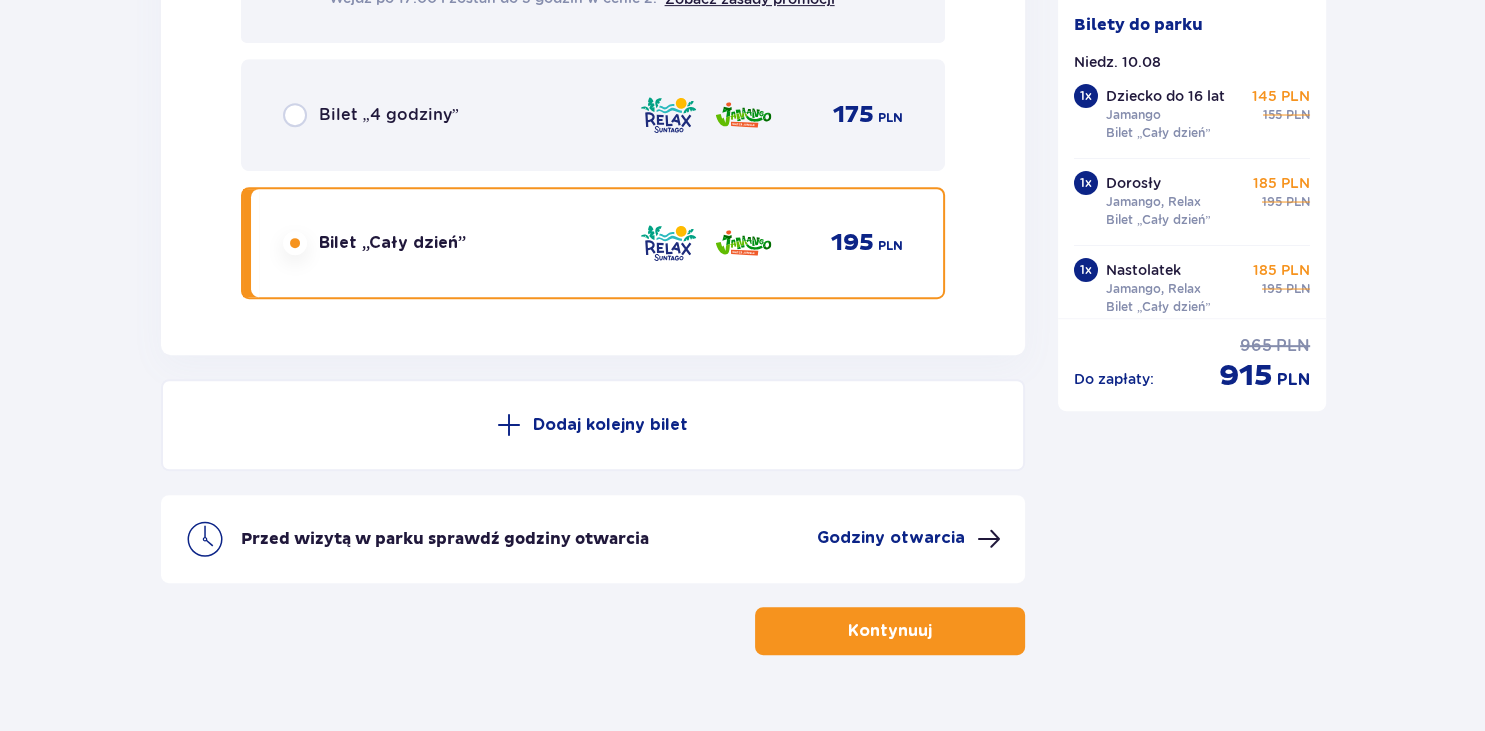 scroll, scrollTop: 8392, scrollLeft: 0, axis: vertical 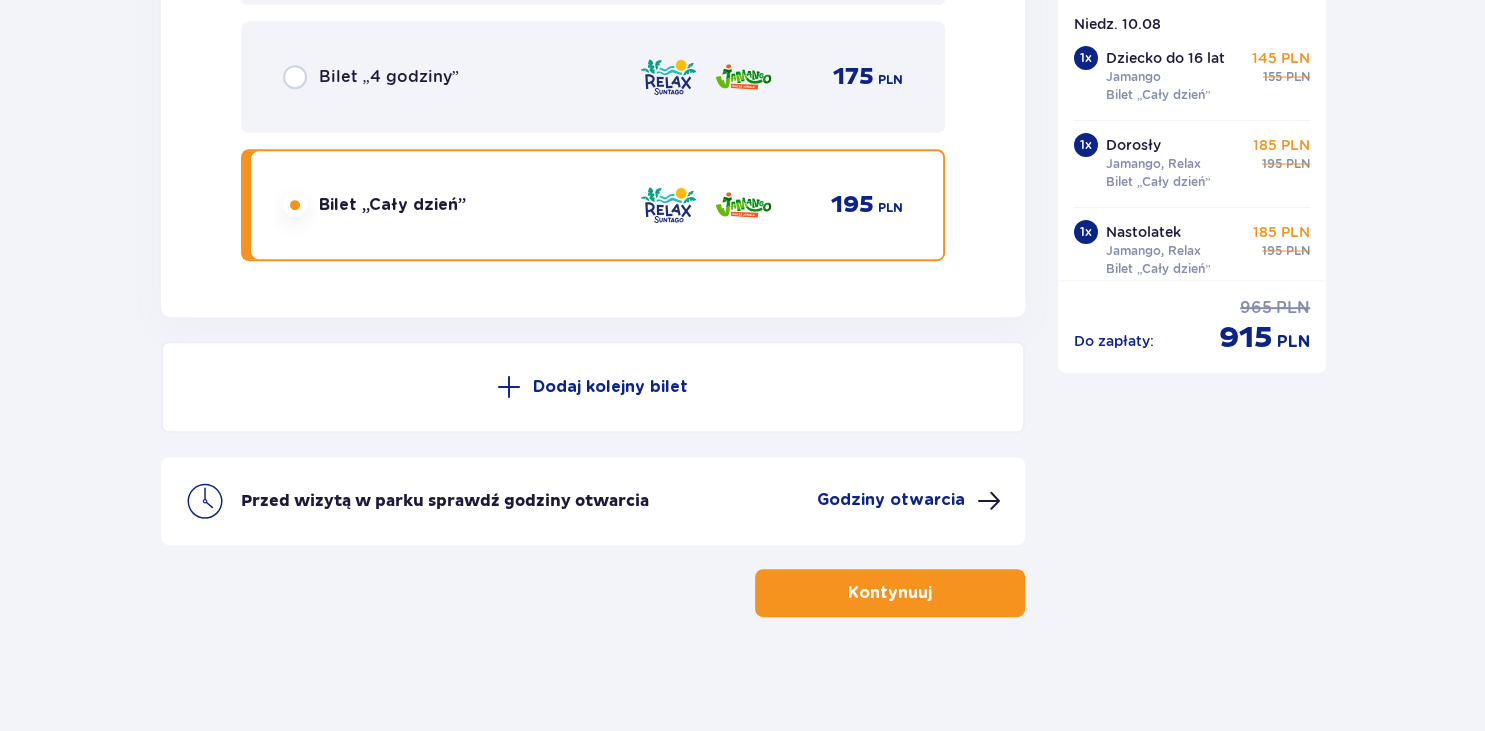 click on "Dodaj kolejny bilet" at bounding box center [610, 387] 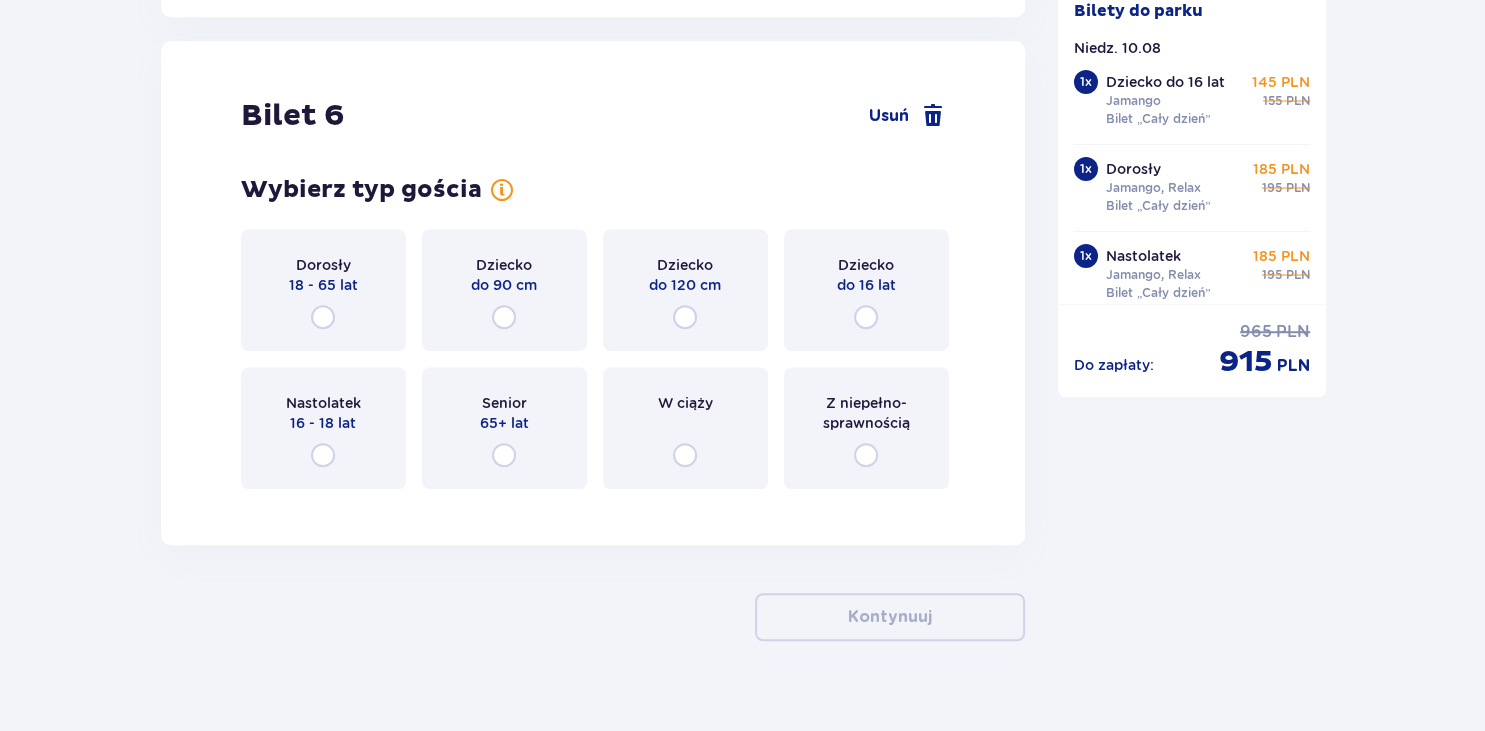 scroll, scrollTop: 8704, scrollLeft: 0, axis: vertical 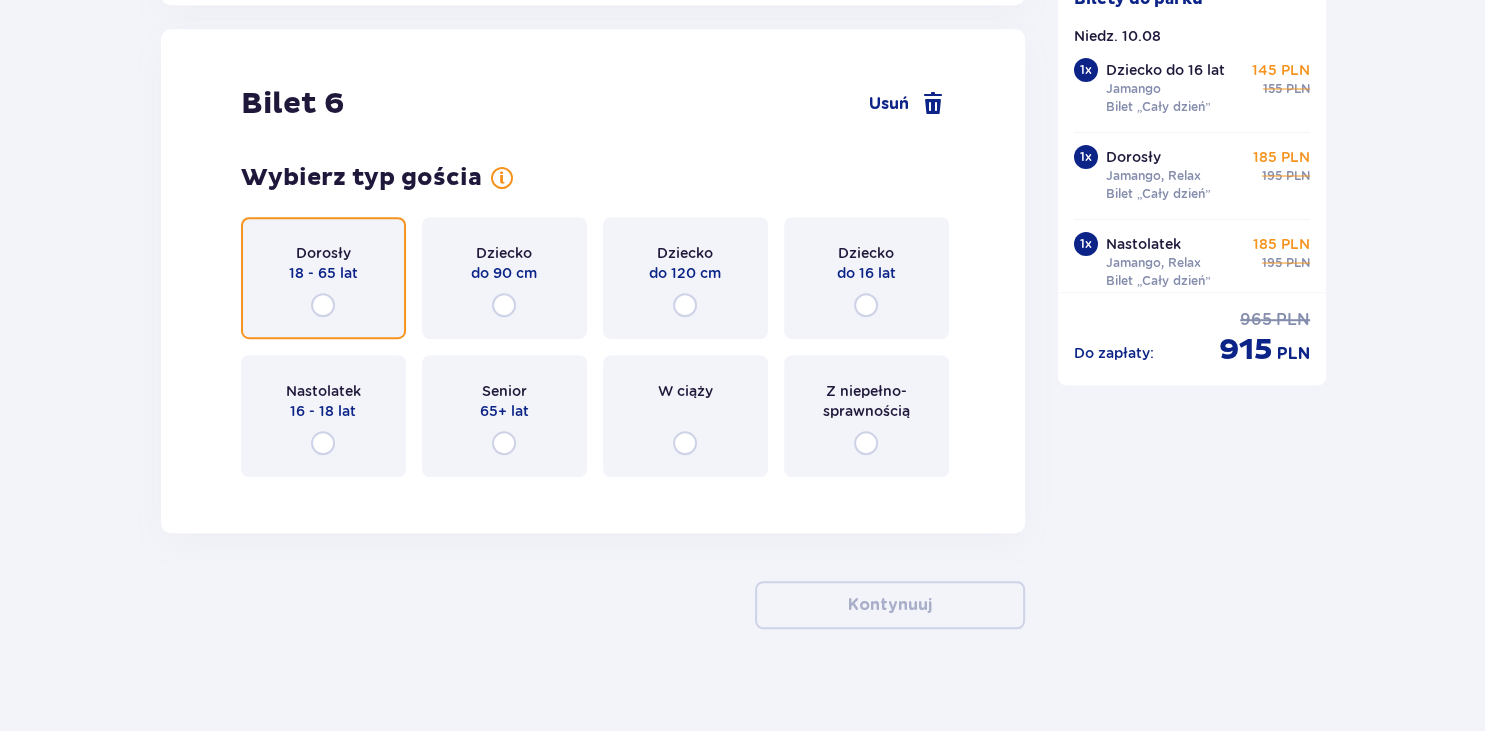click at bounding box center (323, 305) 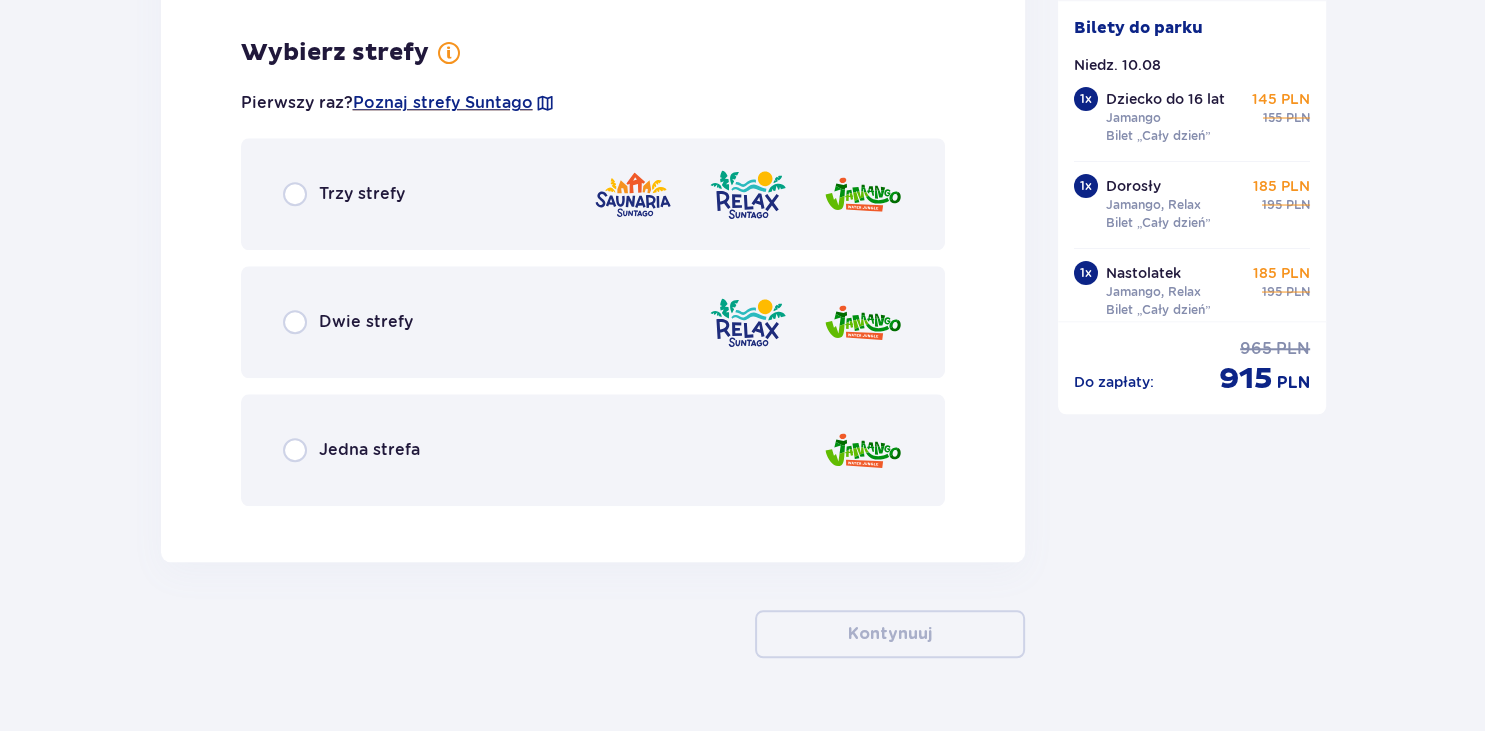 scroll, scrollTop: 9192, scrollLeft: 0, axis: vertical 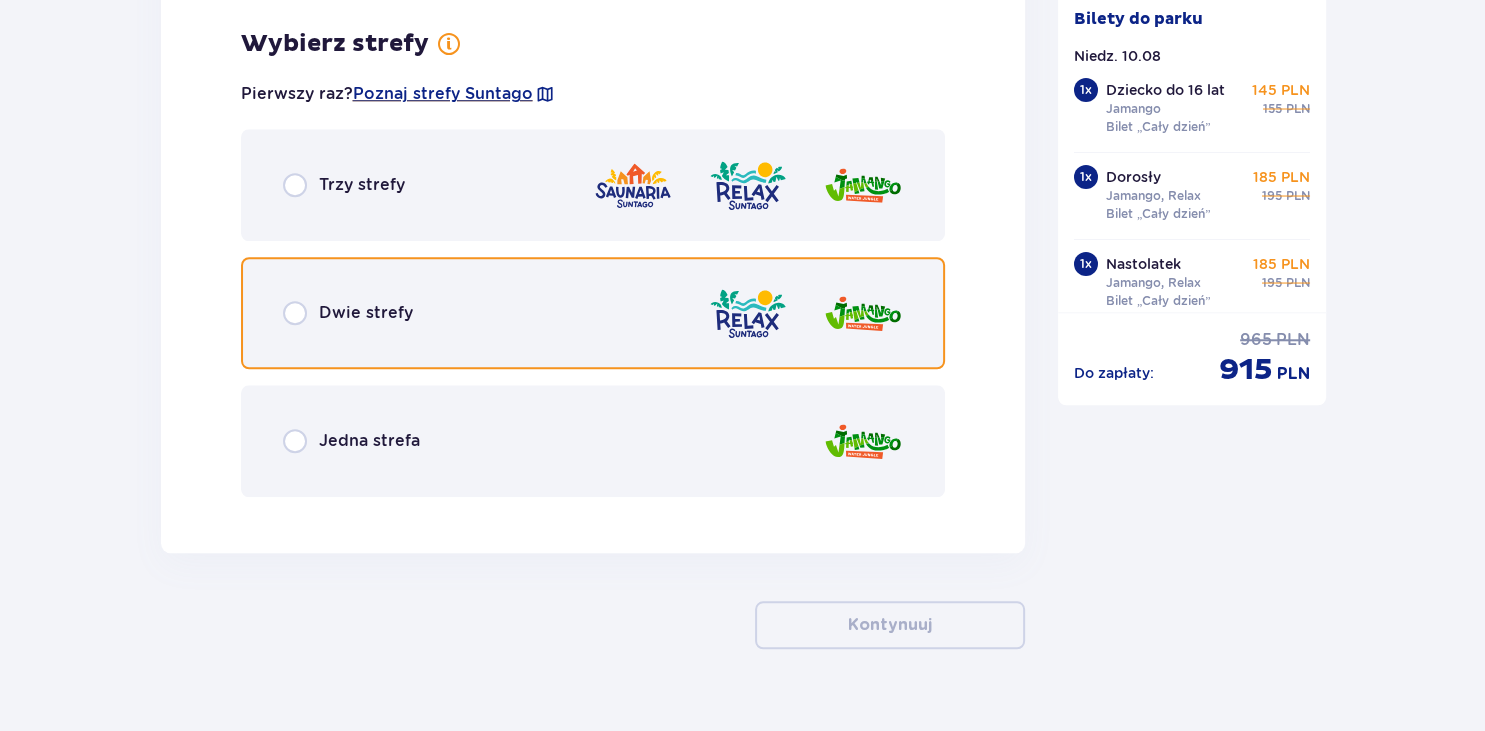 click at bounding box center (295, 313) 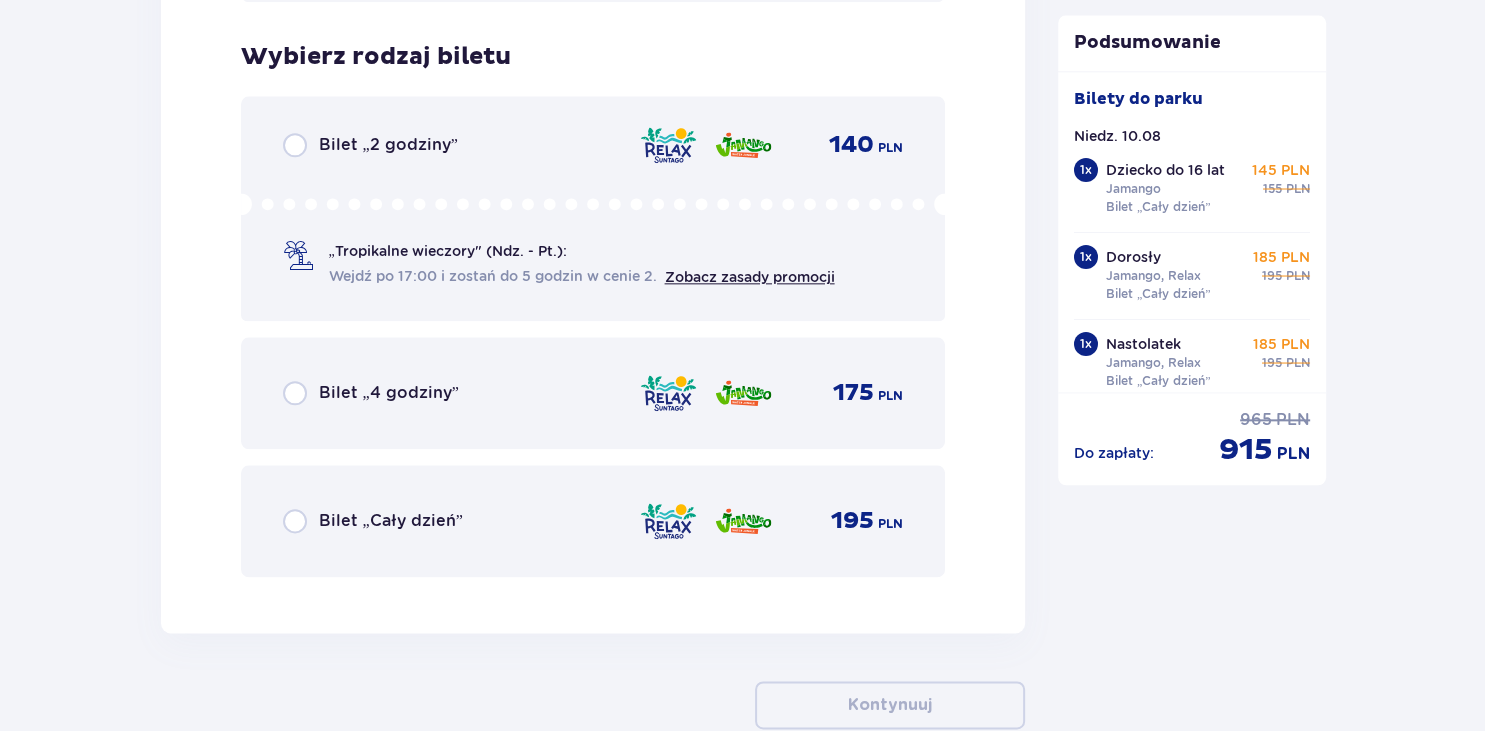 scroll, scrollTop: 9700, scrollLeft: 0, axis: vertical 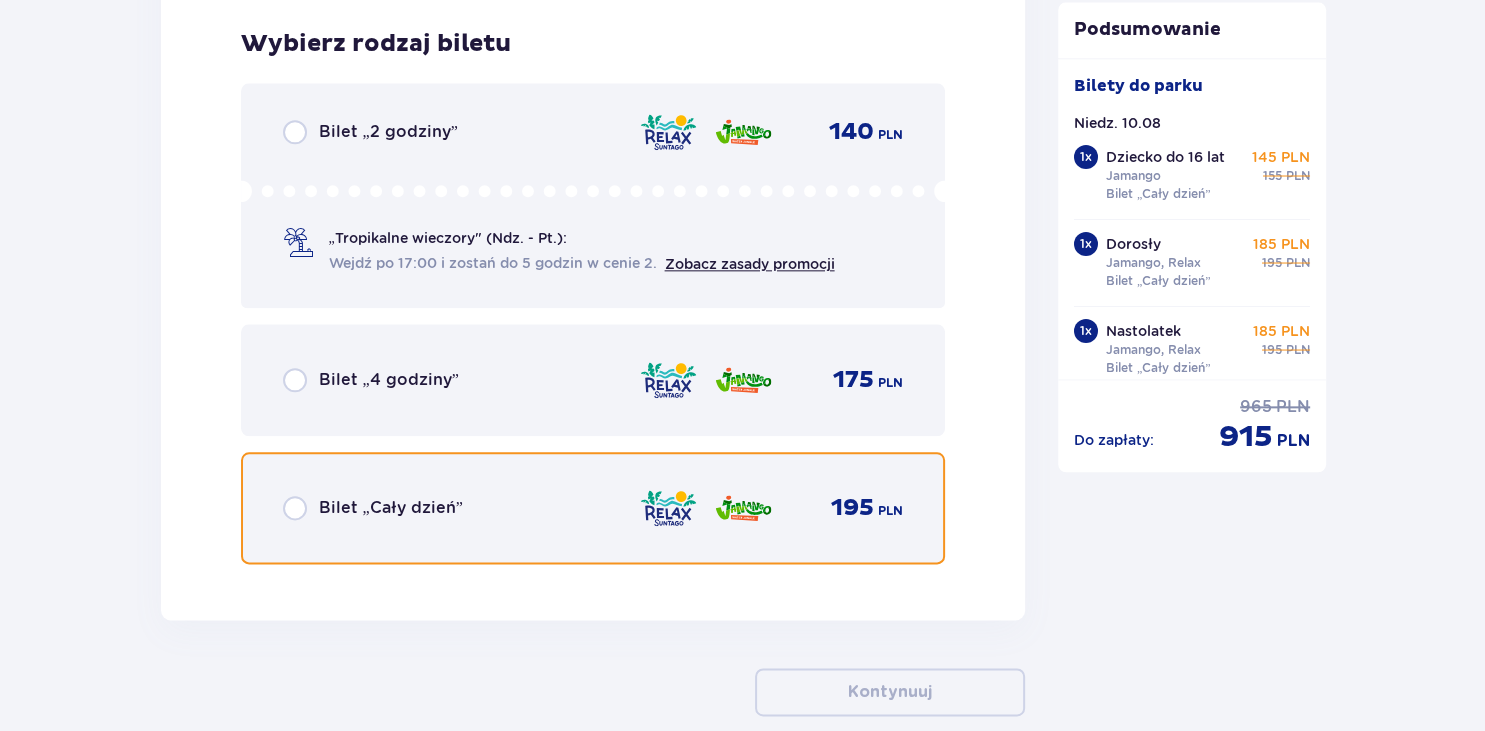 click at bounding box center [295, 508] 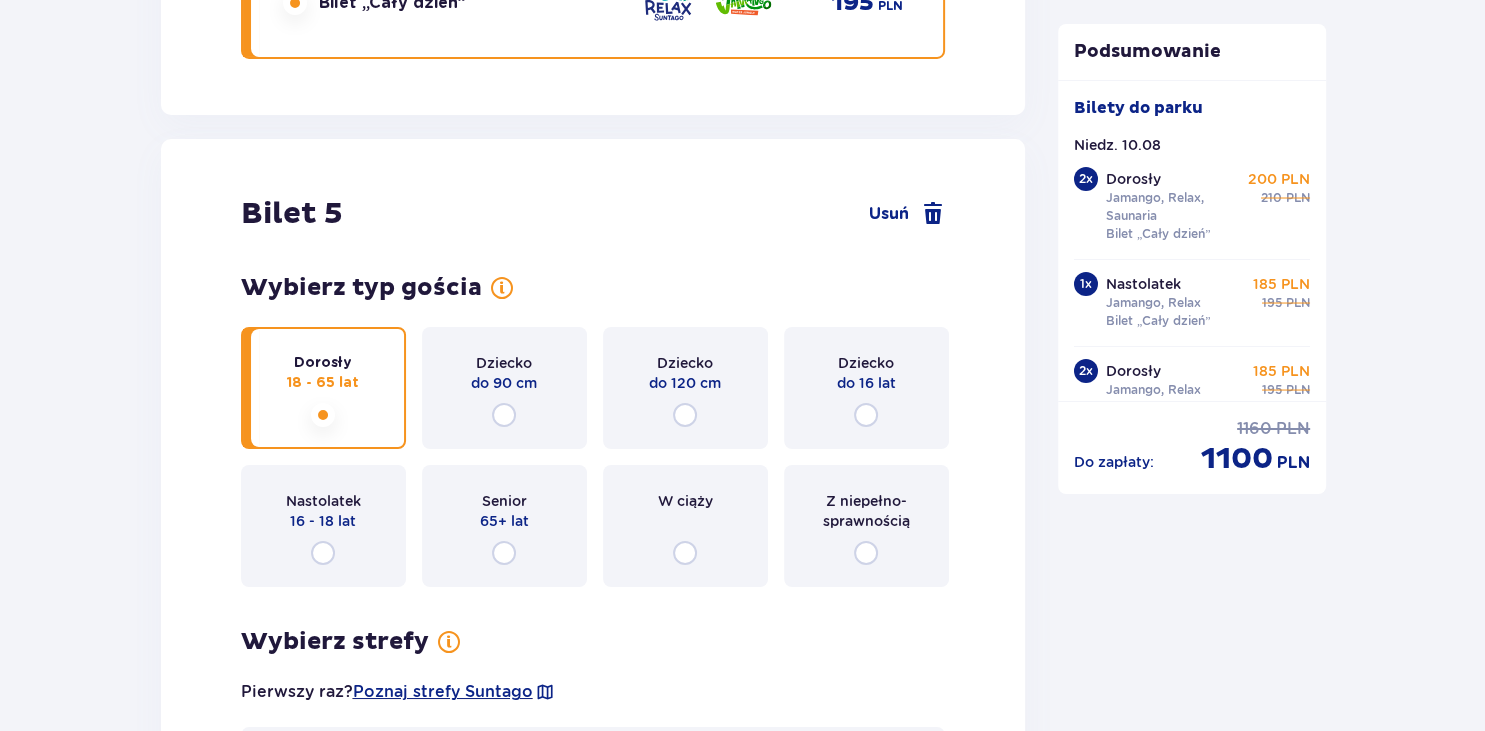scroll, scrollTop: 6975, scrollLeft: 0, axis: vertical 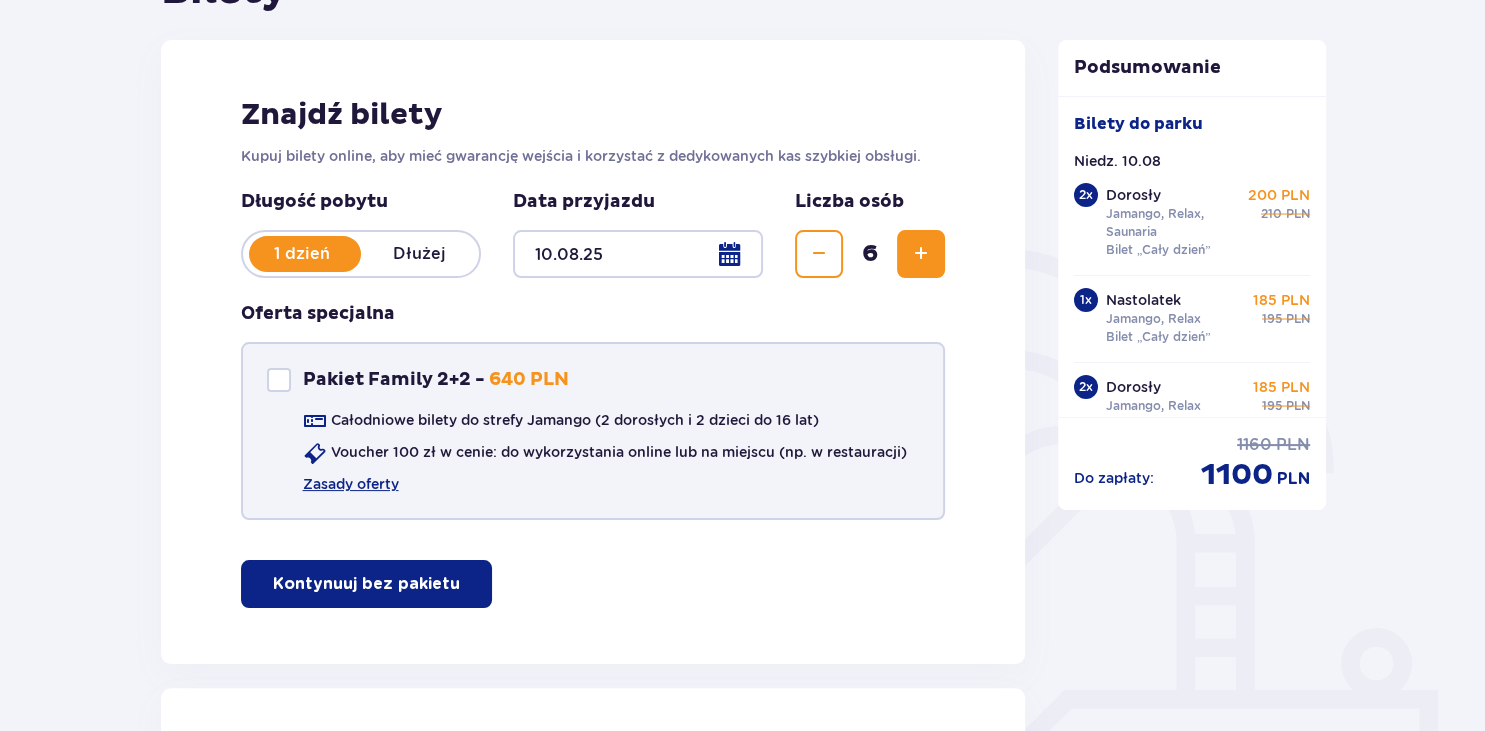 click at bounding box center [279, 380] 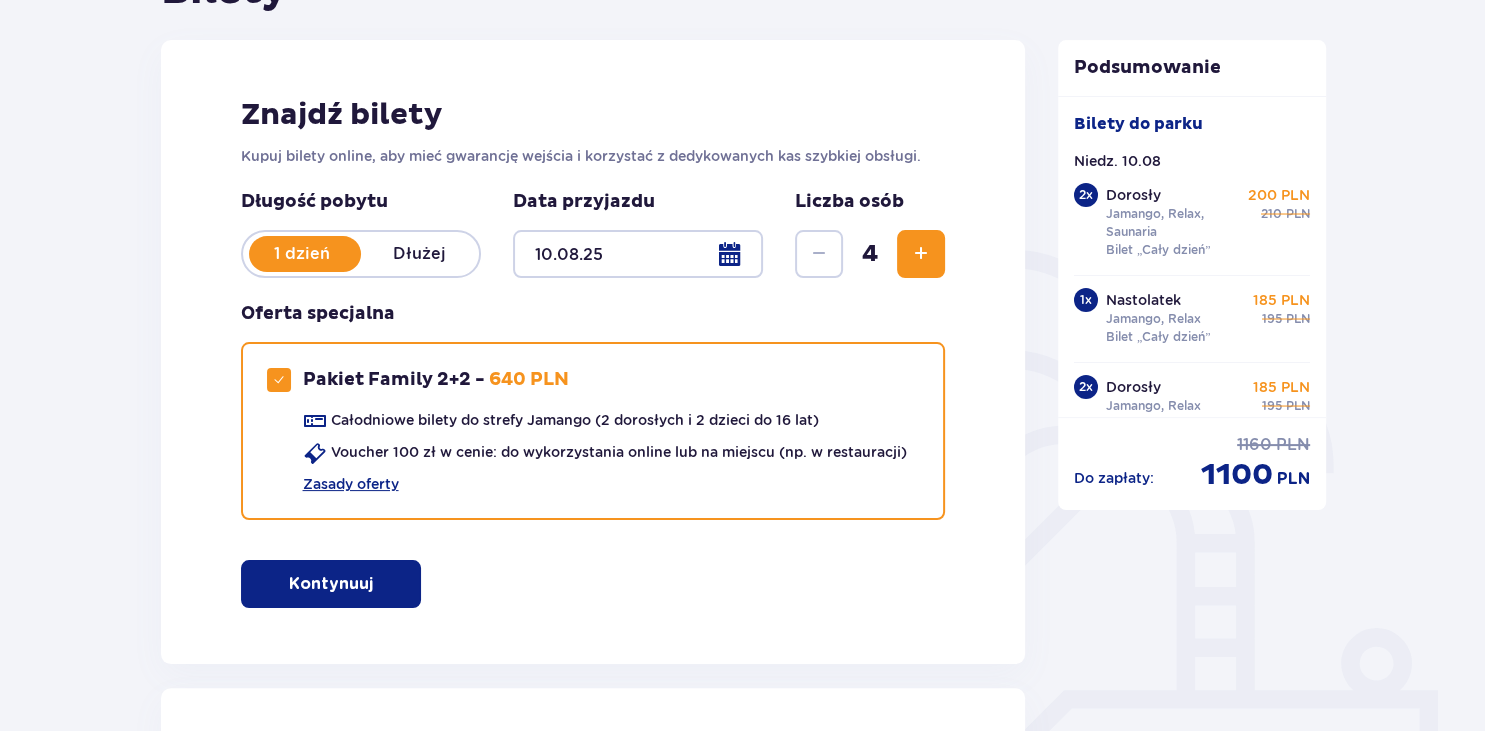 click on "Kontynuuj" at bounding box center [331, 584] 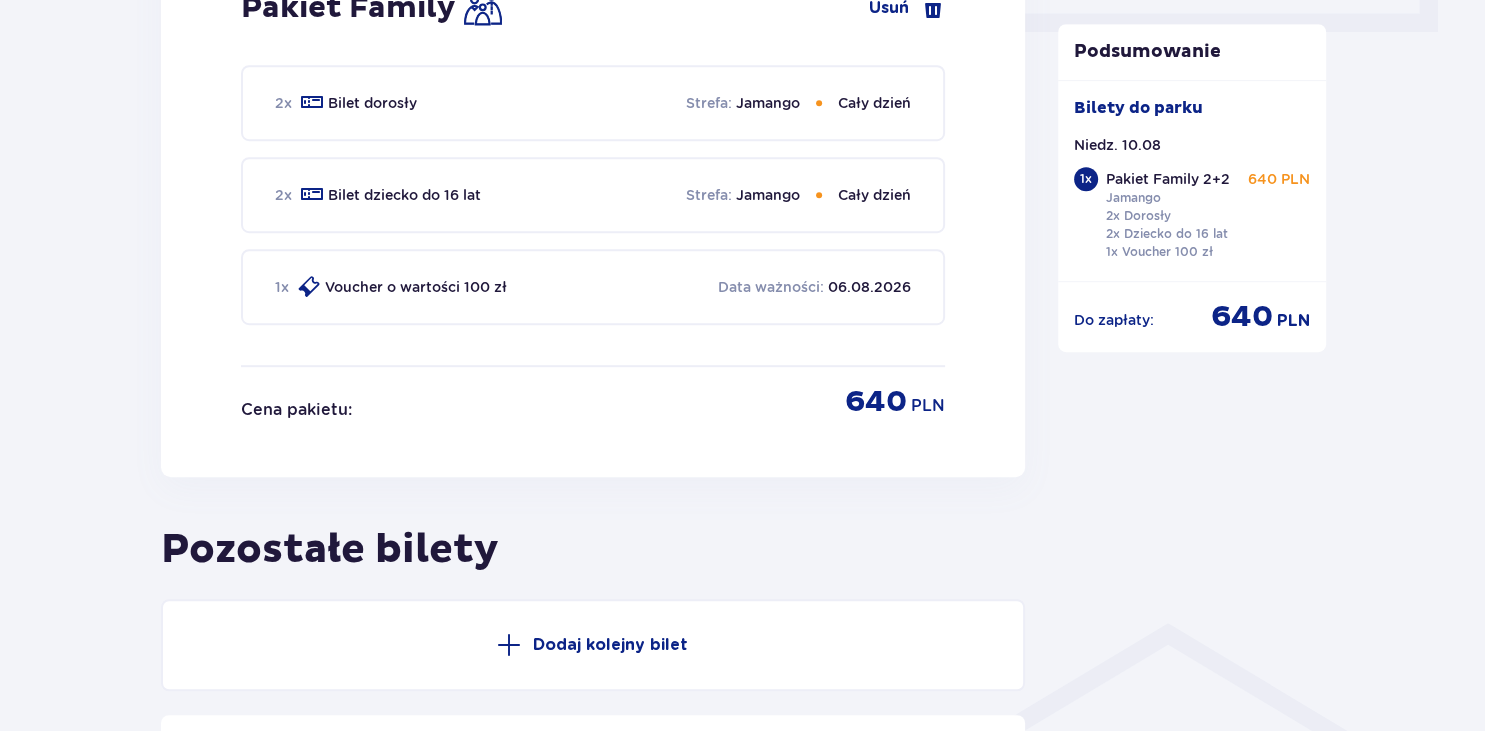 scroll, scrollTop: 1120, scrollLeft: 0, axis: vertical 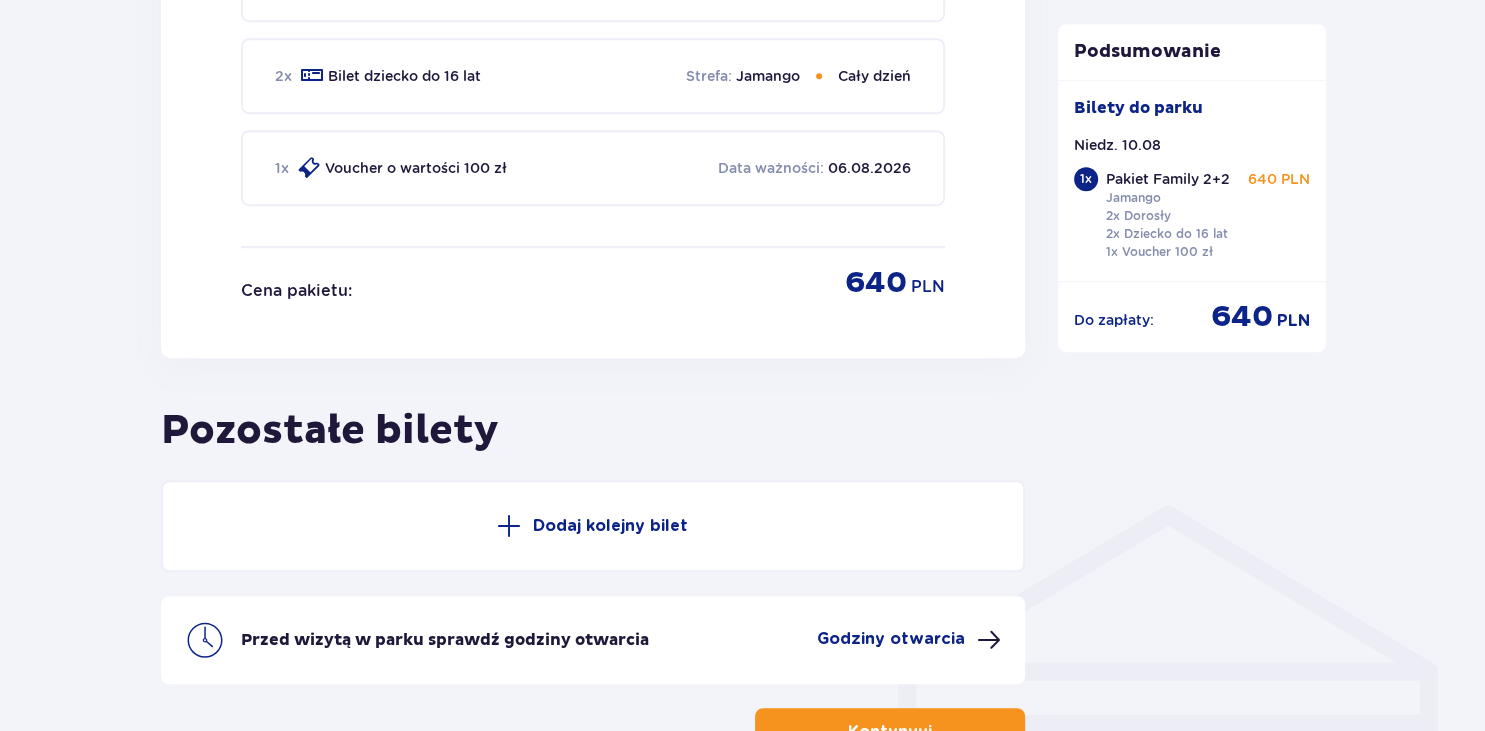 click on "Dodaj kolejny bilet" at bounding box center (610, 526) 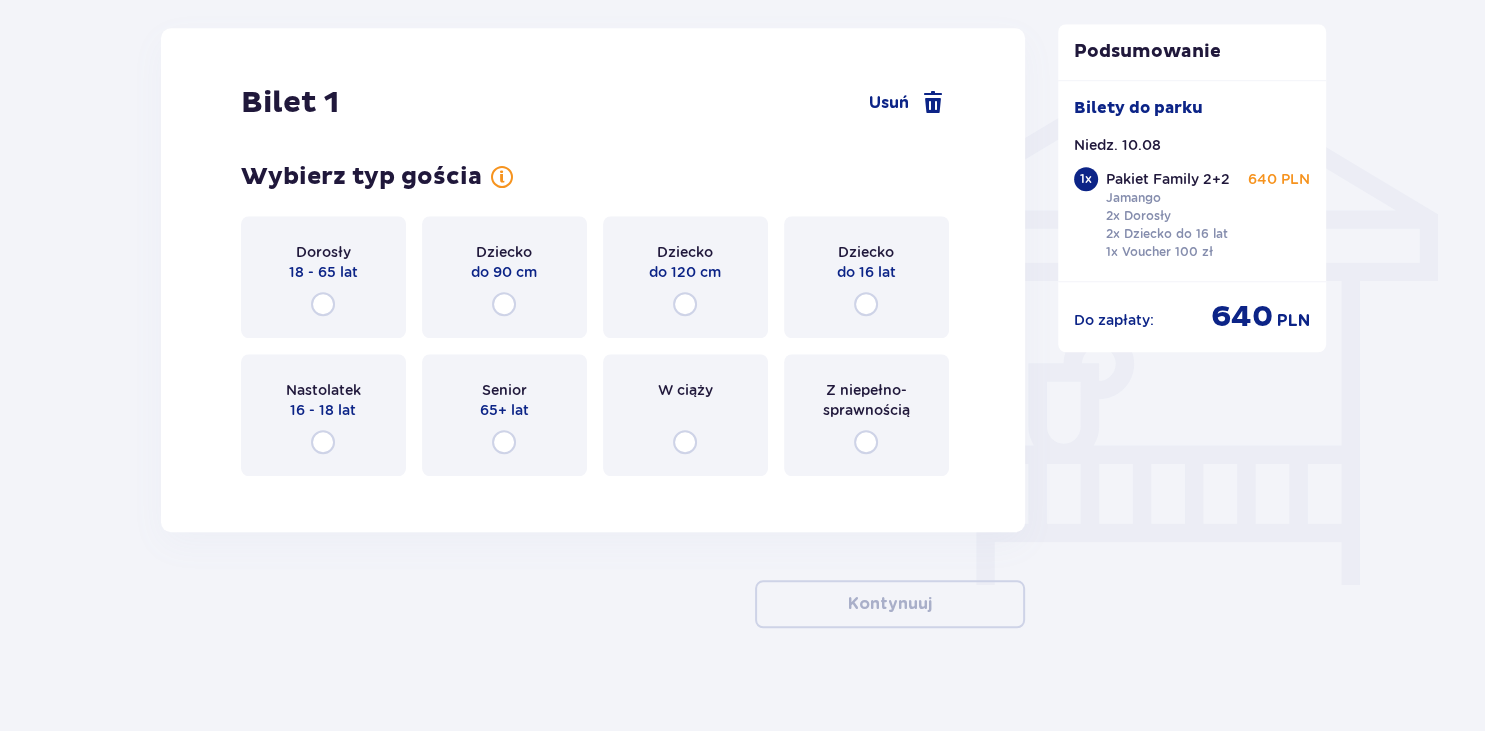 scroll, scrollTop: 1572, scrollLeft: 0, axis: vertical 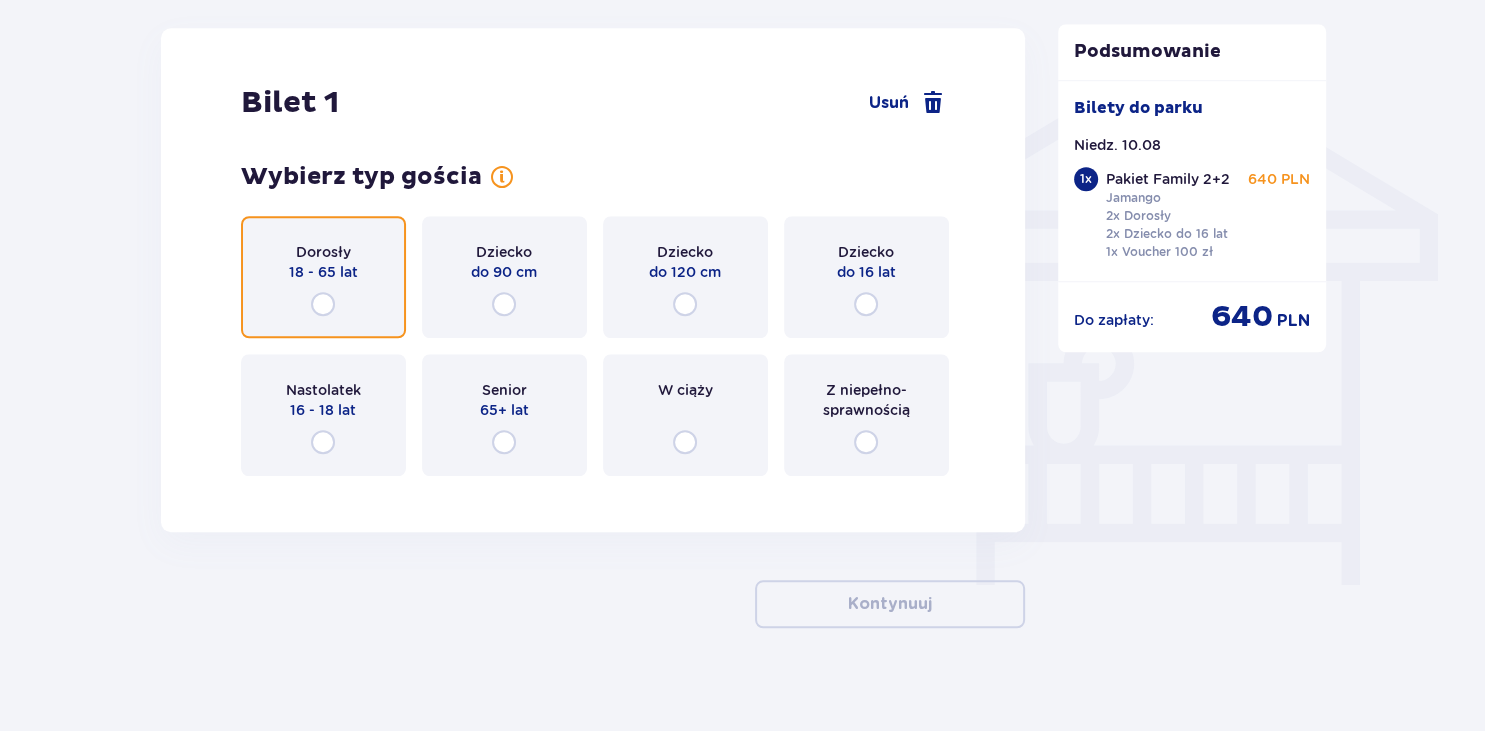 click at bounding box center (323, 304) 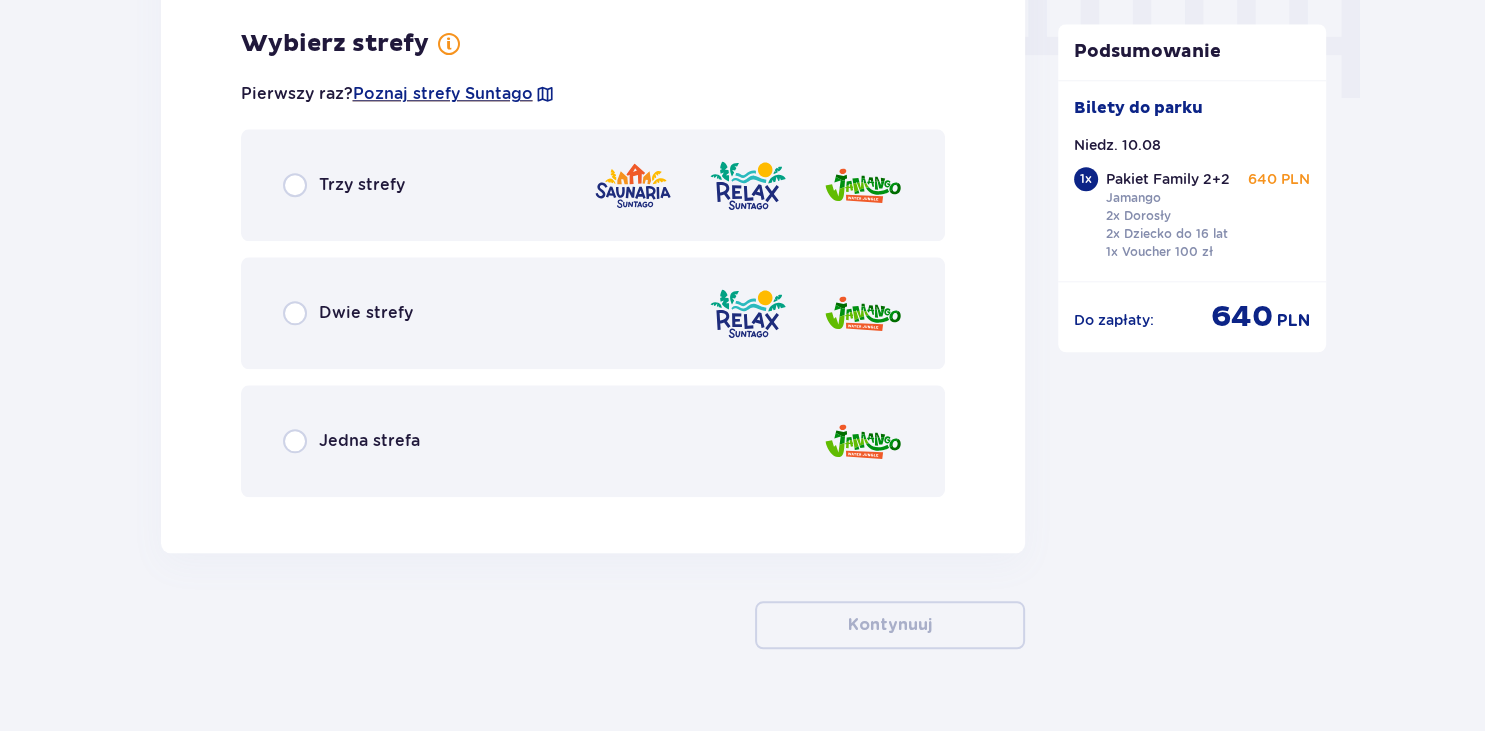 scroll, scrollTop: 2060, scrollLeft: 0, axis: vertical 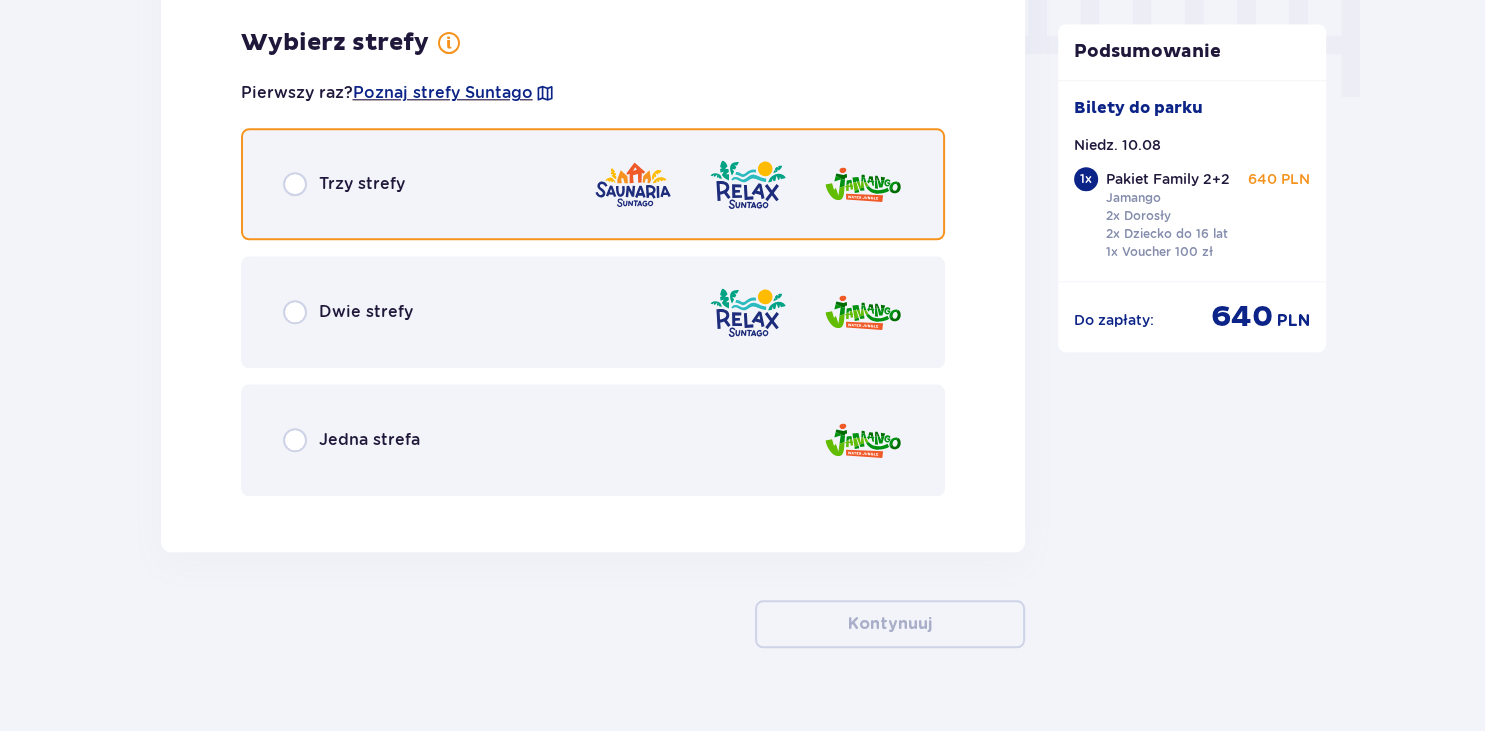 click at bounding box center (295, 184) 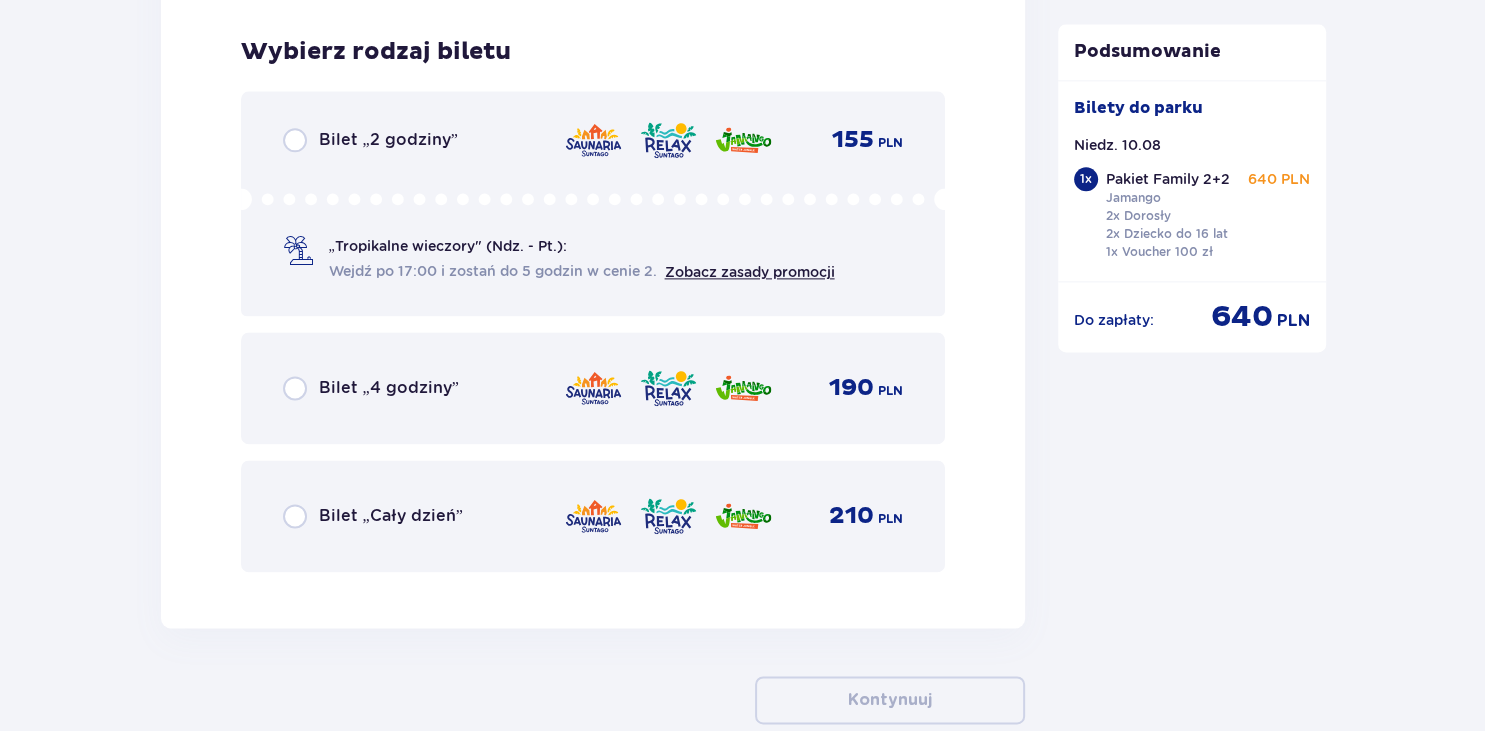 scroll, scrollTop: 2568, scrollLeft: 0, axis: vertical 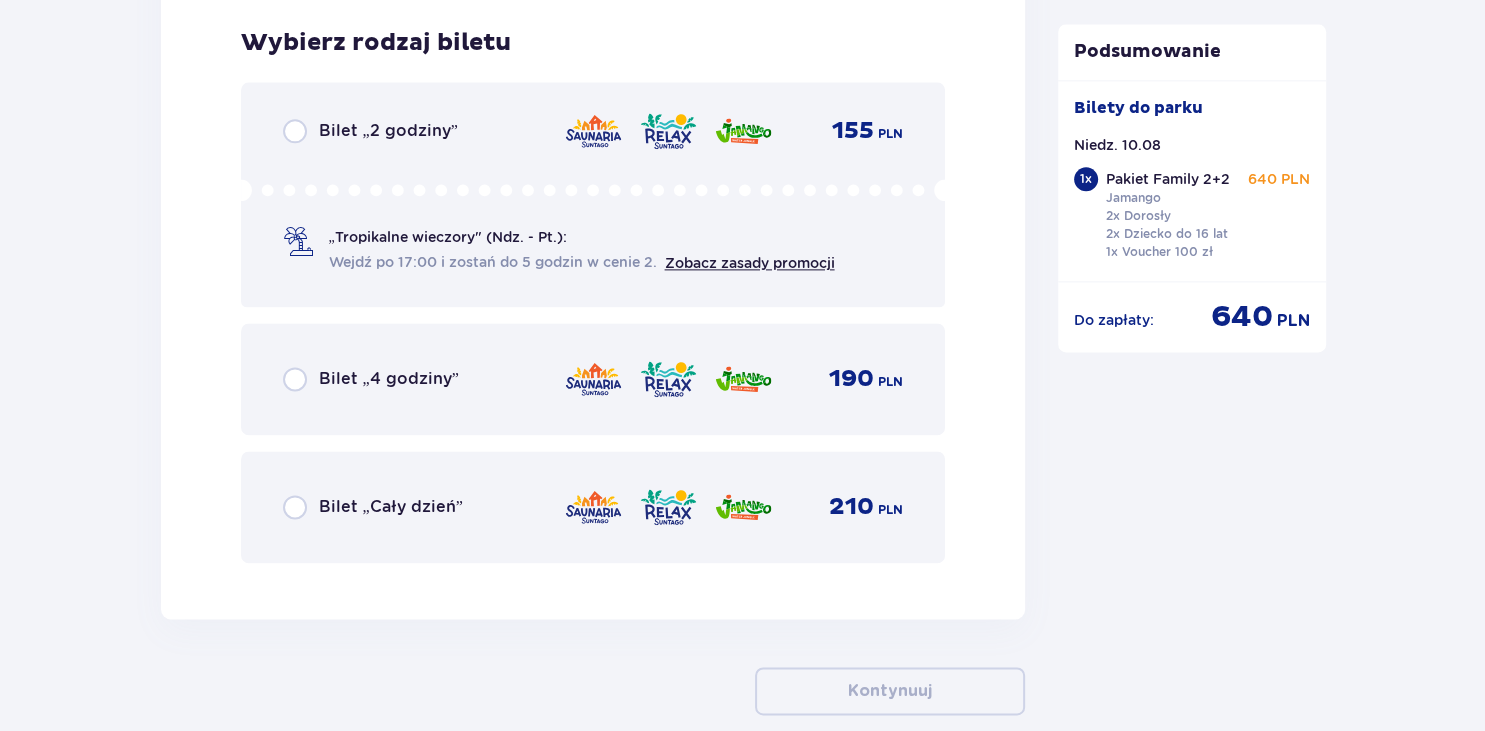 click on "Bilet „Cały dzień”" at bounding box center (373, 507) 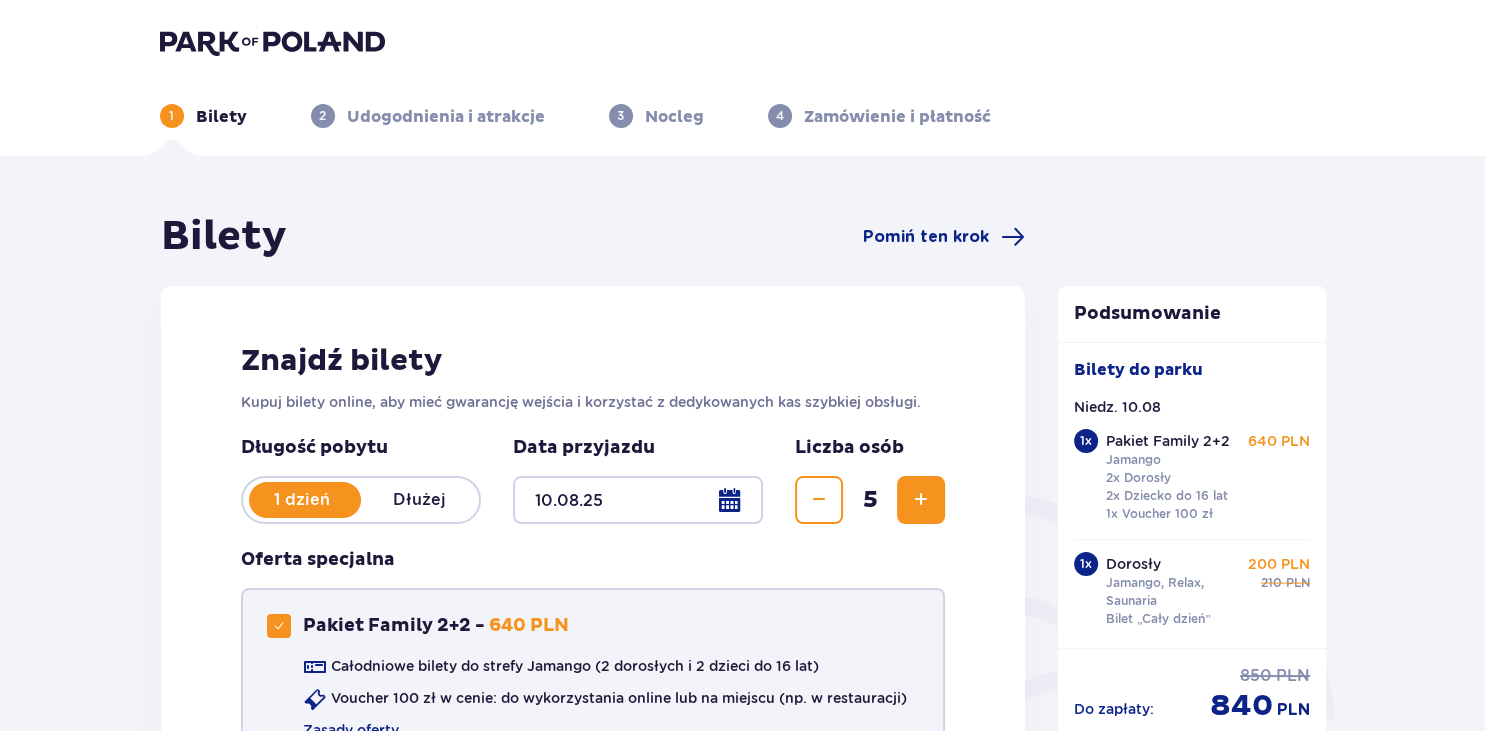 scroll, scrollTop: 0, scrollLeft: 0, axis: both 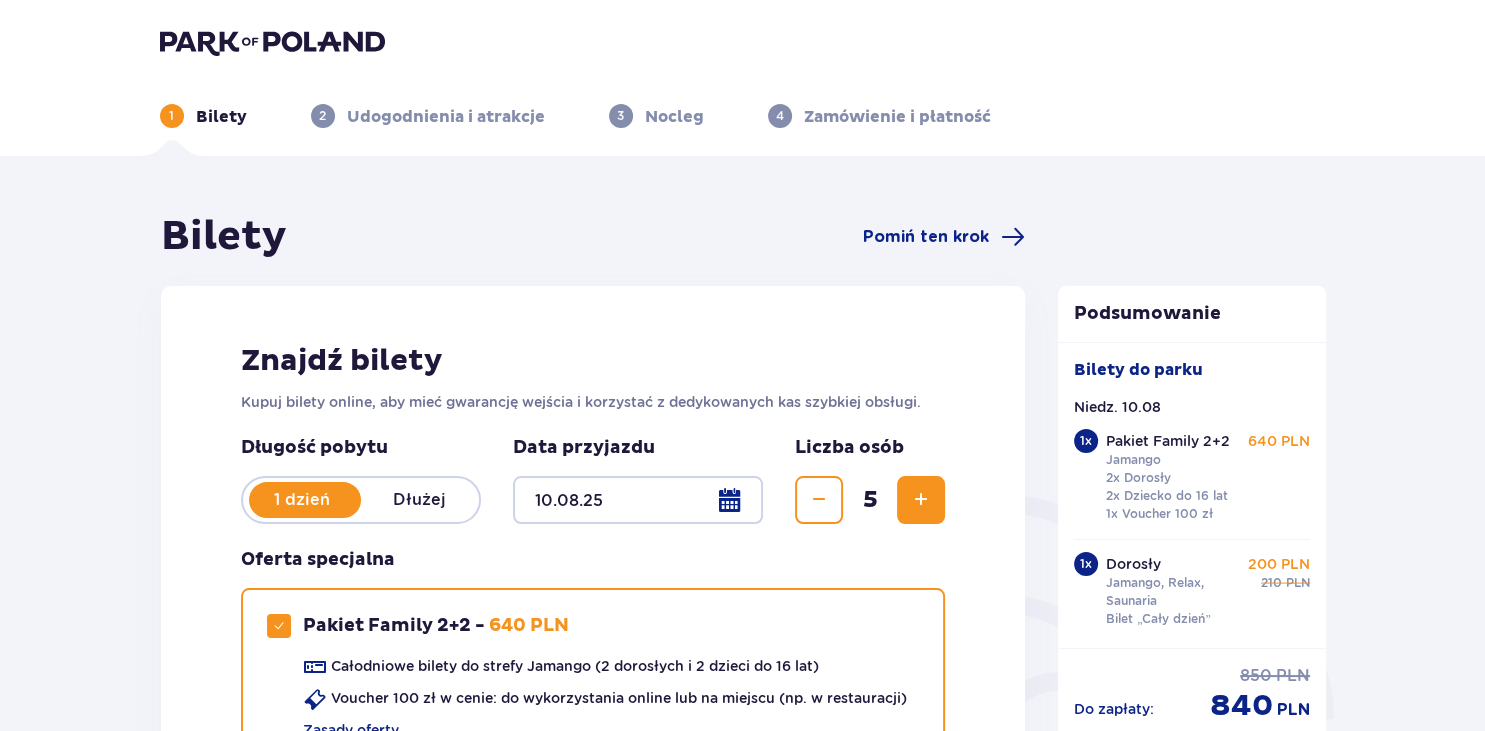 click on "Udogodnienia i atrakcje" at bounding box center [446, 117] 